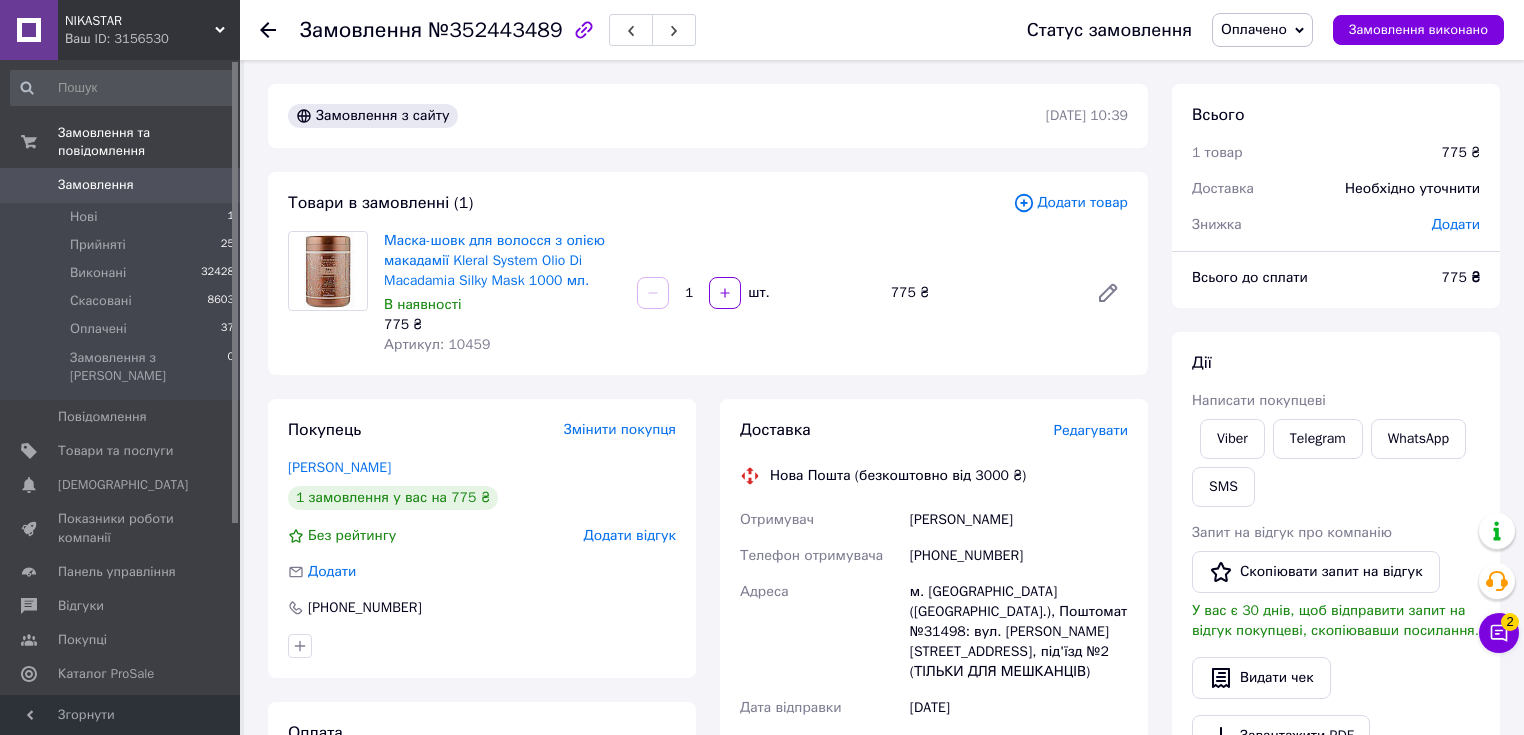 scroll, scrollTop: 0, scrollLeft: 0, axis: both 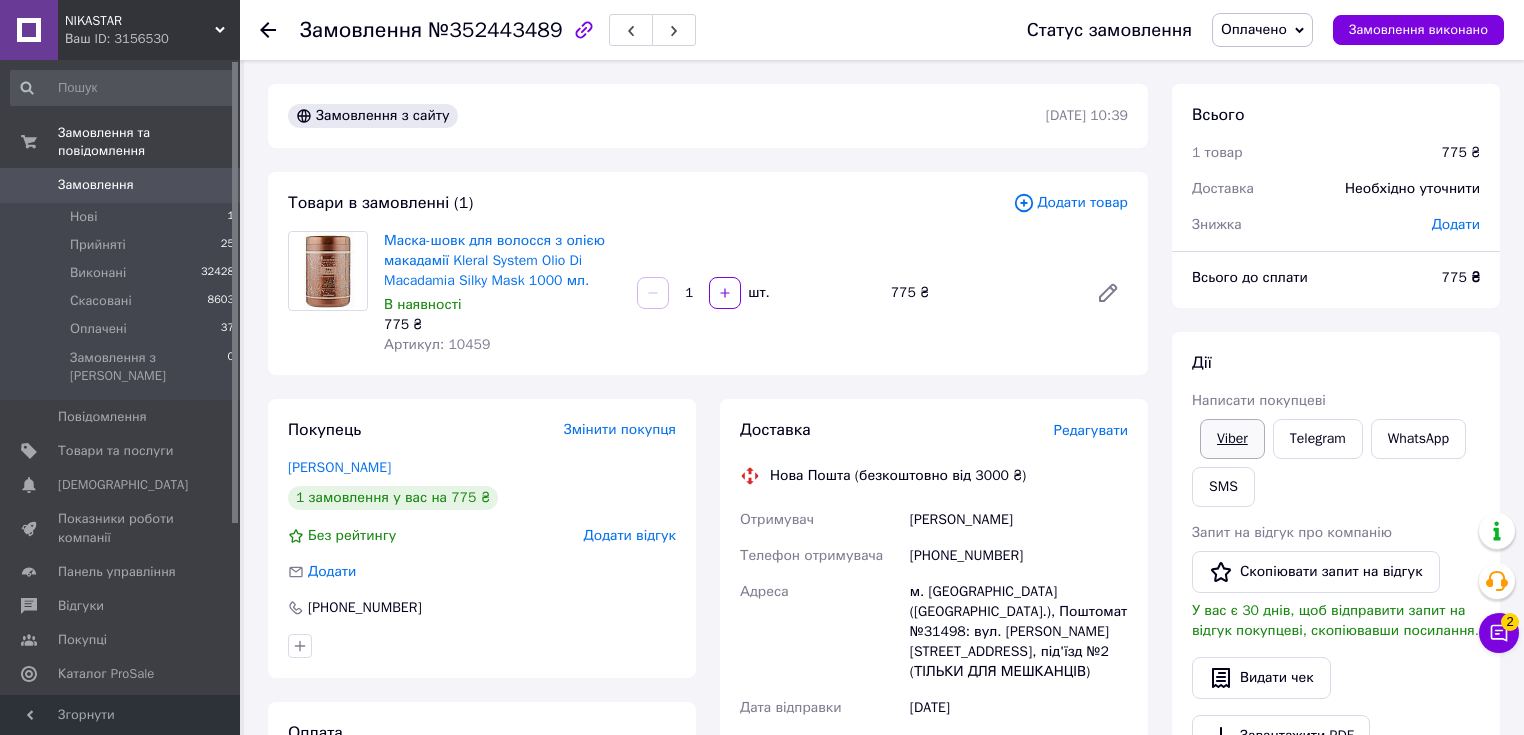 click on "Viber" at bounding box center (1232, 439) 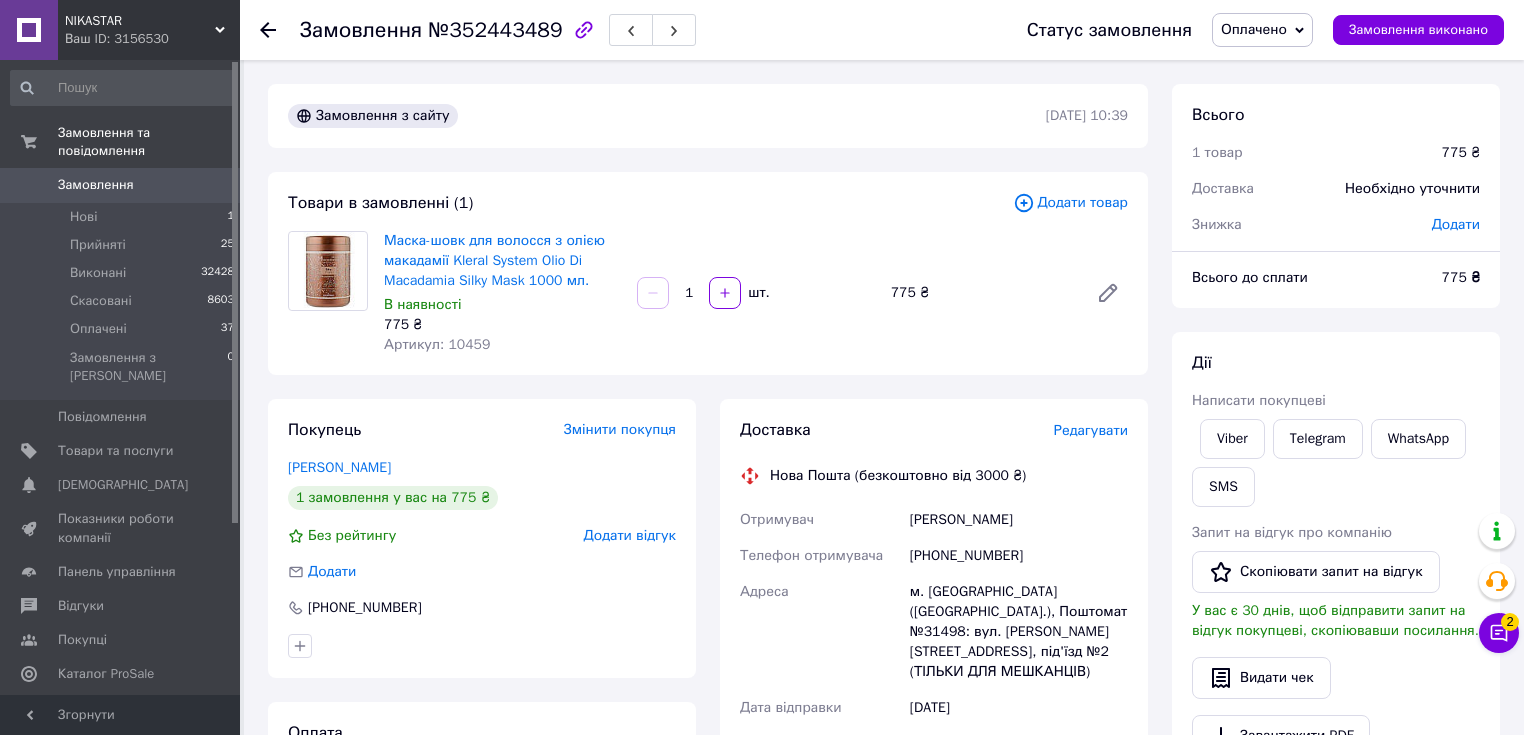 click on "Покупець Змінити покупця Греділь Христина 1 замовлення у вас на 775 ₴ Без рейтингу   Додати відгук Додати +380972997331 Оплата Післяплата (Мінімальна передоплата 200 грн.)" at bounding box center (482, 705) 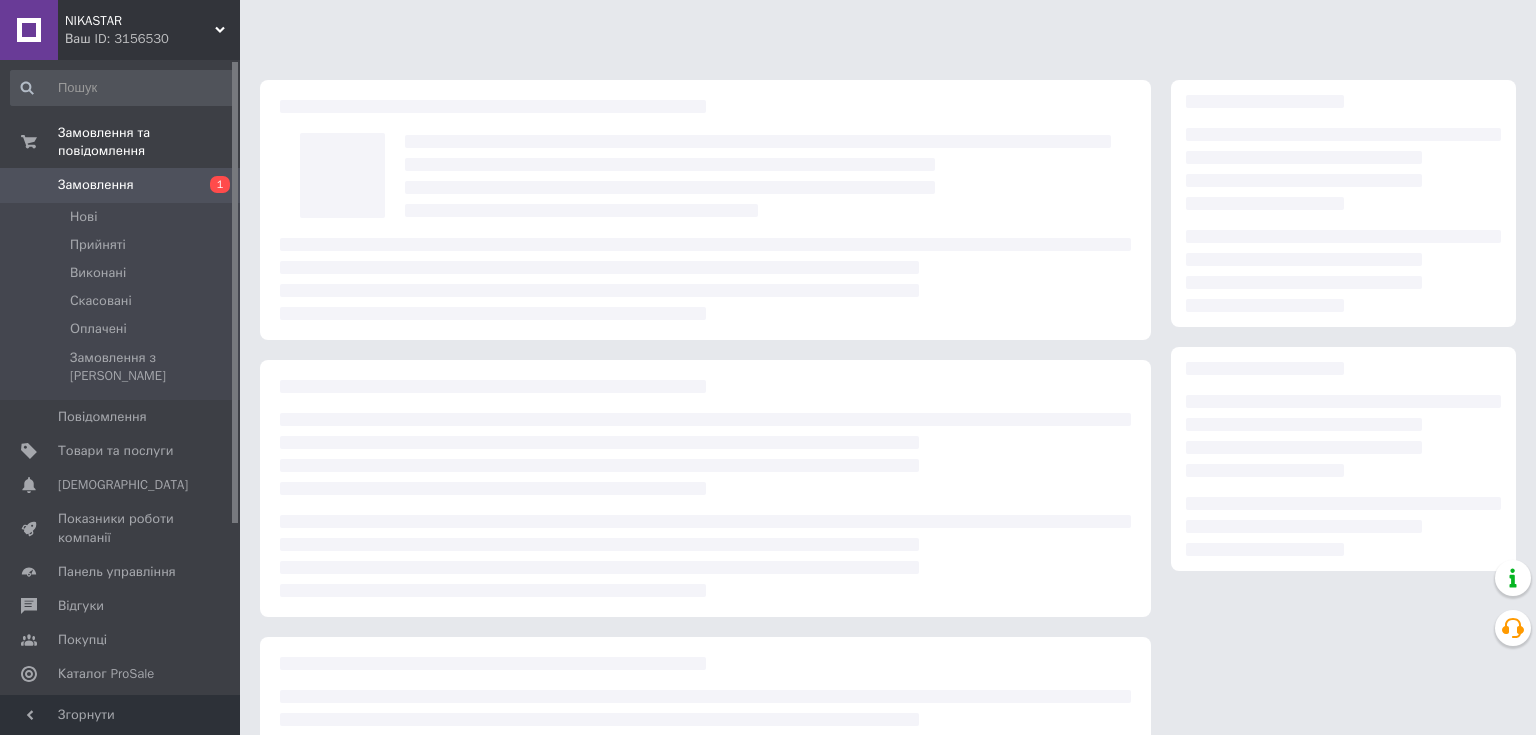 scroll, scrollTop: 0, scrollLeft: 0, axis: both 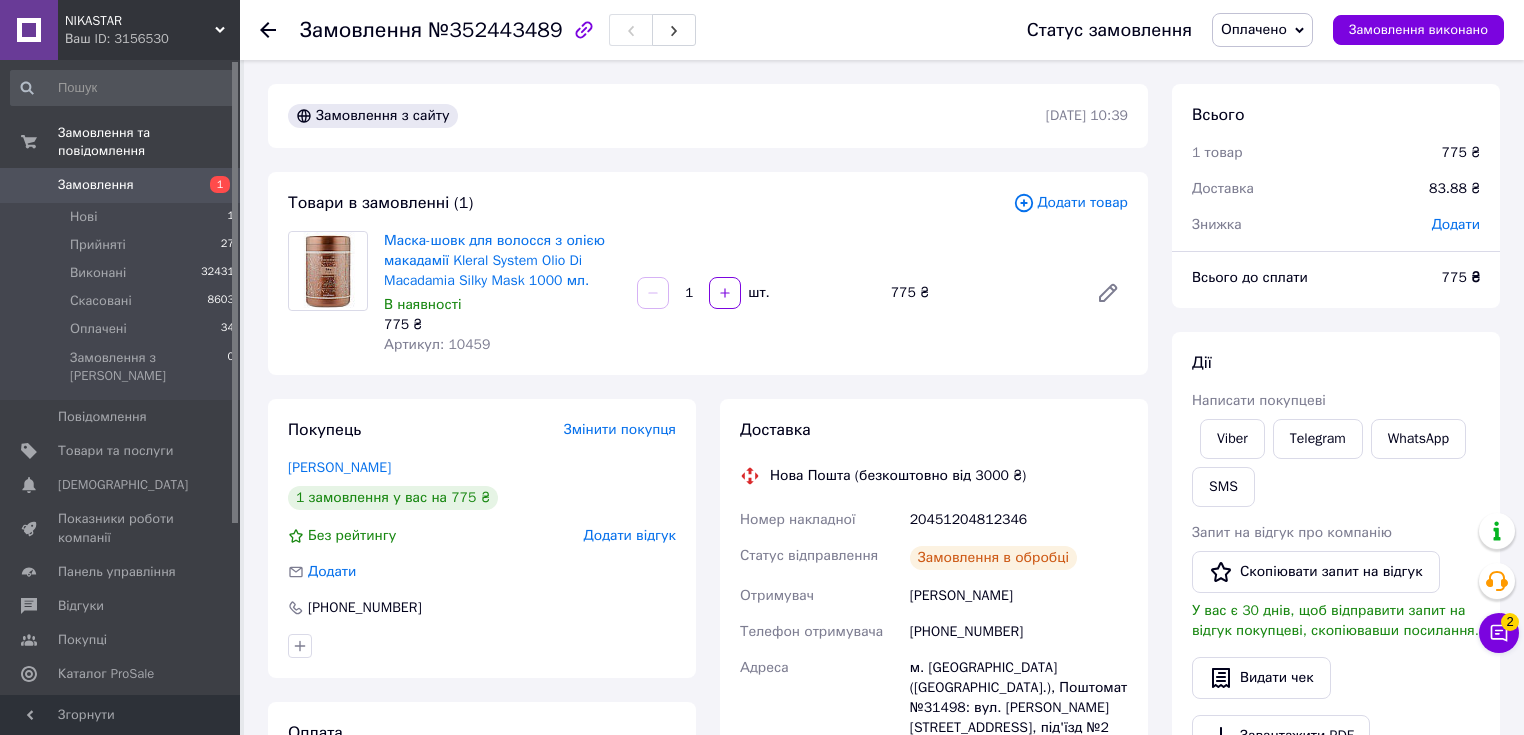 click on "20451204812346" at bounding box center (1019, 520) 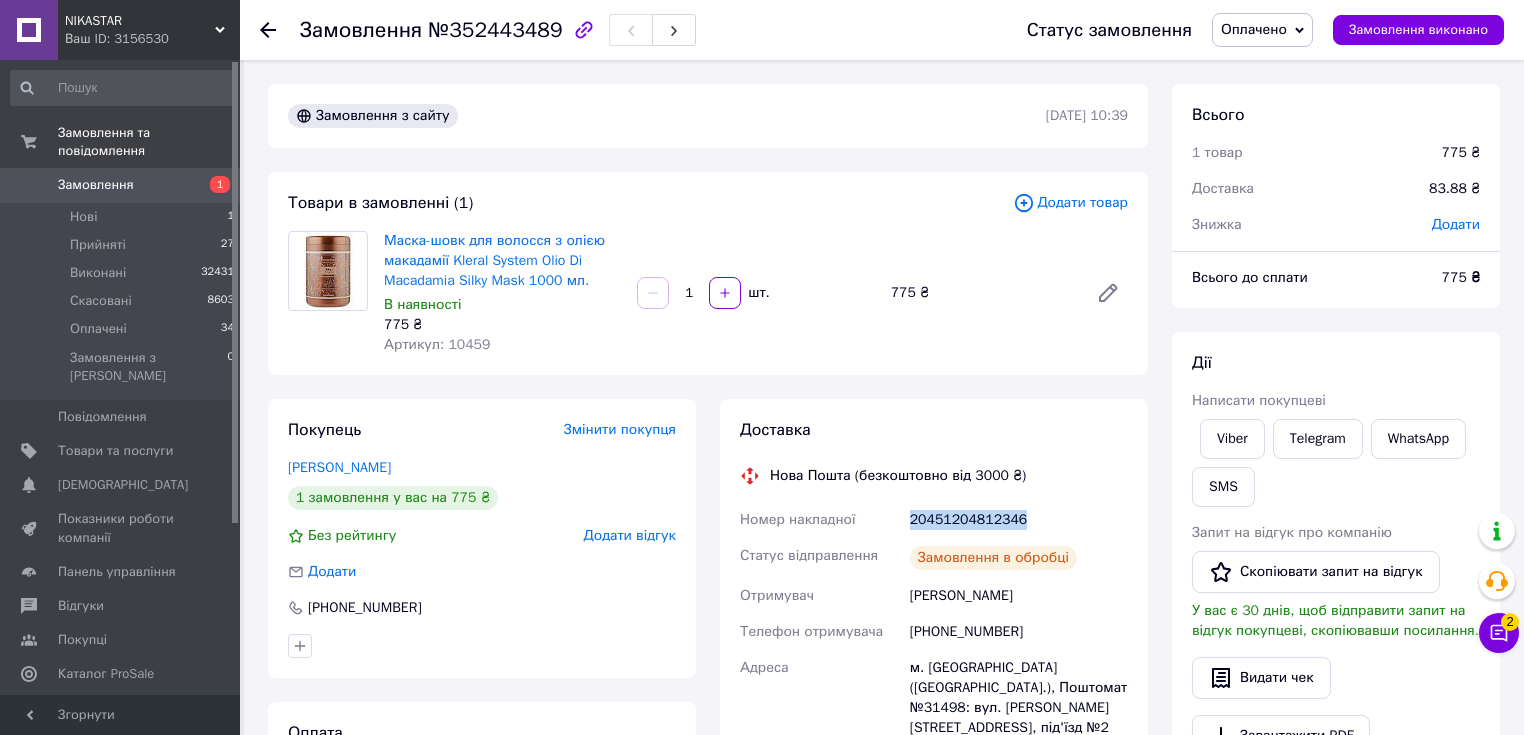 click on "20451204812346" at bounding box center [1019, 520] 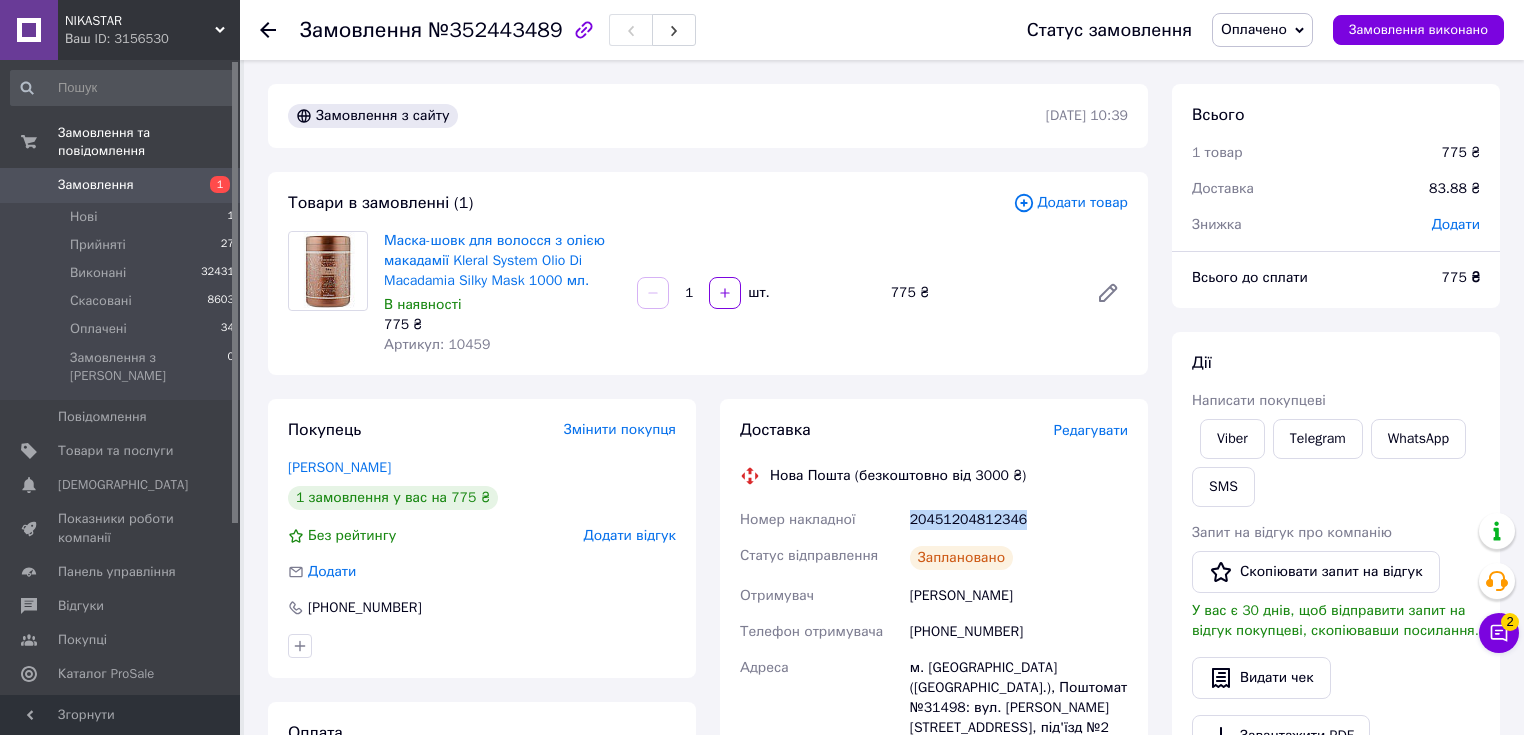 copy on "20451204812346" 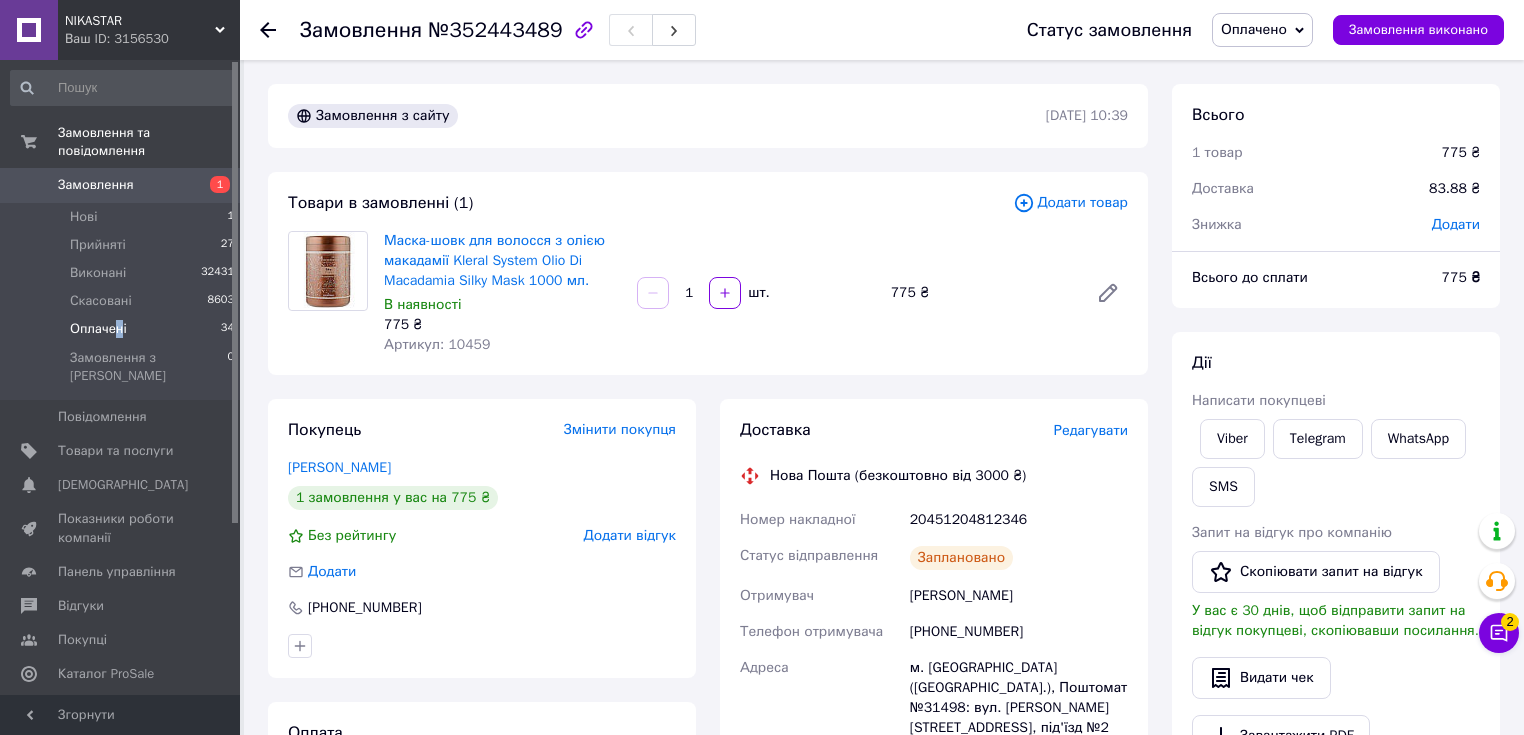 click on "Оплачені" at bounding box center [98, 329] 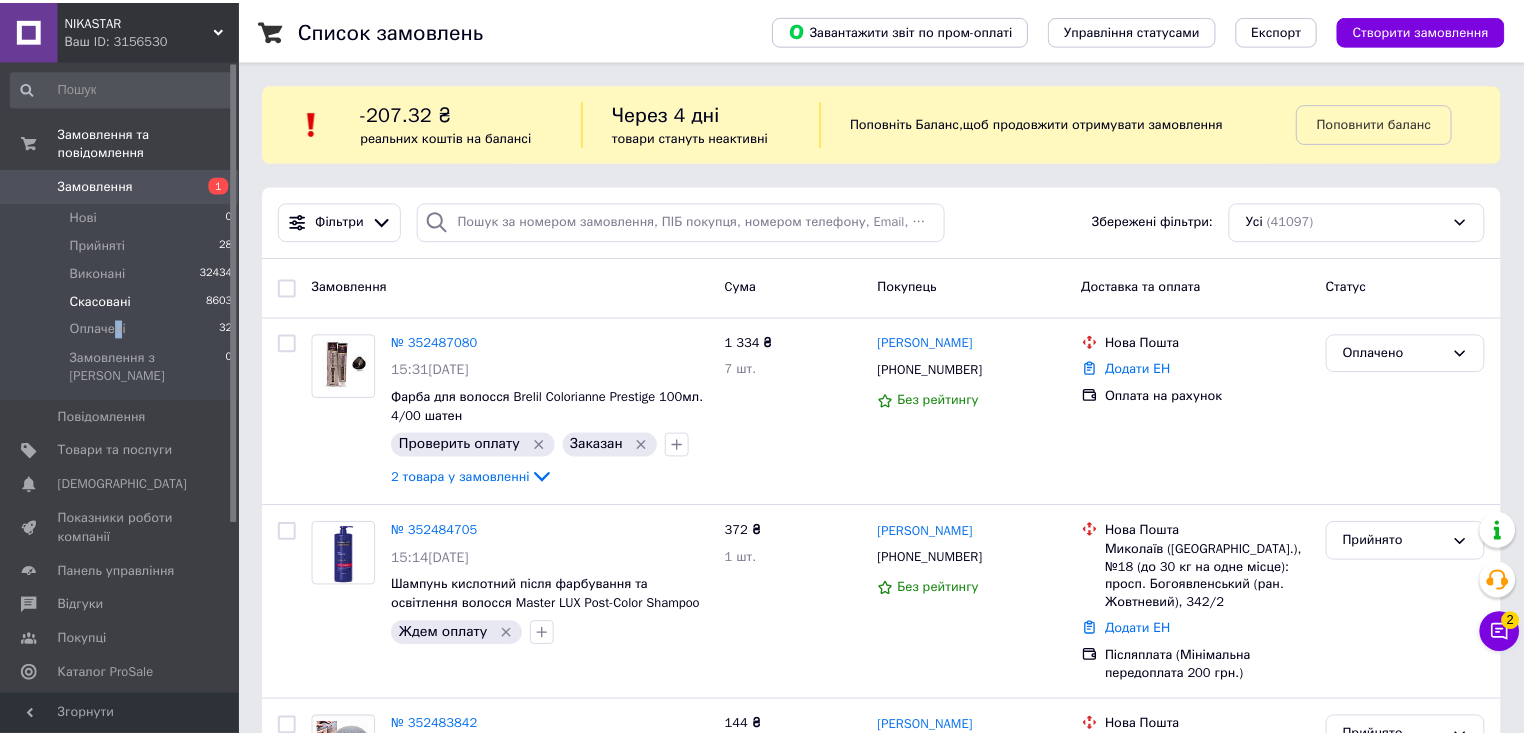 scroll, scrollTop: 182, scrollLeft: 0, axis: vertical 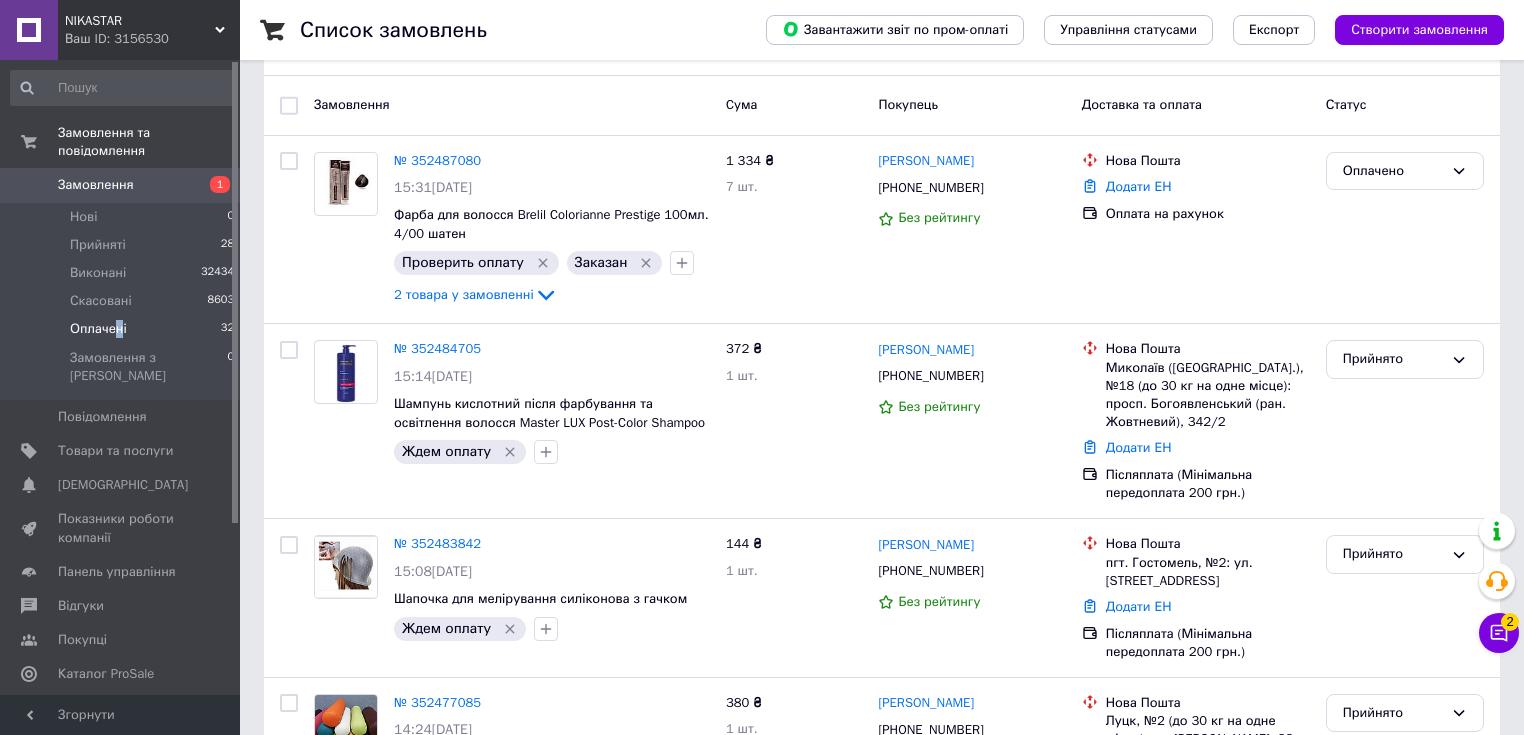 click on "Оплачені" at bounding box center [98, 329] 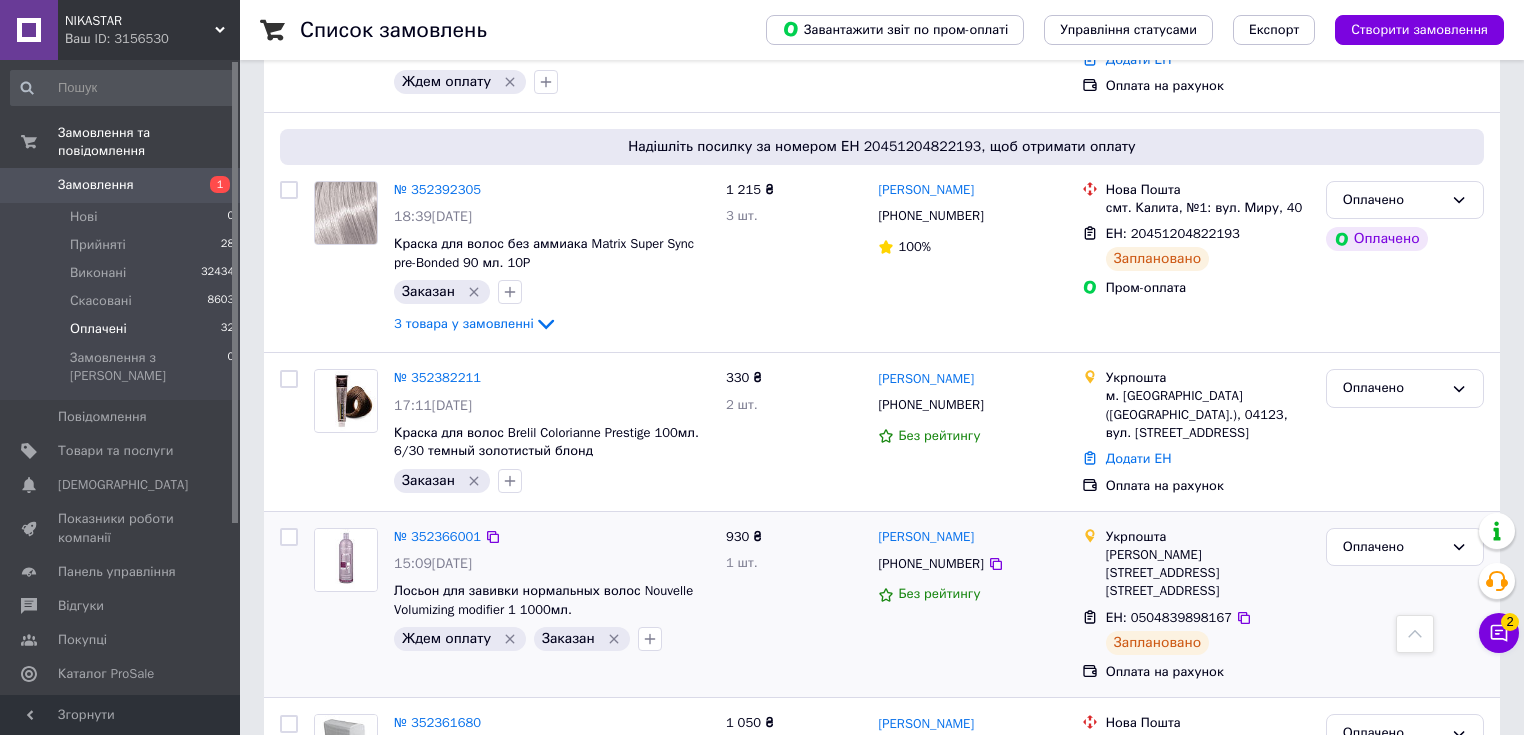 scroll, scrollTop: 1520, scrollLeft: 0, axis: vertical 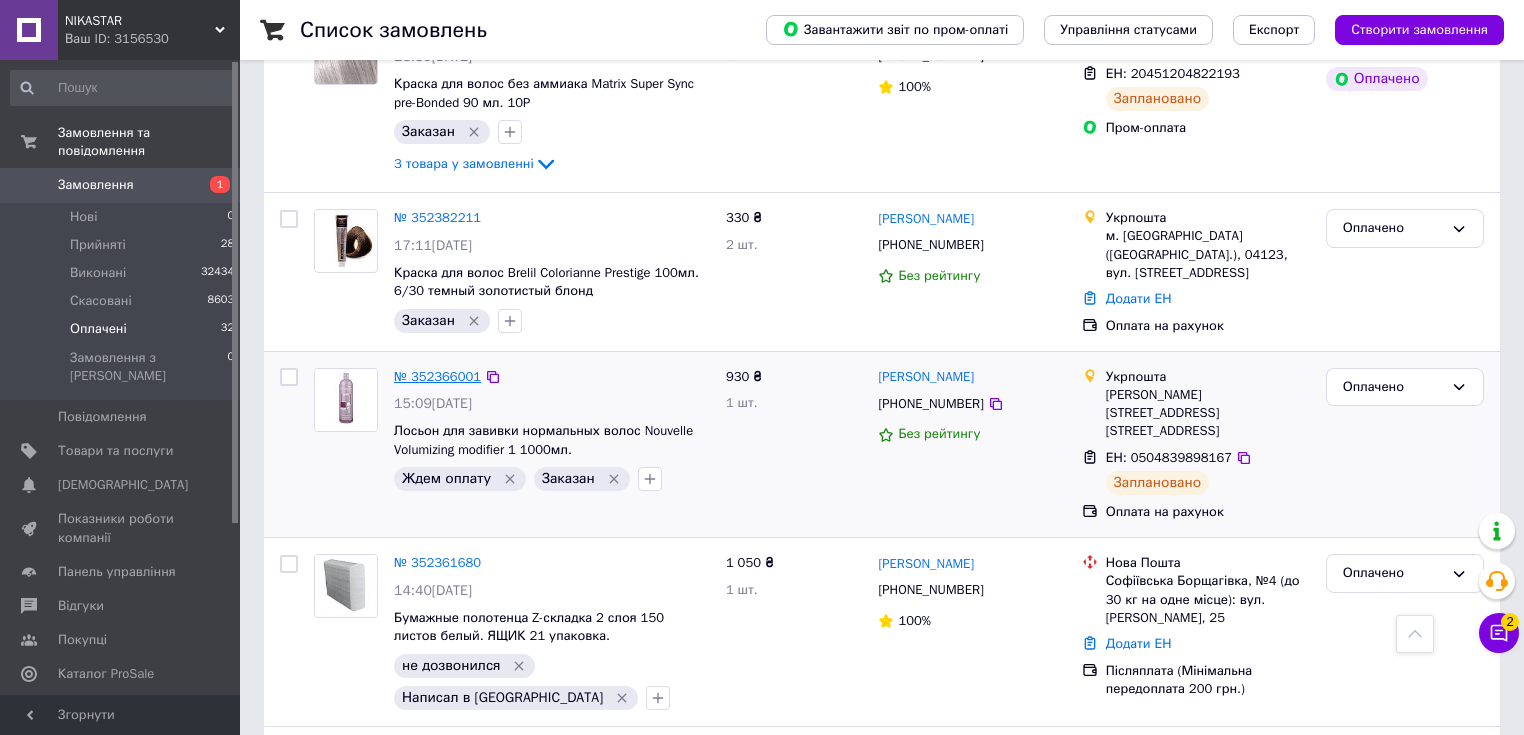 click on "№ 352366001" at bounding box center [437, 376] 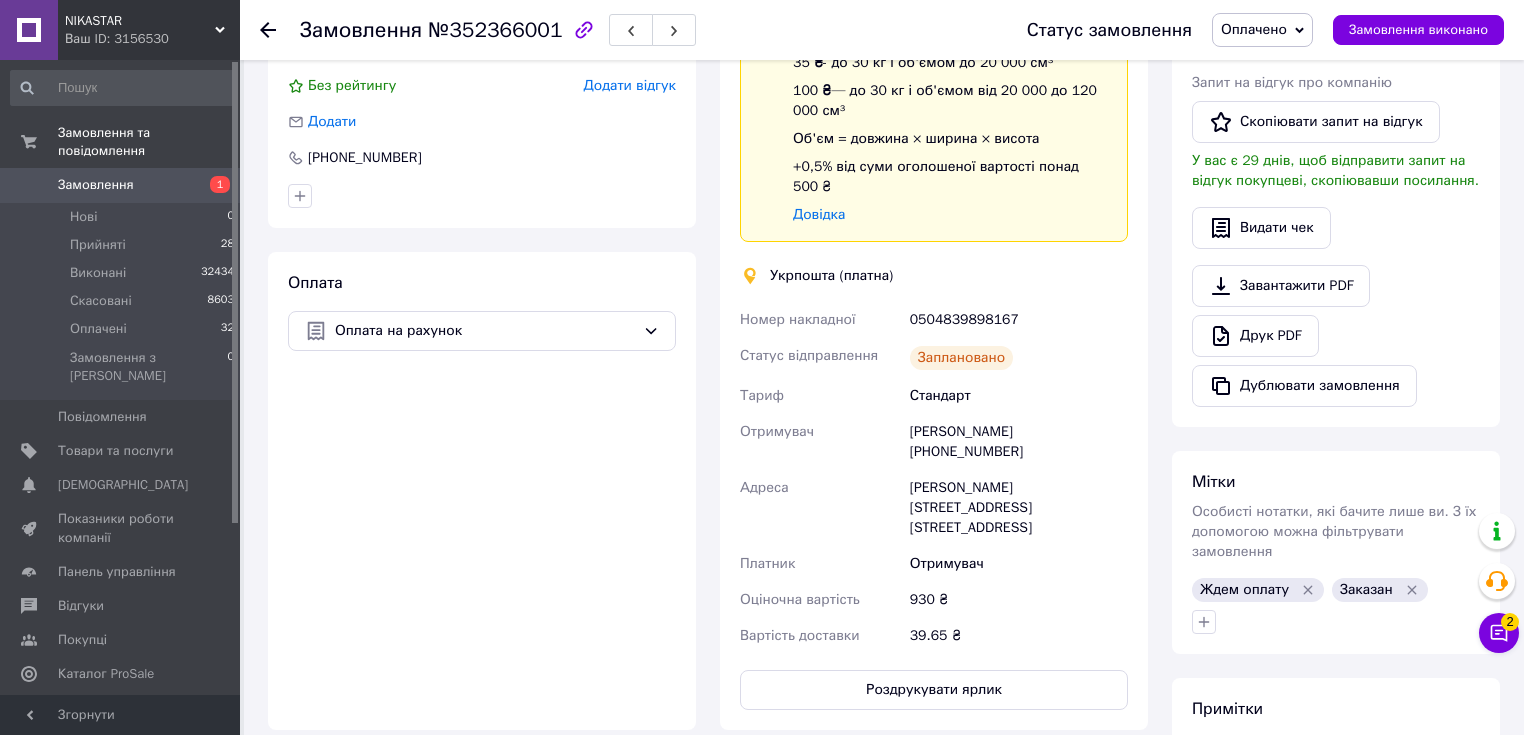 scroll, scrollTop: 290, scrollLeft: 0, axis: vertical 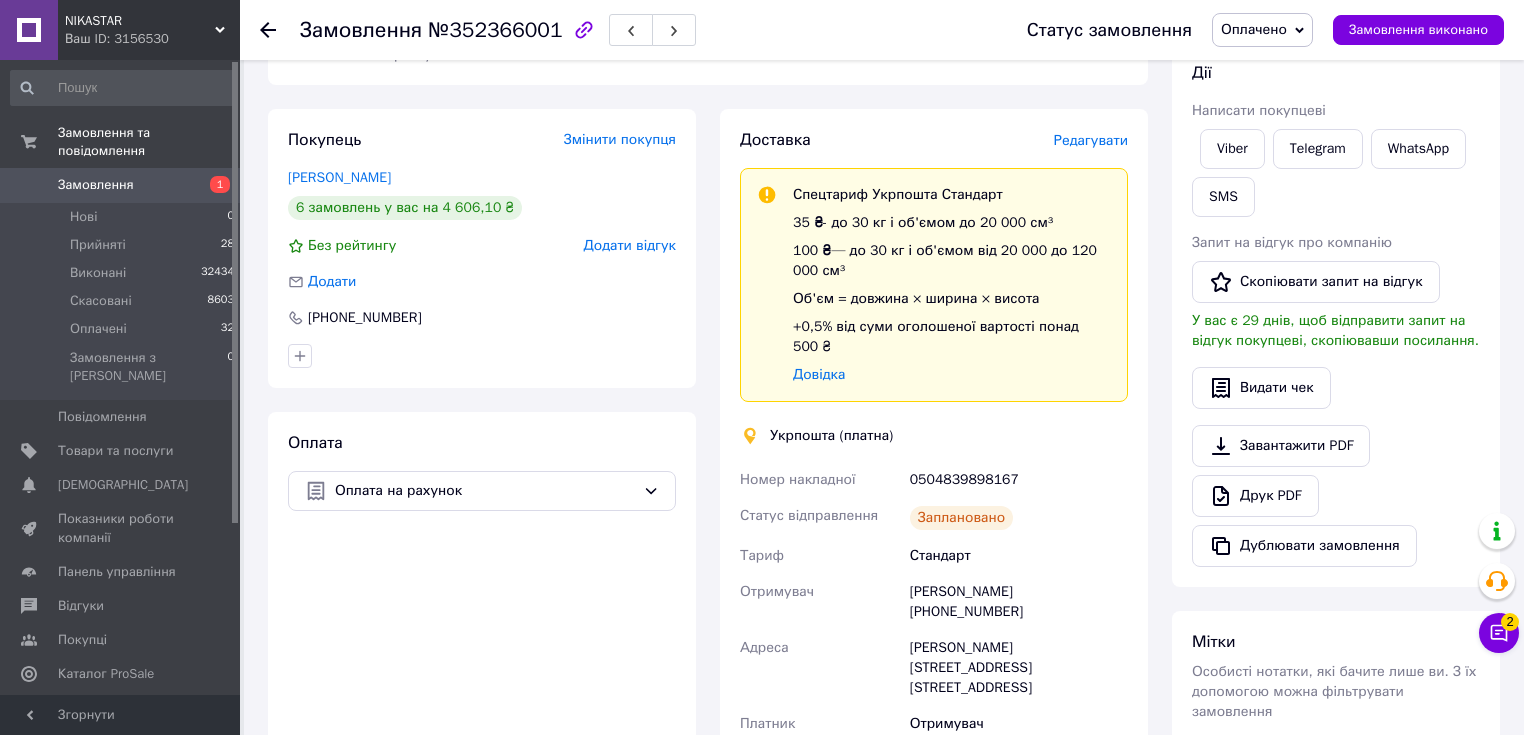 click on "0504839898167" at bounding box center [1019, 480] 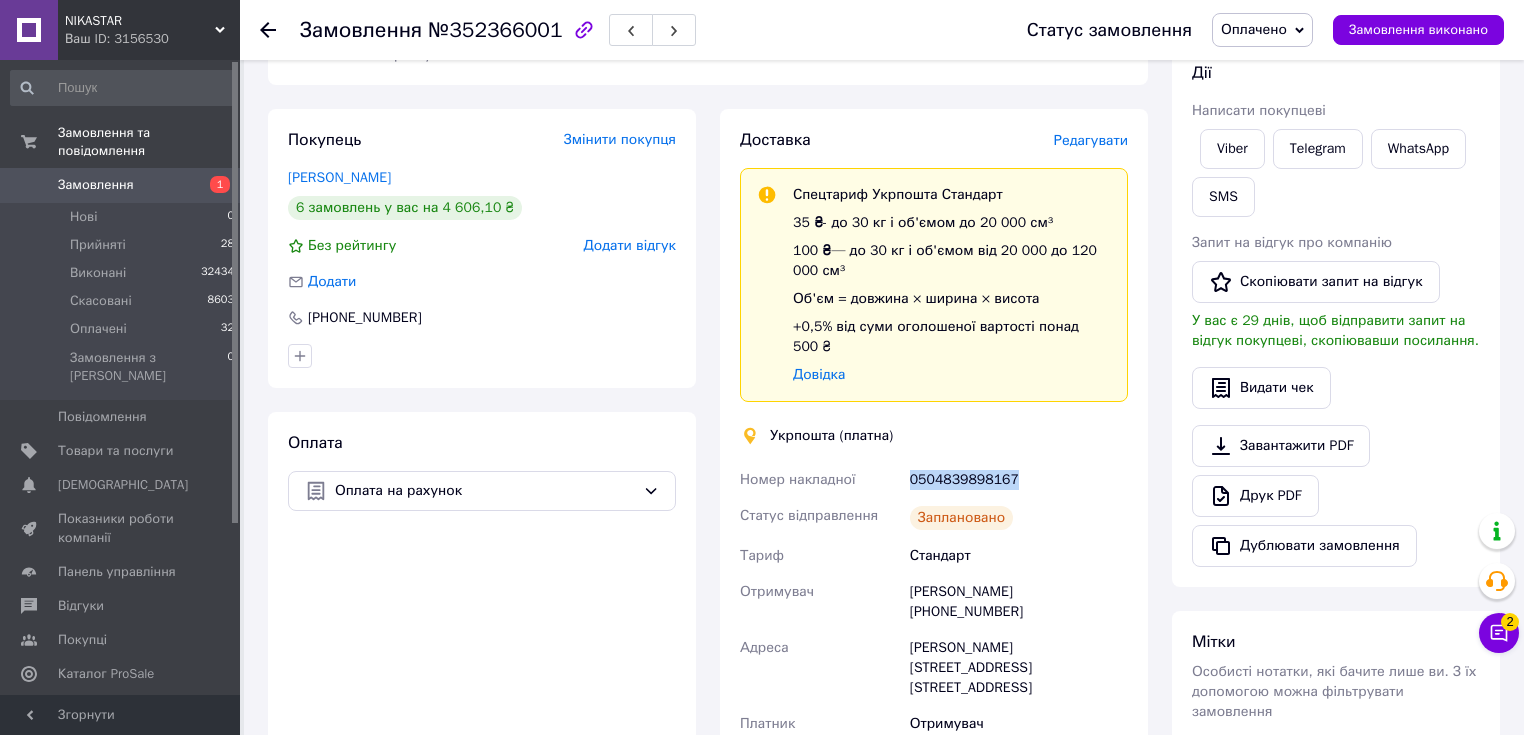 click on "0504839898167" at bounding box center (1019, 480) 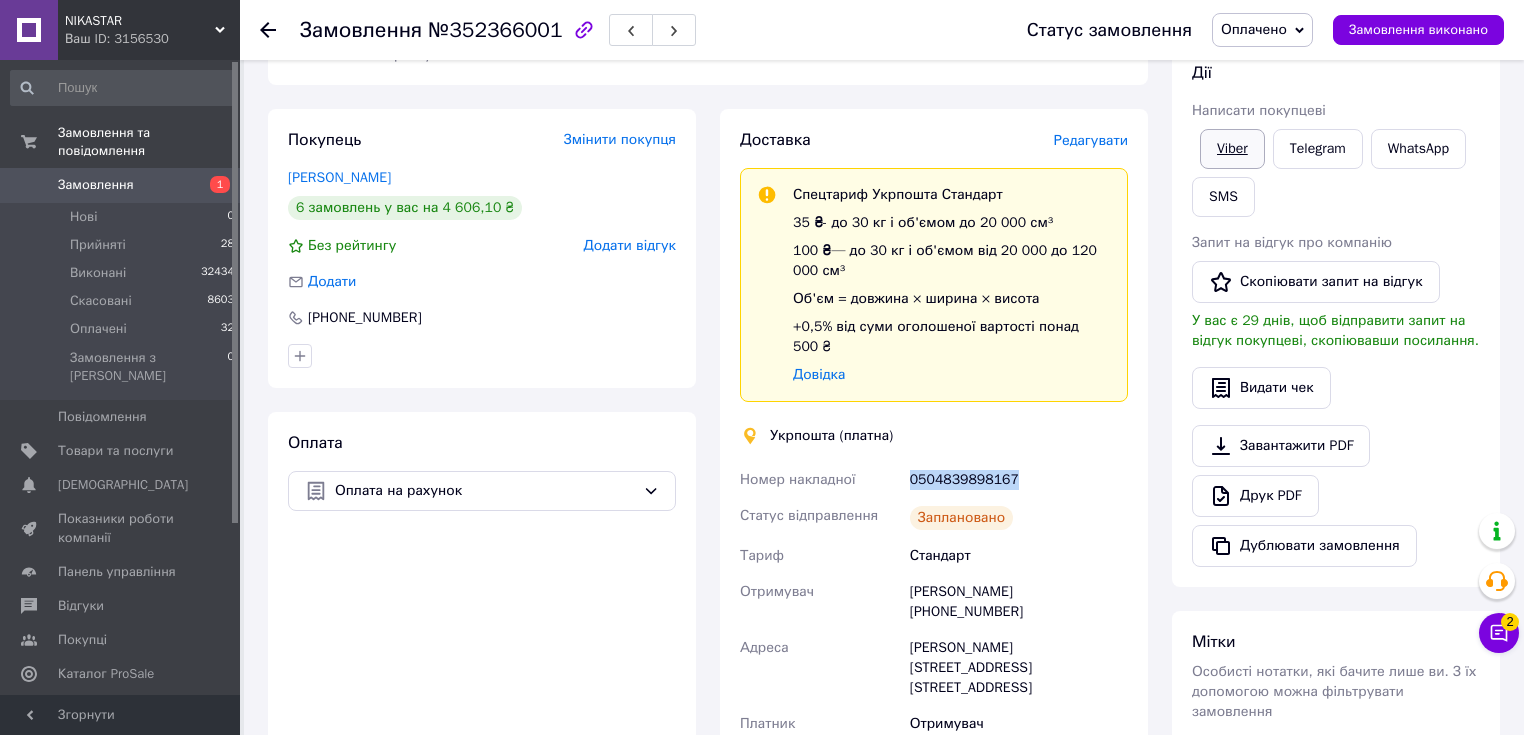 click on "Viber" at bounding box center [1232, 149] 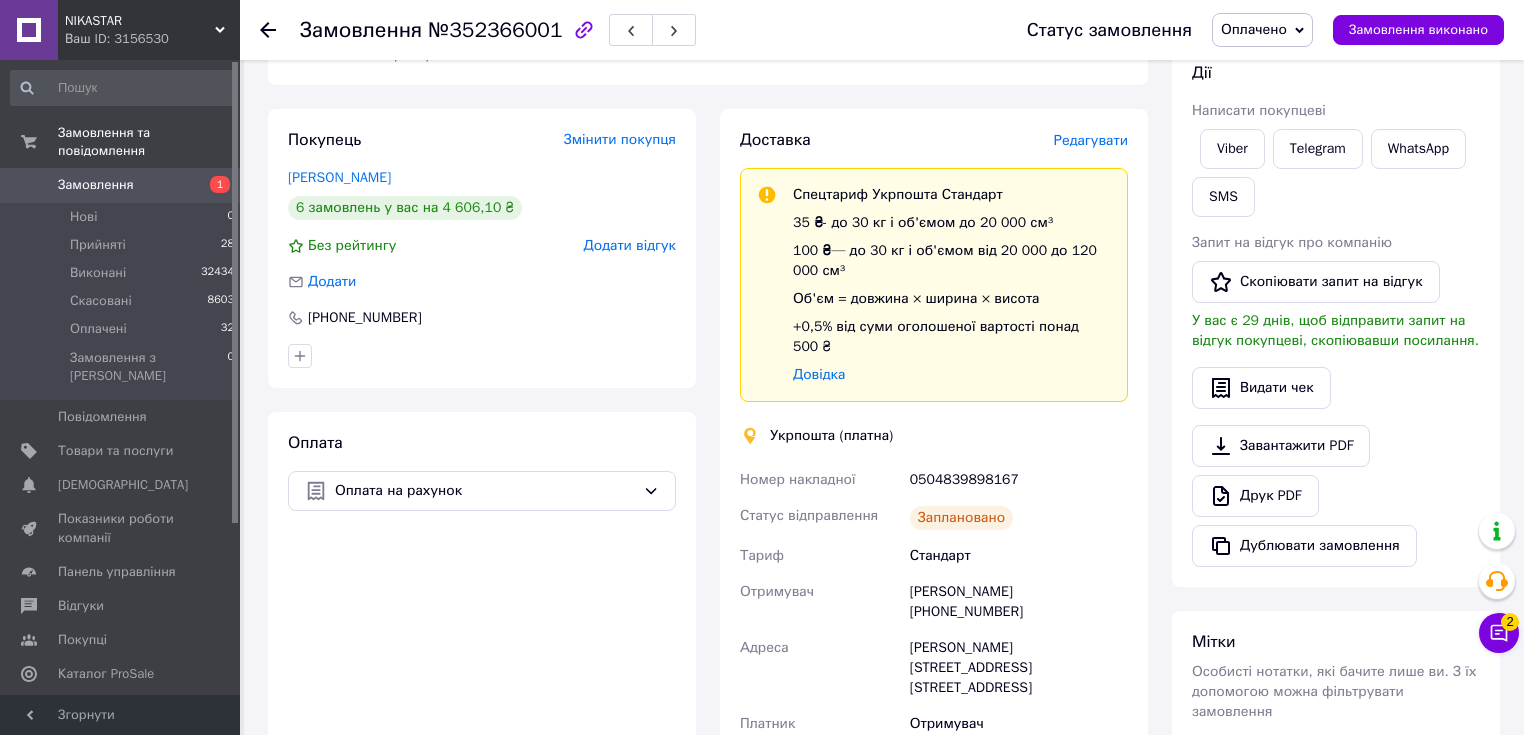 click on "Всього 1 товар 930 ₴ Доставка 39.65 ₴ Знижка Додати Всього до сплати 930 ₴ Дії Написати покупцеві Viber Telegram WhatsApp SMS Запит на відгук про компанію   Скопіювати запит на відгук У вас є 29 днів, щоб відправити запит на відгук покупцеві, скопіювавши посилання.   Видати чек   Завантажити PDF   Друк PDF   Дублювати замовлення Мітки Особисті нотатки, які бачите лише ви. З їх допомогою можна фільтрувати замовлення Ждем оплату   Заказан   Примітки Залишилося 300 символів Очистити Зберегти" at bounding box center [1336, 448] 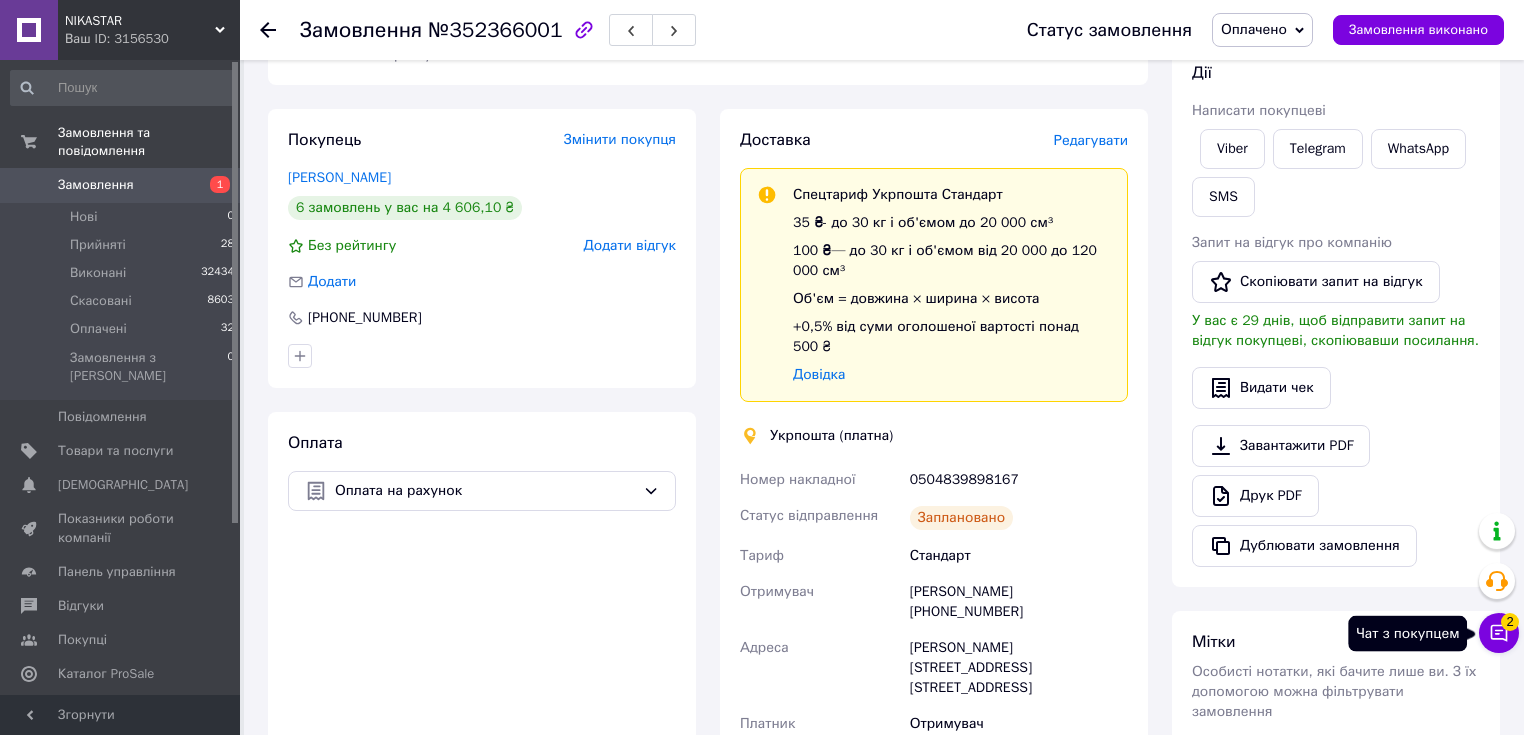 click 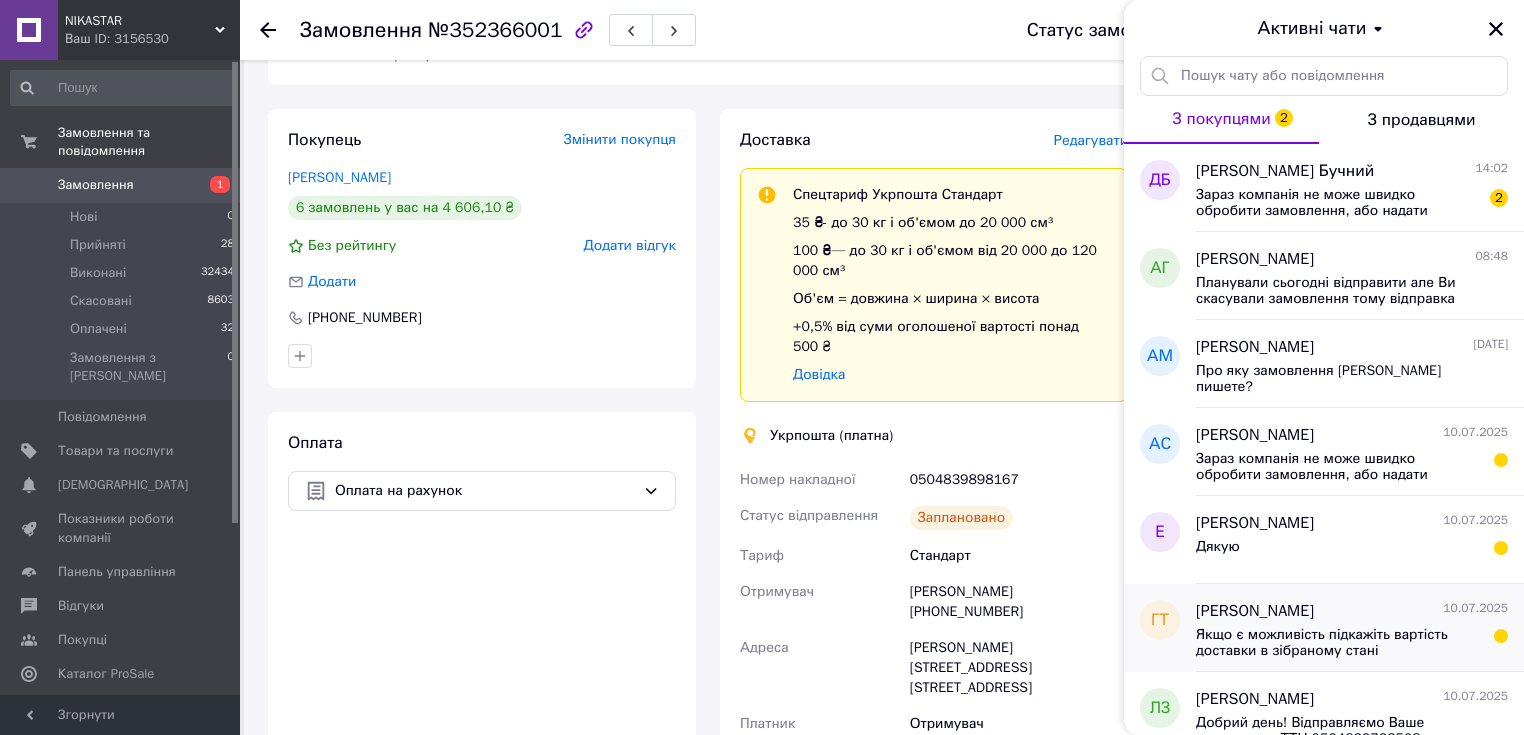 click on "Ганна Ткаченко" at bounding box center (1255, 611) 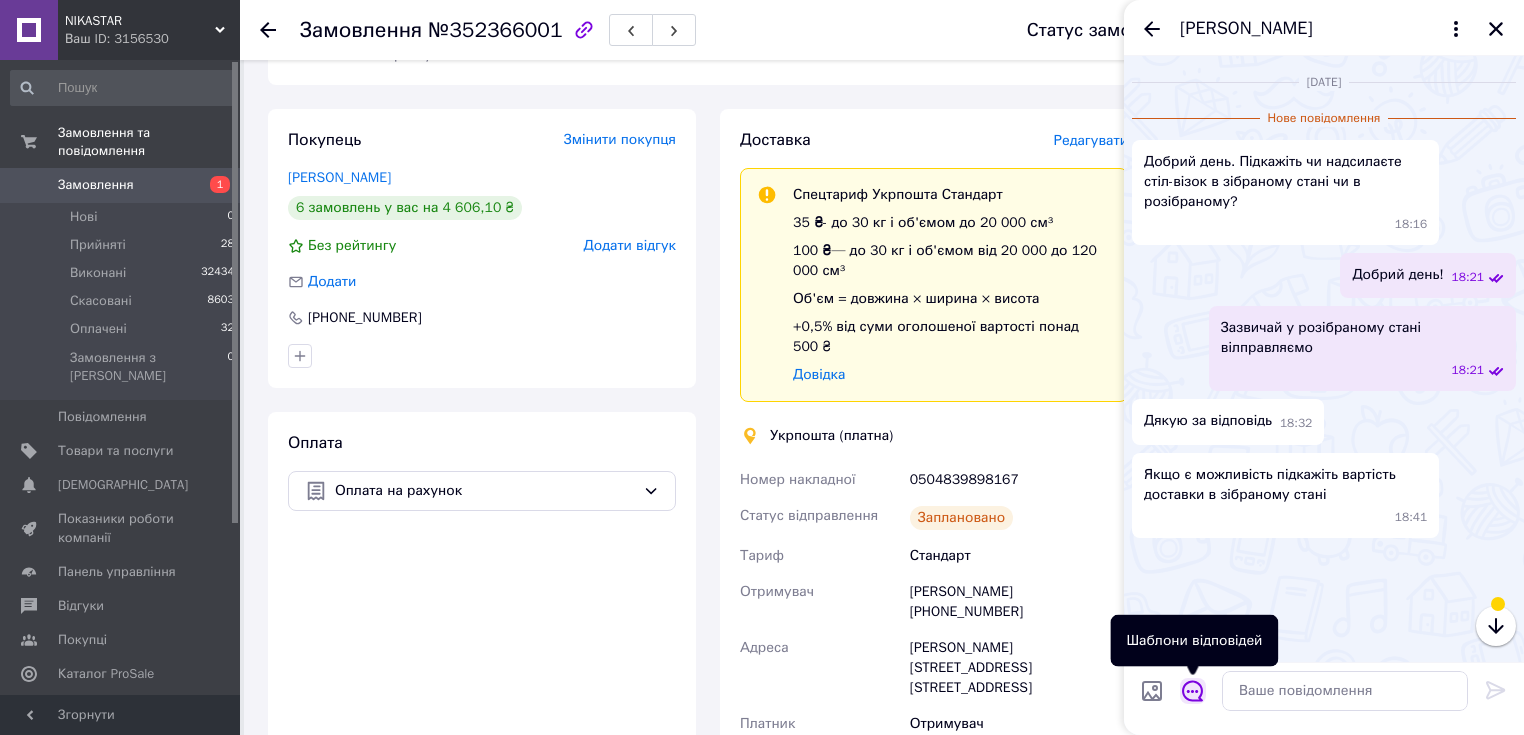 click at bounding box center [1193, 691] 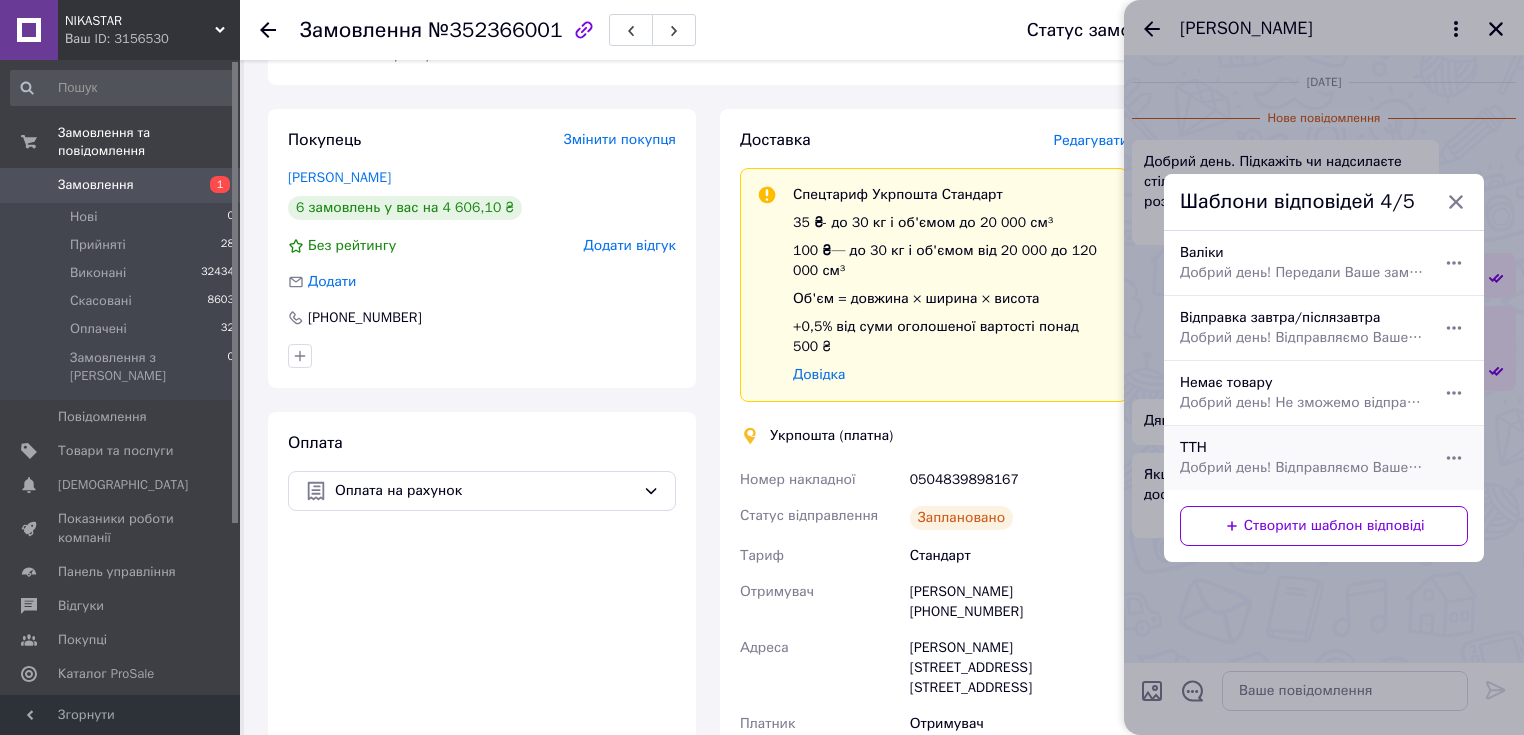 click on "Добрий день! Відправляємо Ваше замовлення ТТН" at bounding box center [1302, 468] 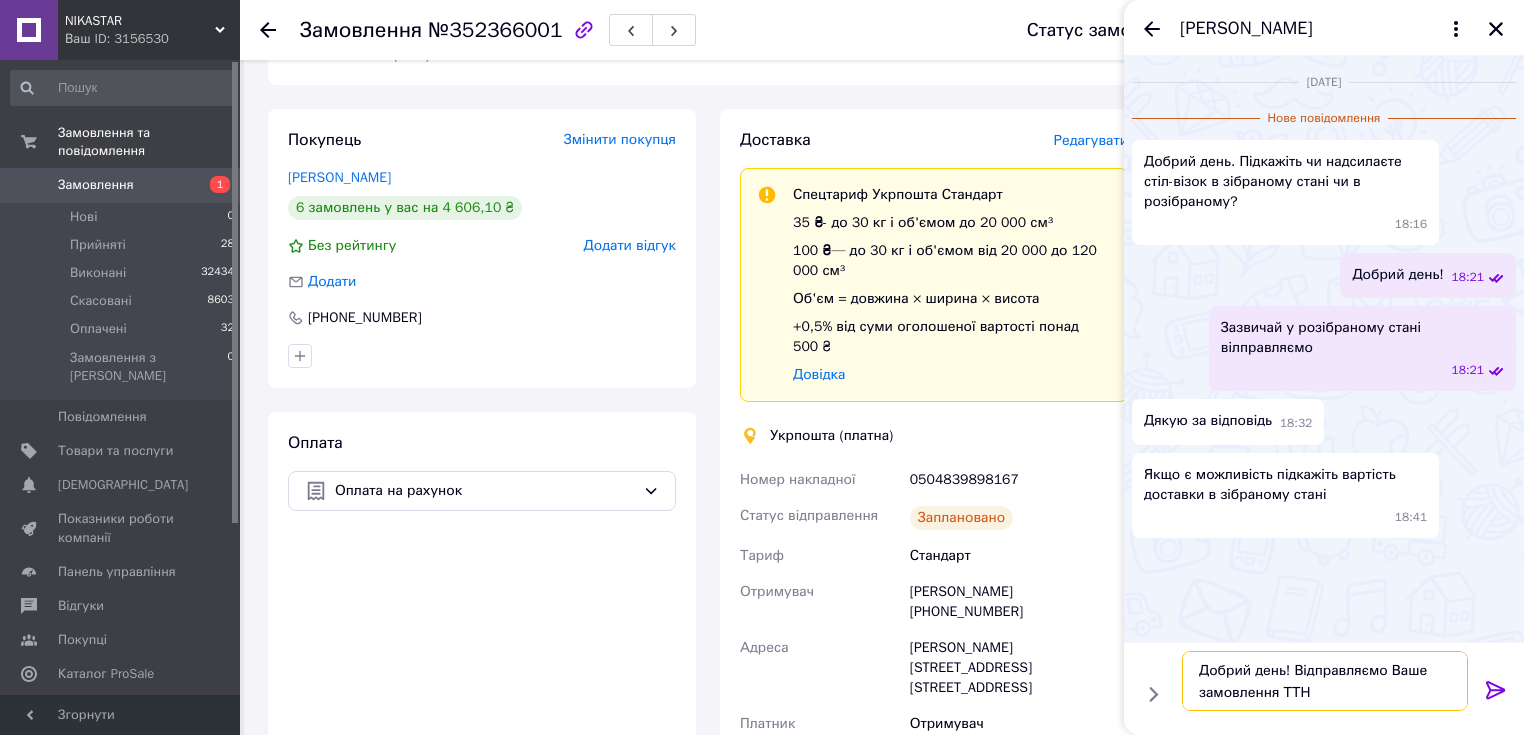 click on "Добрий день! Відправляємо Ваше замовлення ТТН" at bounding box center (1325, 681) 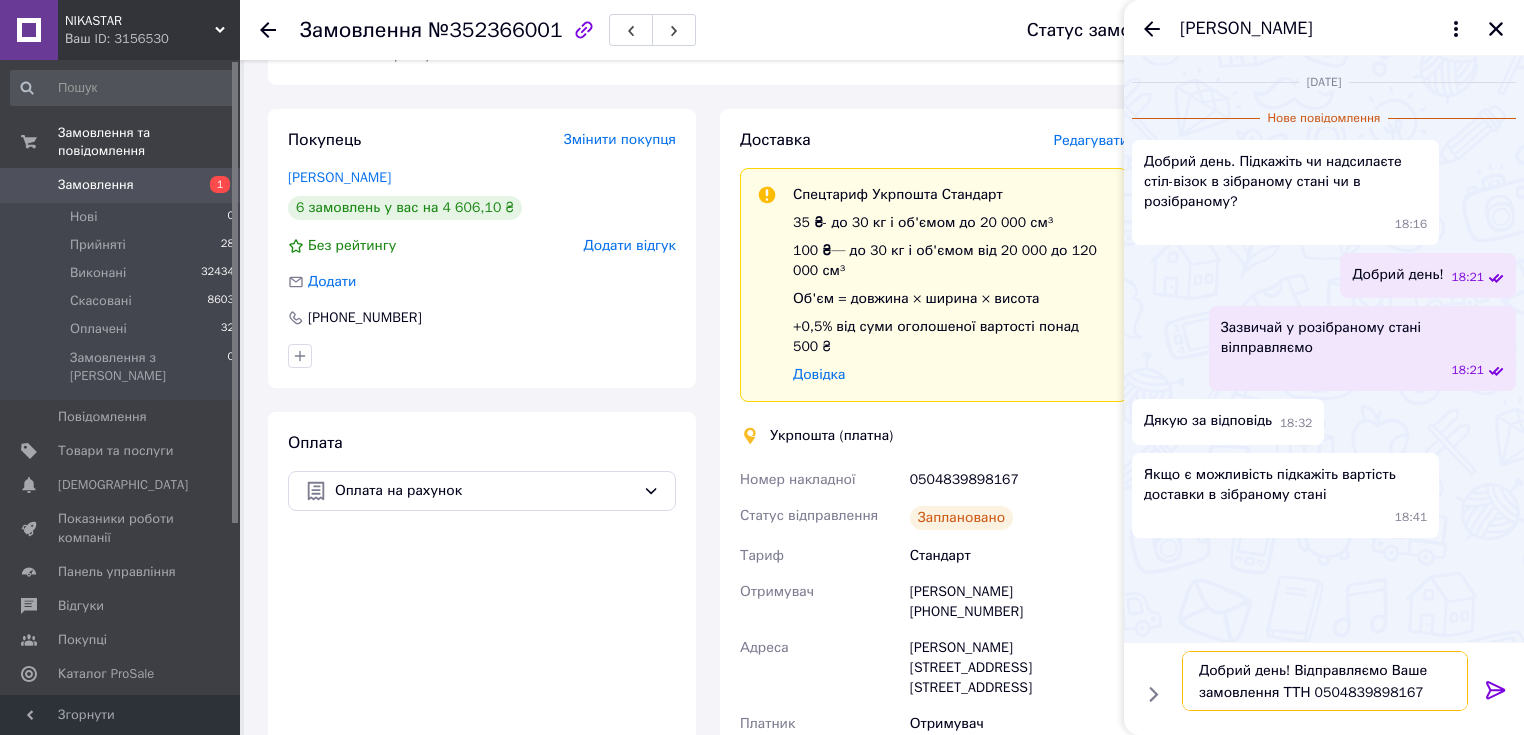 drag, startPoint x: 1417, startPoint y: 686, endPoint x: 1143, endPoint y: 660, distance: 275.2308 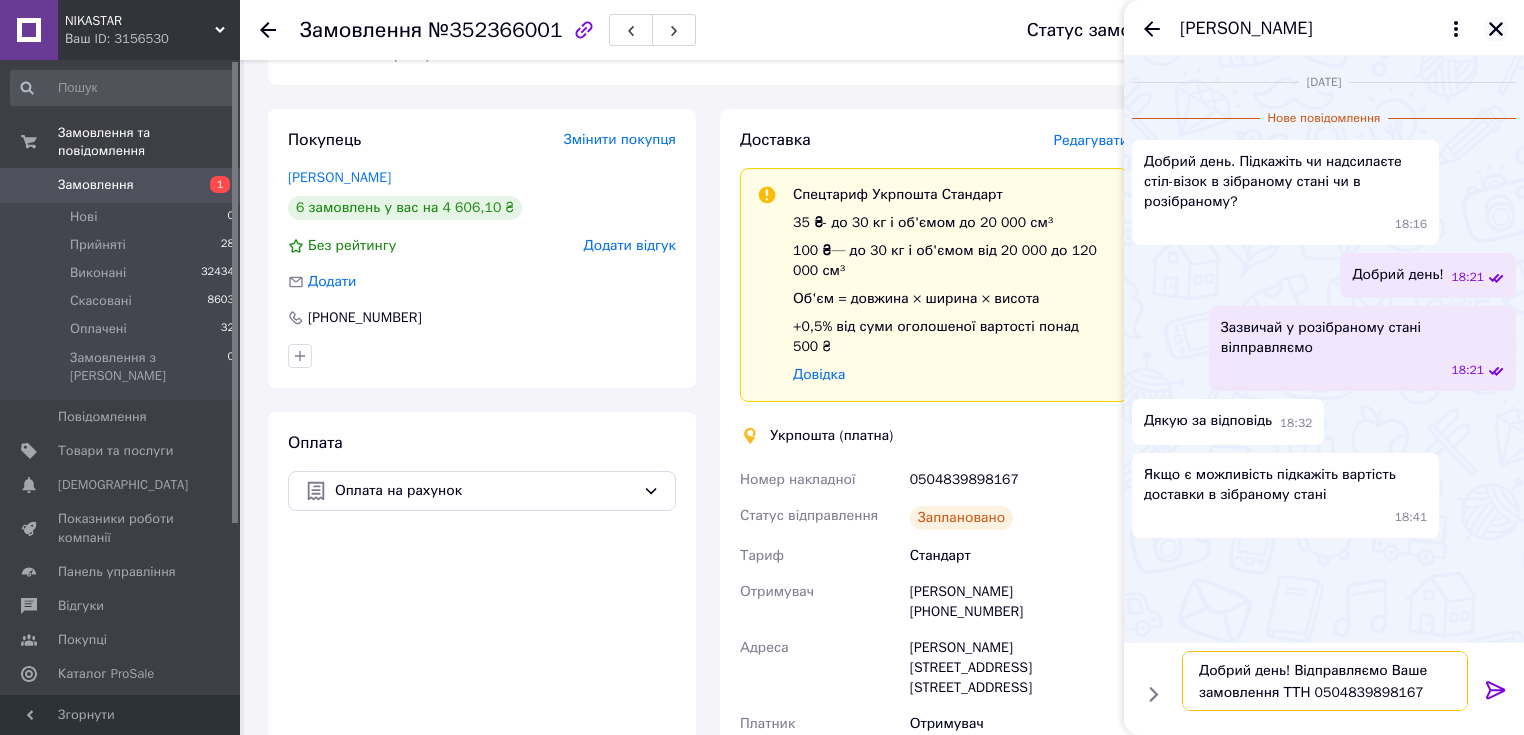 type on "Добрий день! Відправляємо Ваше замовлення ТТН 0504839898167" 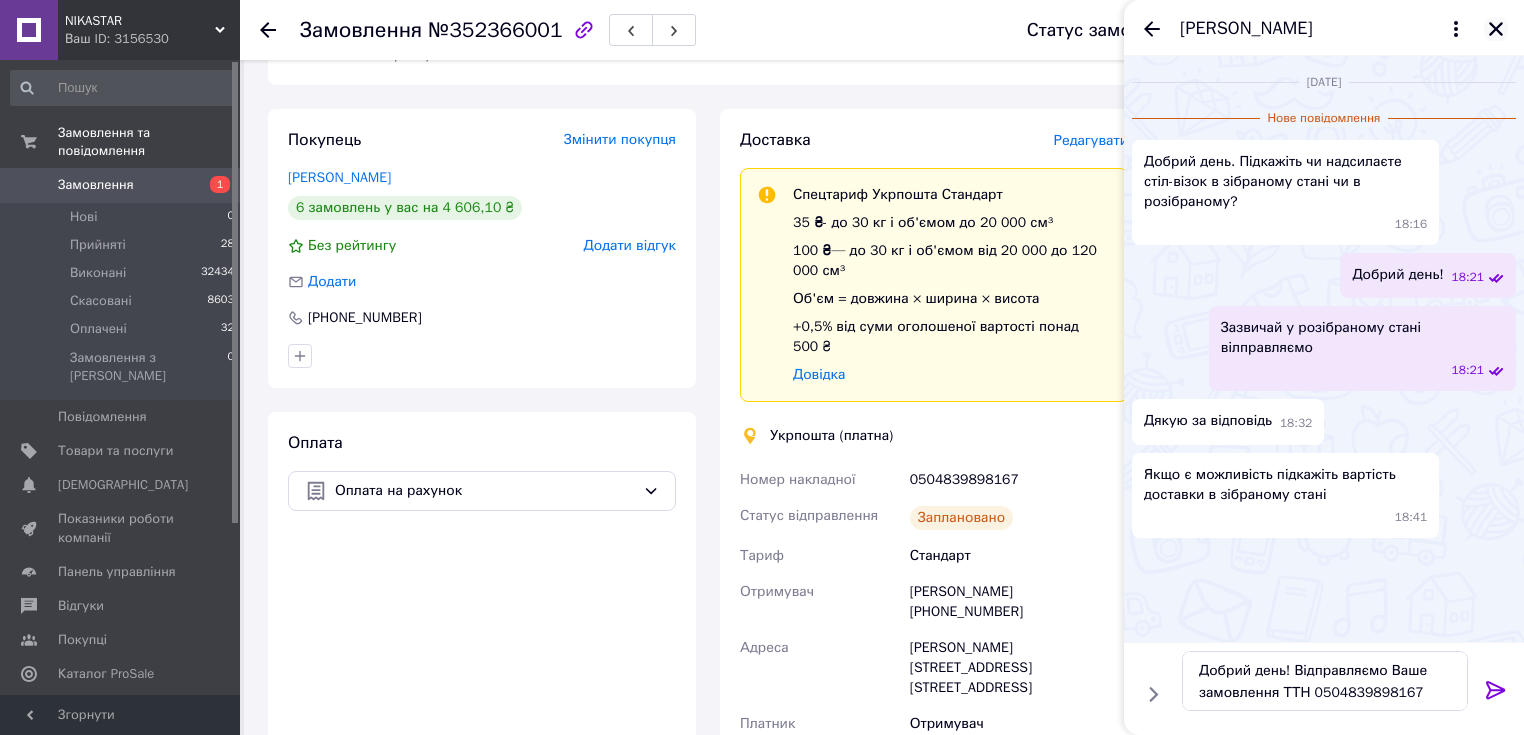 click 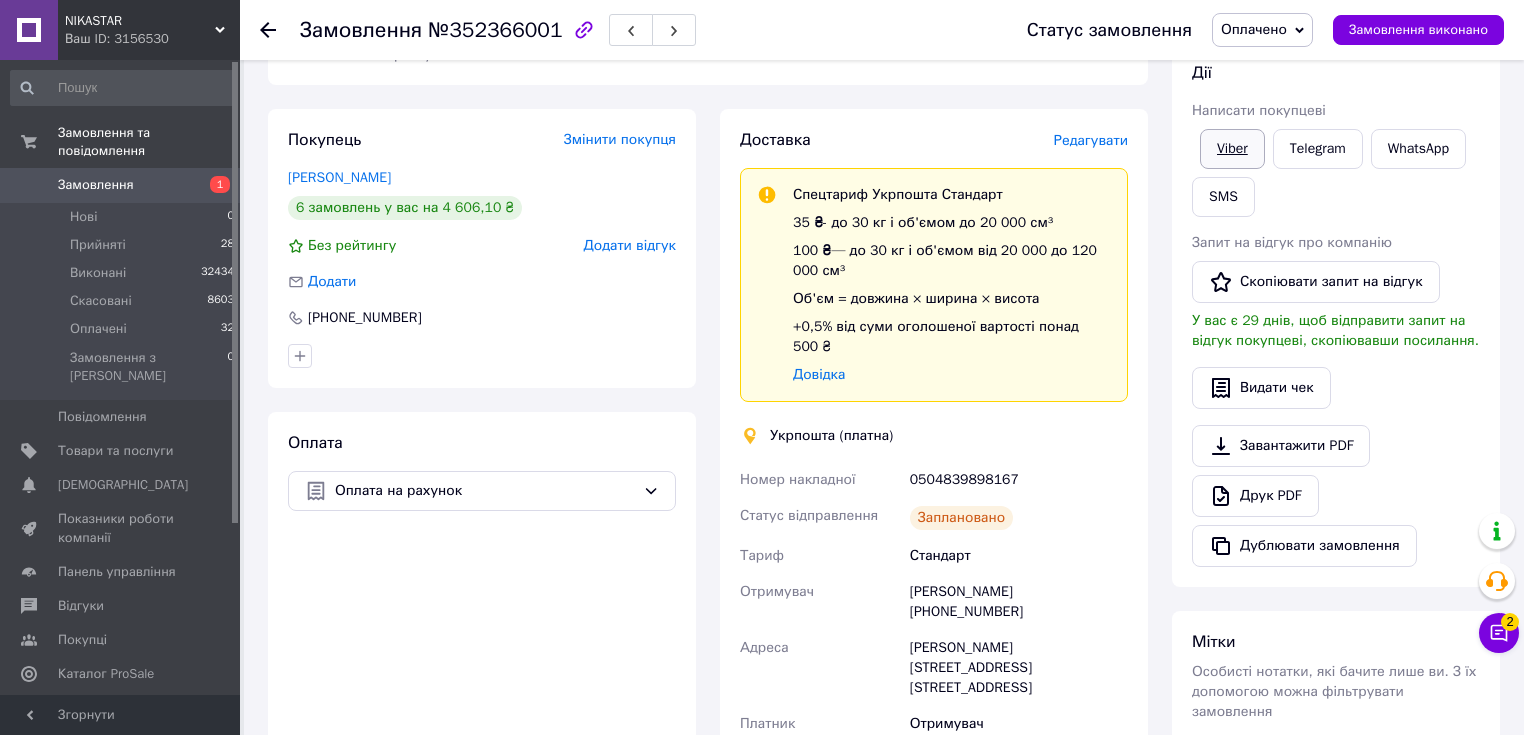 click on "Viber" at bounding box center [1232, 149] 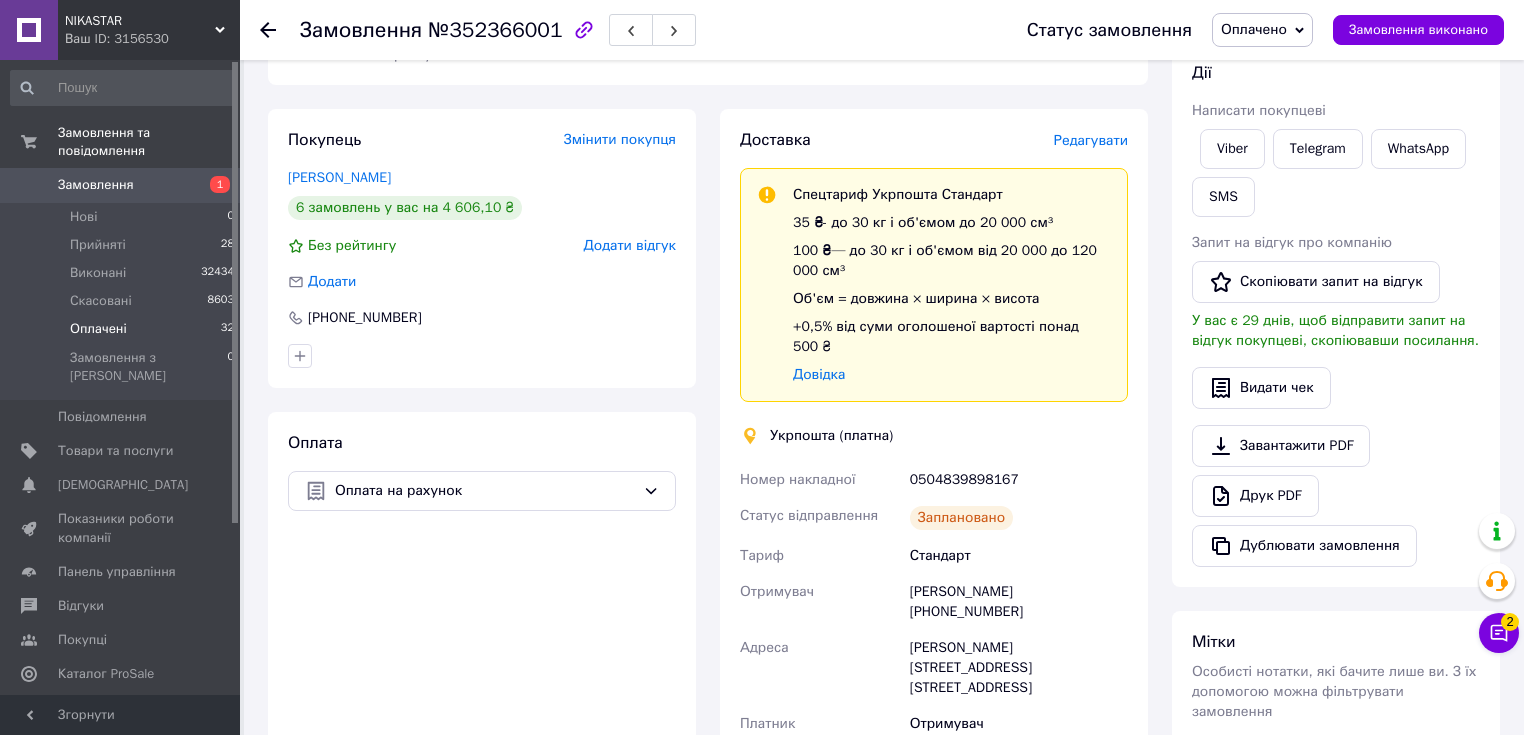 click on "Оплачені" at bounding box center (98, 329) 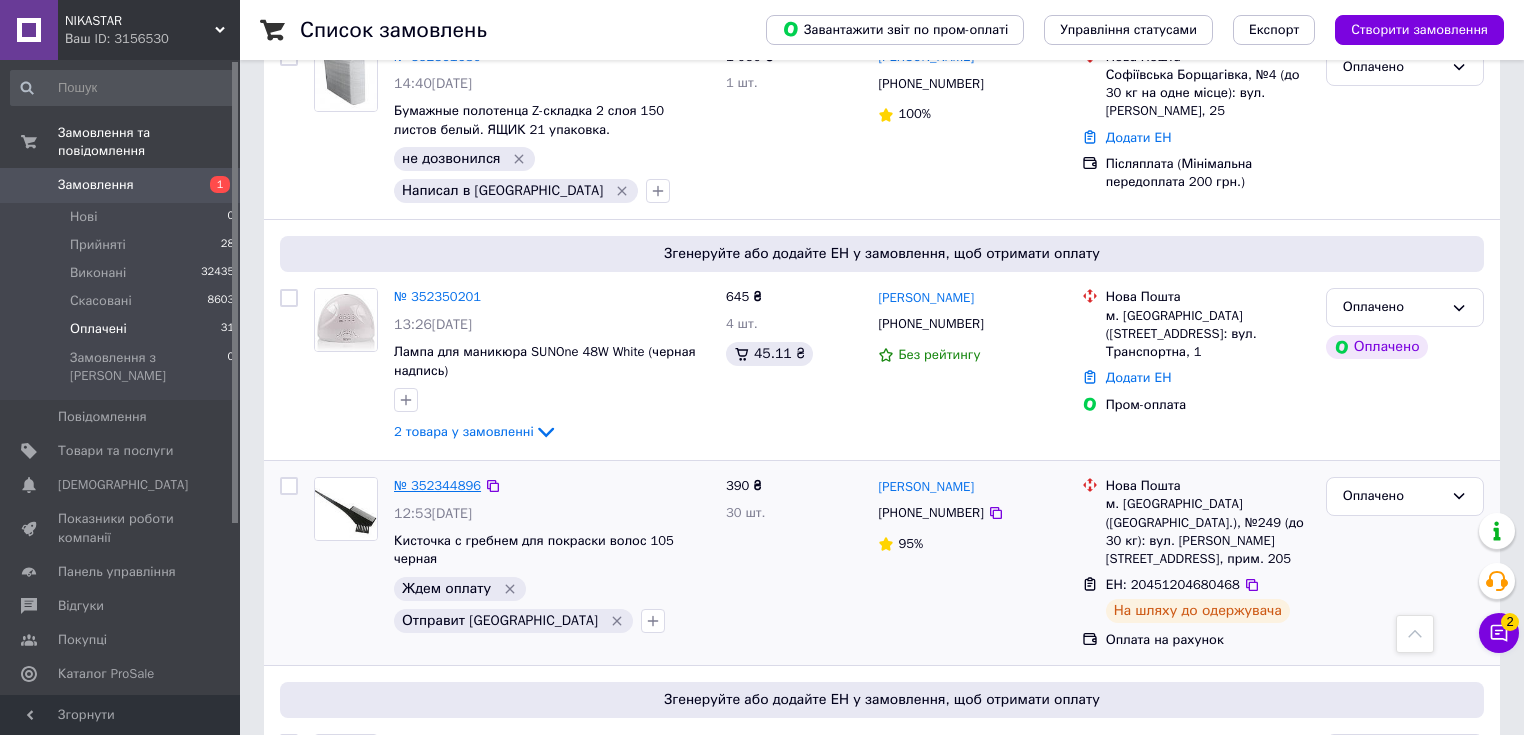 click on "№ 352344896" at bounding box center [437, 485] 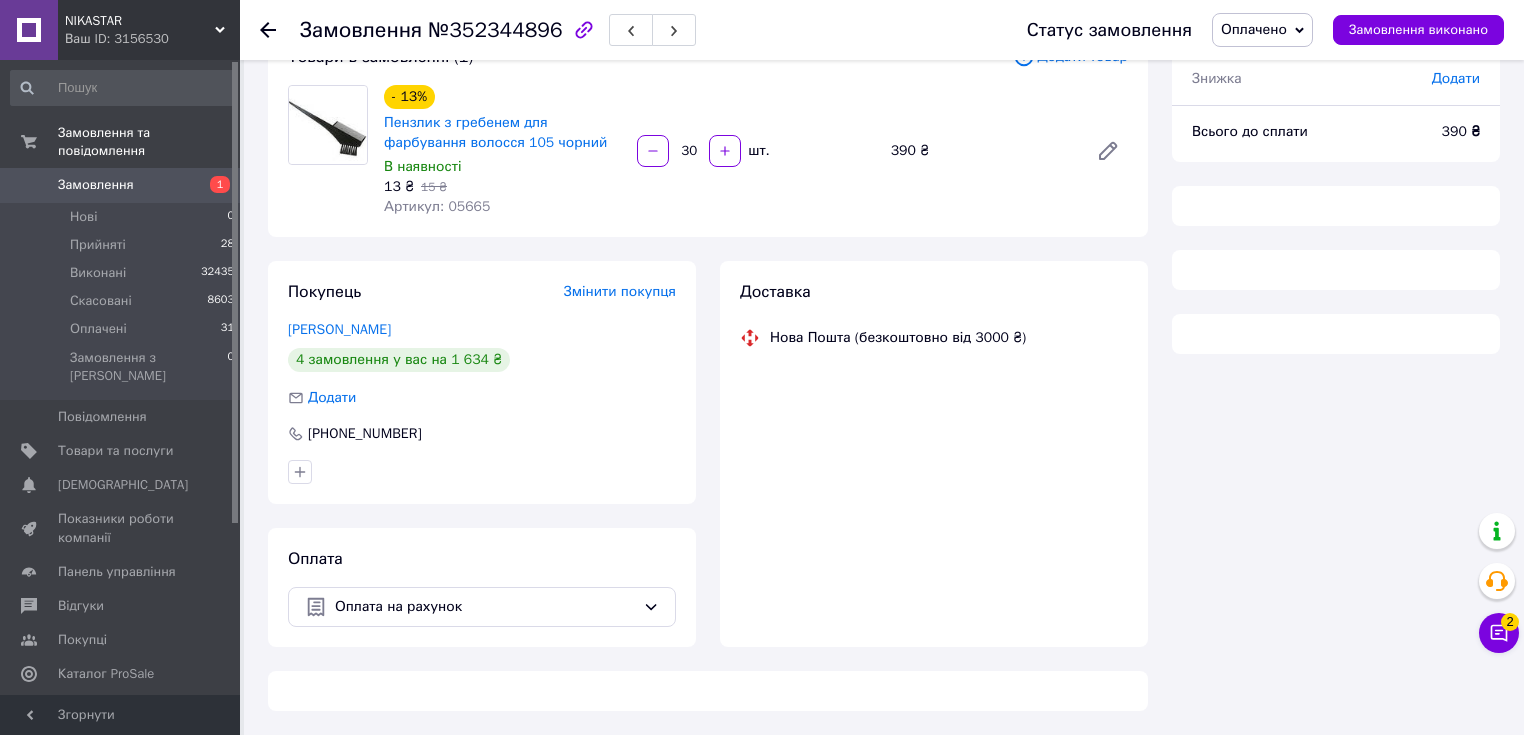 scroll, scrollTop: 0, scrollLeft: 0, axis: both 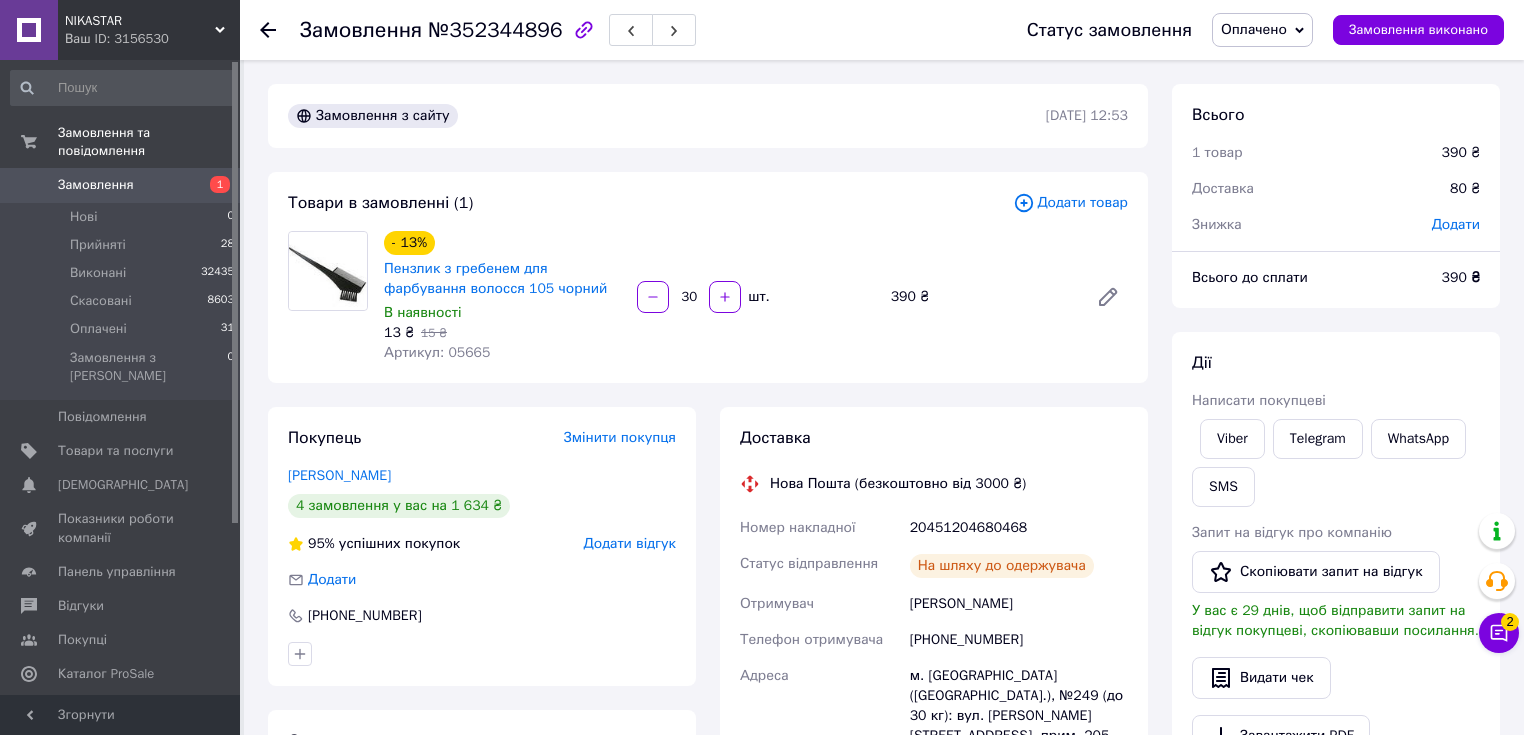 click on "20451204680468" at bounding box center [1019, 528] 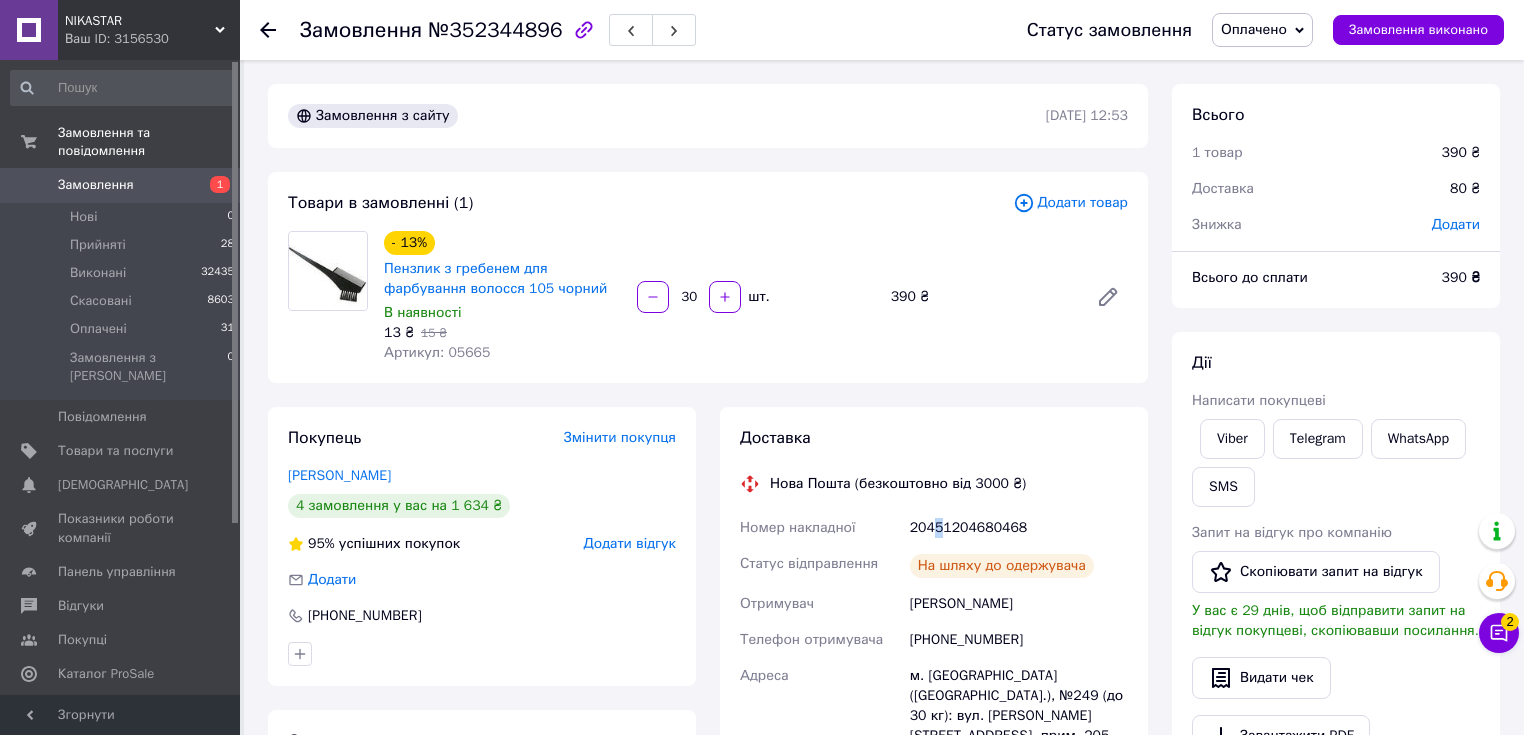 click on "20451204680468" at bounding box center [1019, 528] 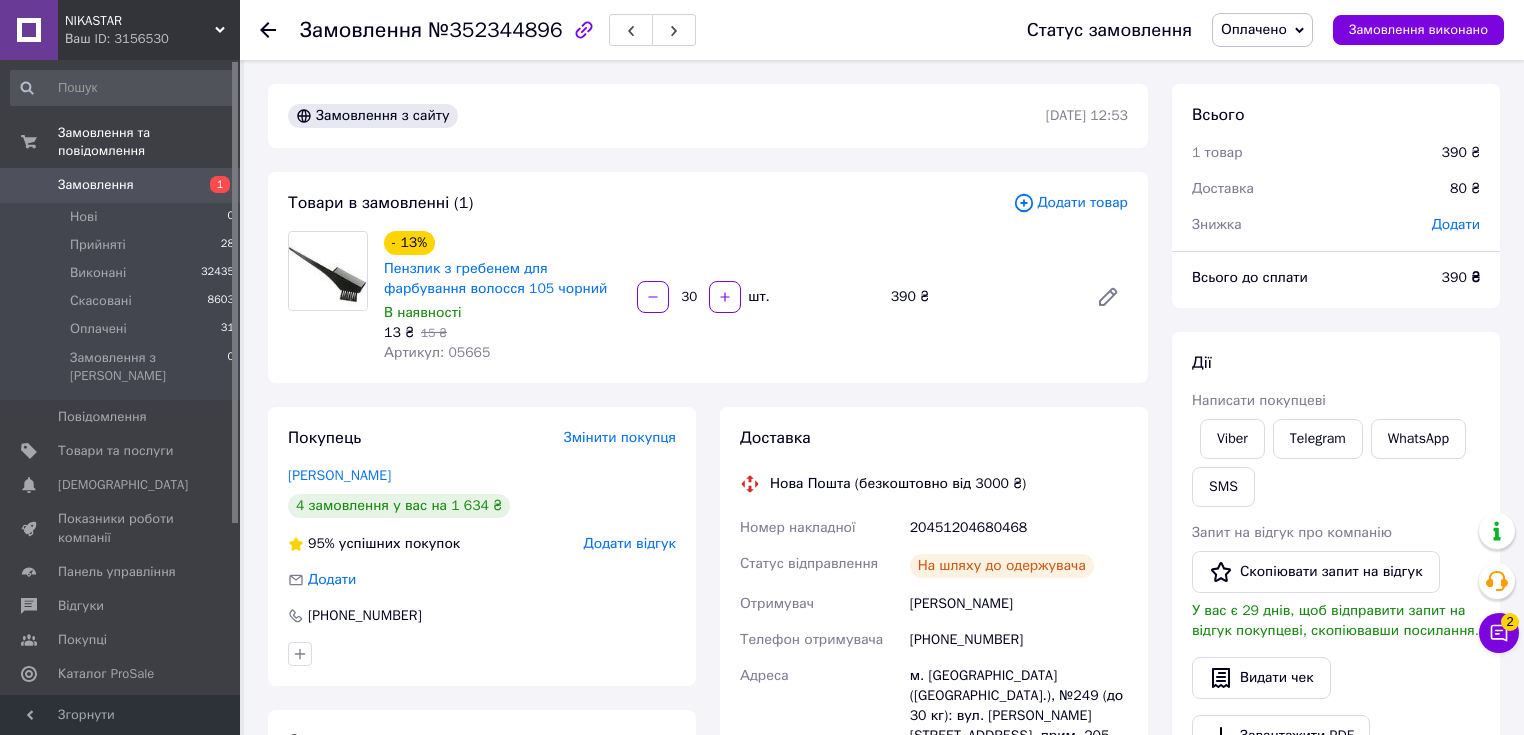 click on "20451204680468" at bounding box center (1019, 528) 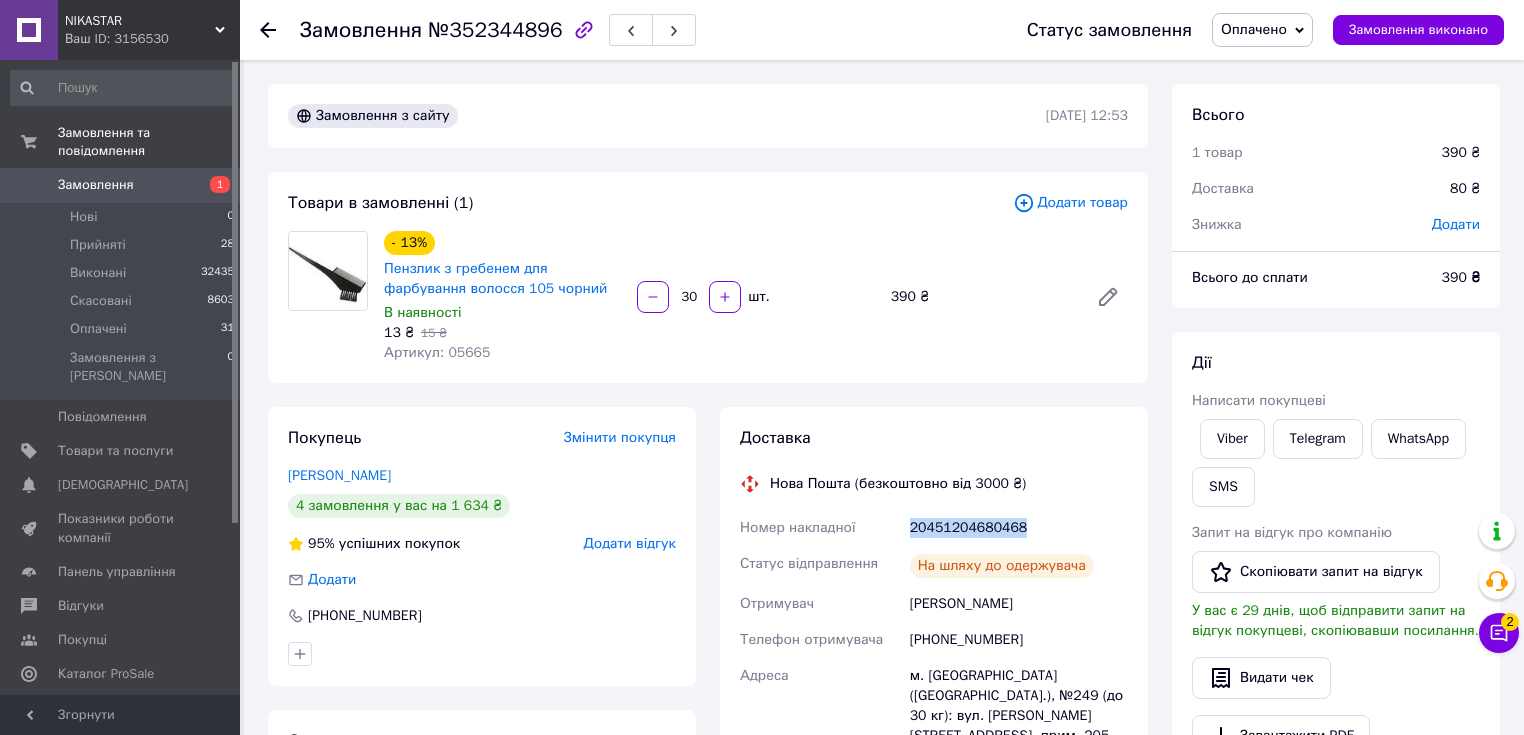 click on "20451204680468" at bounding box center (1019, 528) 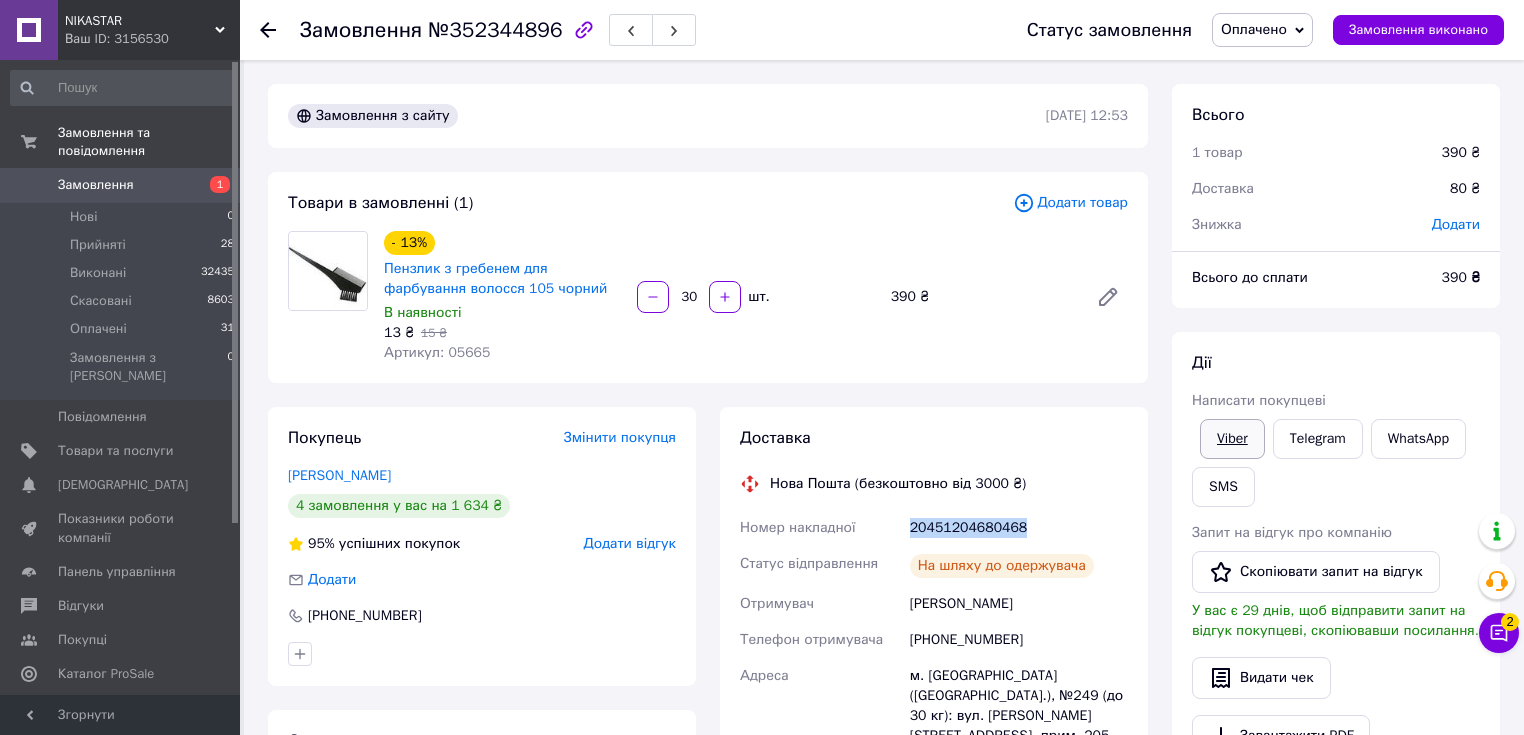 click on "Viber" at bounding box center (1232, 439) 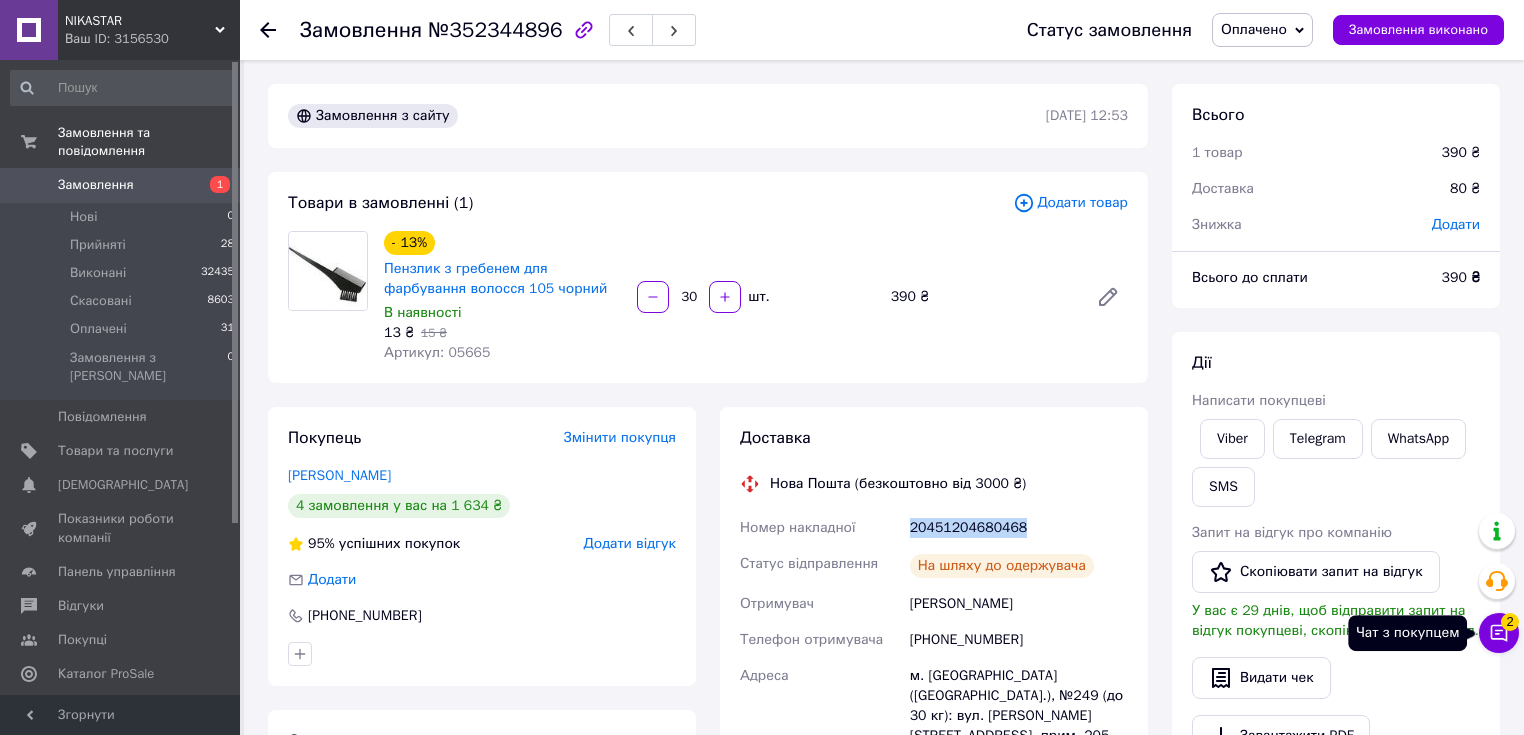 click on "2" at bounding box center [1510, 622] 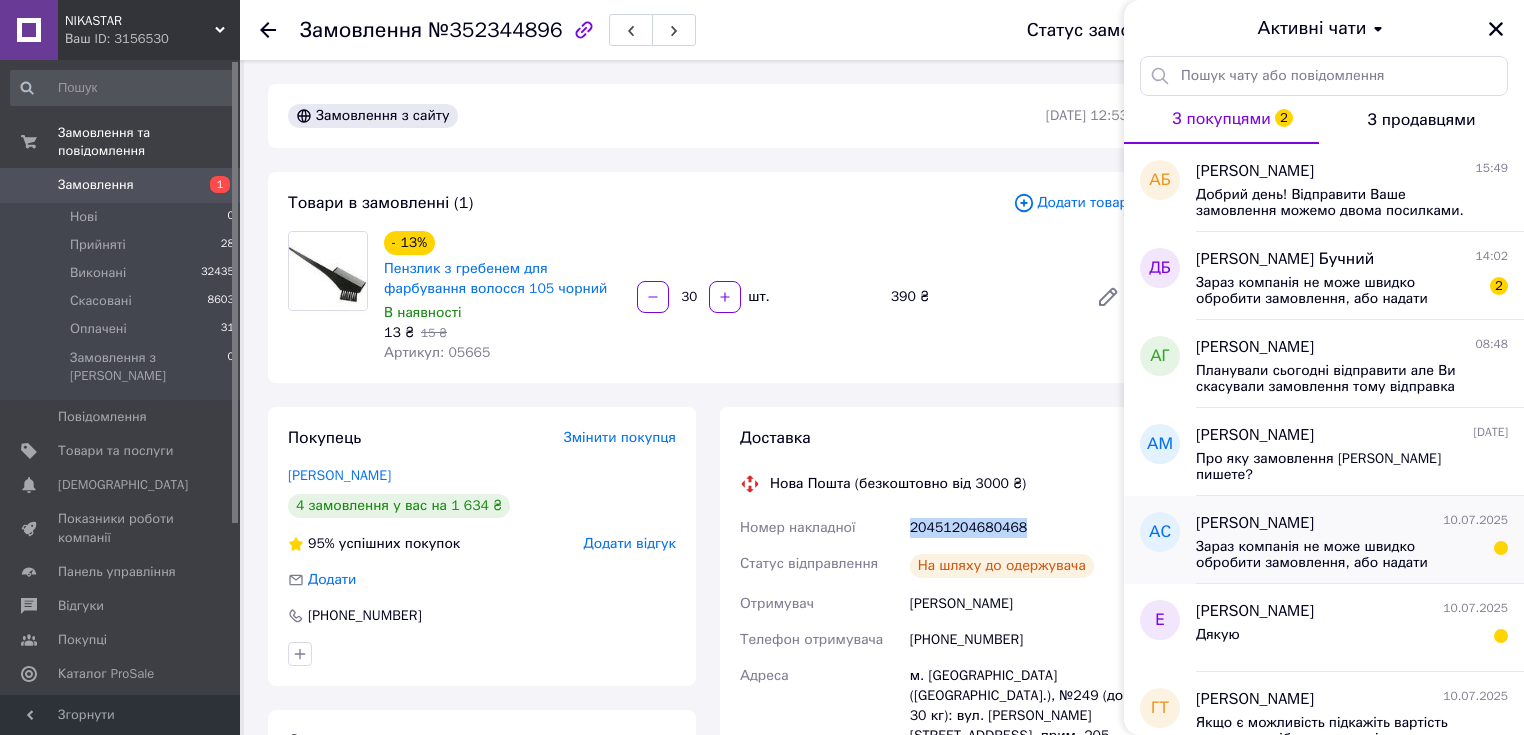 click on "Зараз компанія не може швидко обробити замовлення, або надати відповідь на Ваш запит. Оскільки за її графіком сьогодні вихідний, або не робочий час. Ваше замовлення буде оброблене на наступний робочий день." at bounding box center (1338, 555) 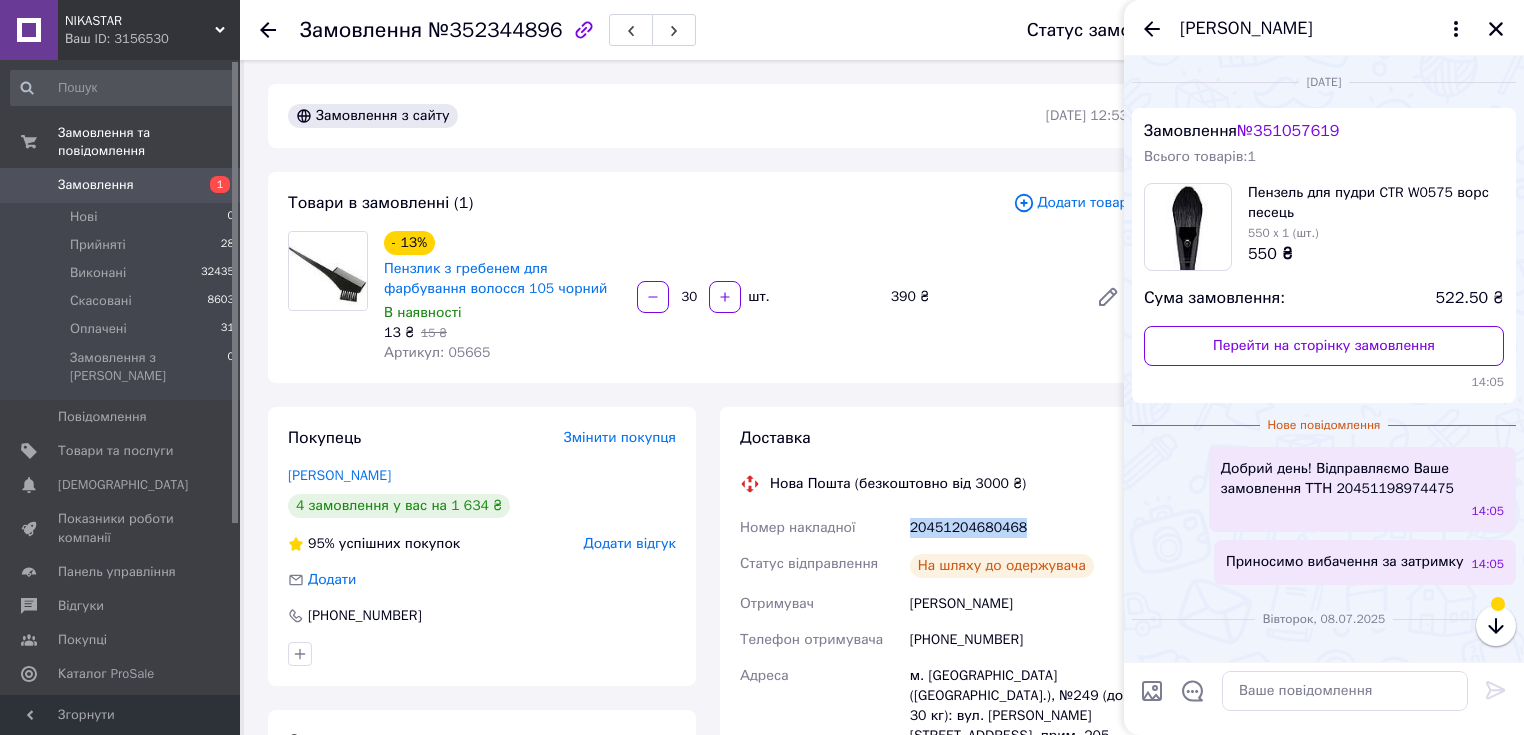 scroll, scrollTop: 245, scrollLeft: 0, axis: vertical 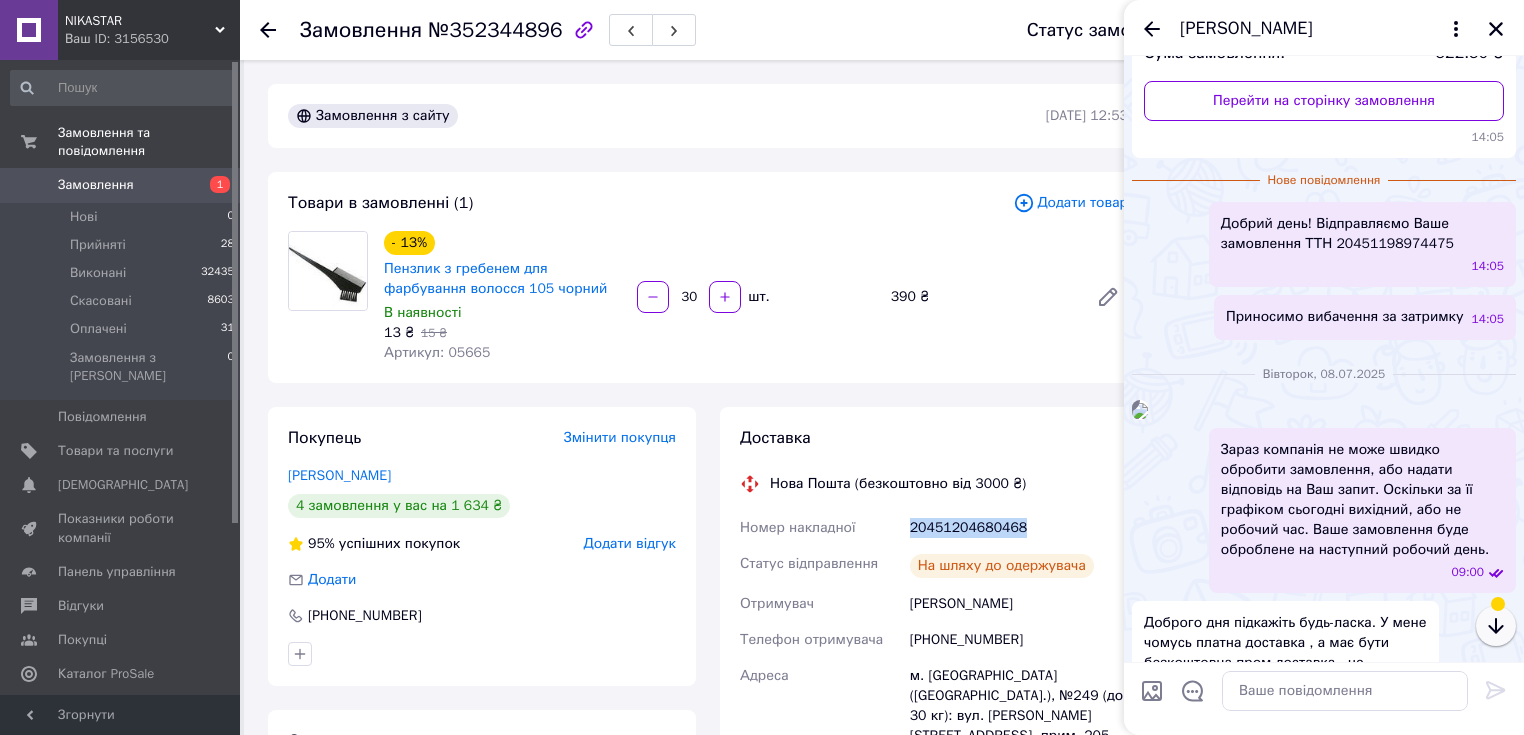 click 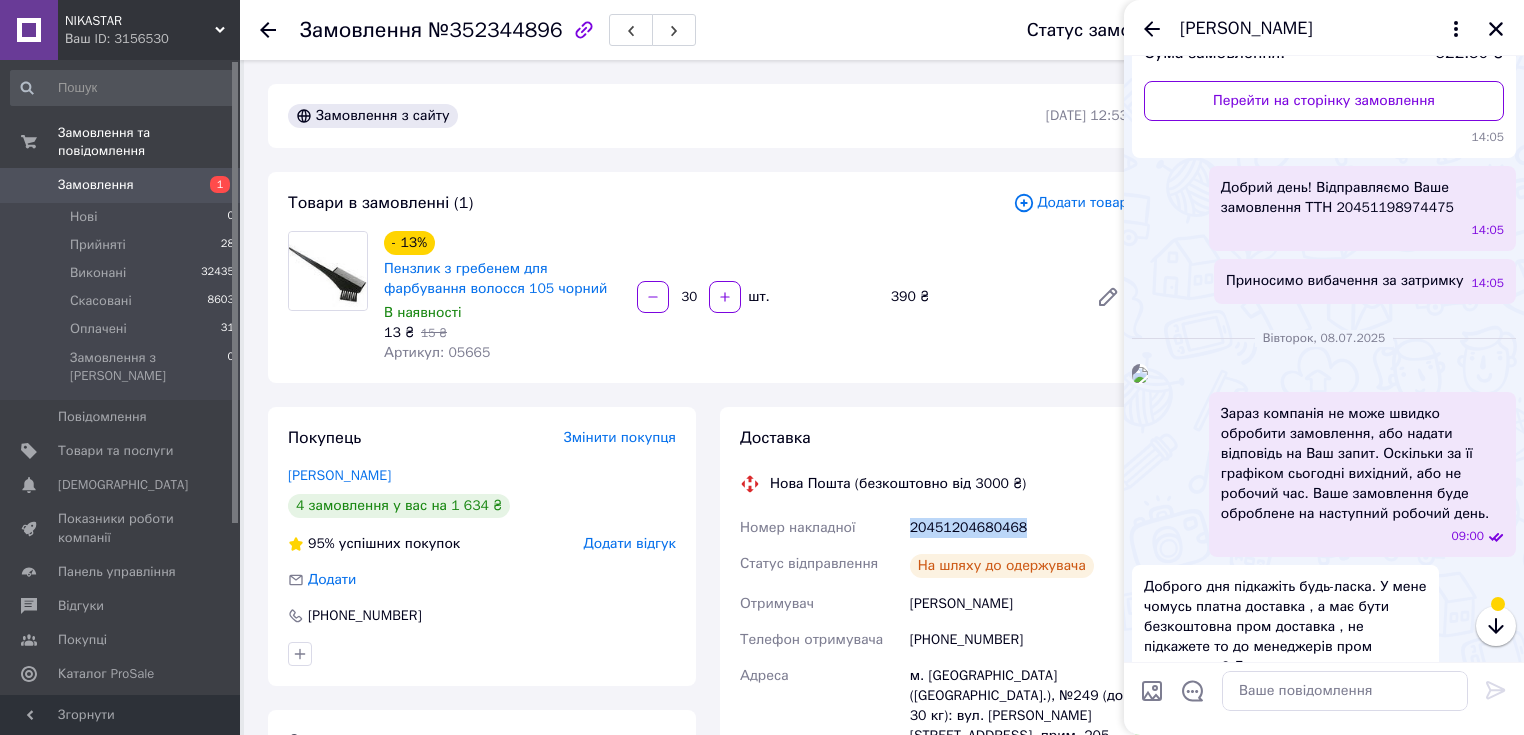 scroll, scrollTop: 748, scrollLeft: 0, axis: vertical 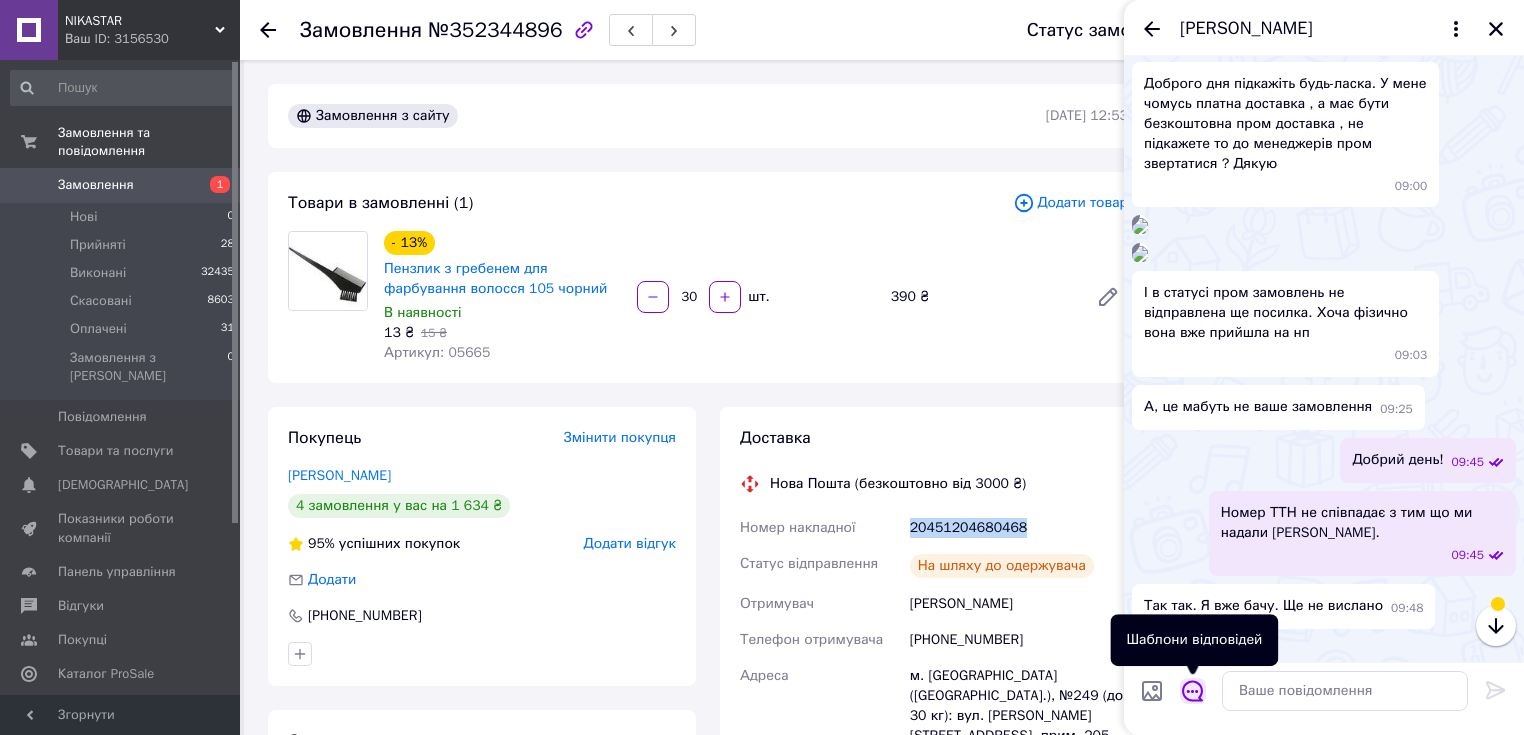 click 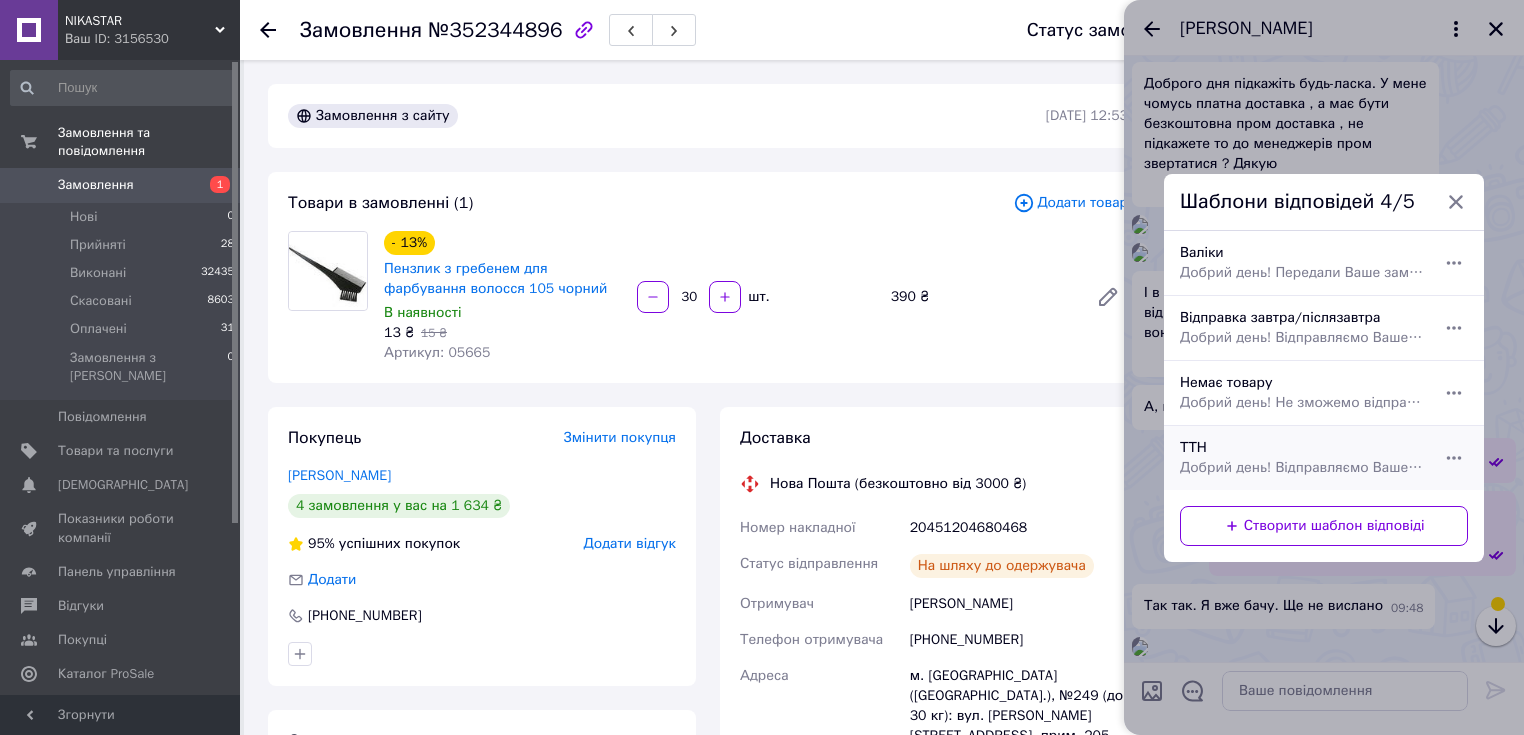click on "Добрий день! Відправляємо Ваше замовлення ТТН" at bounding box center [1302, 468] 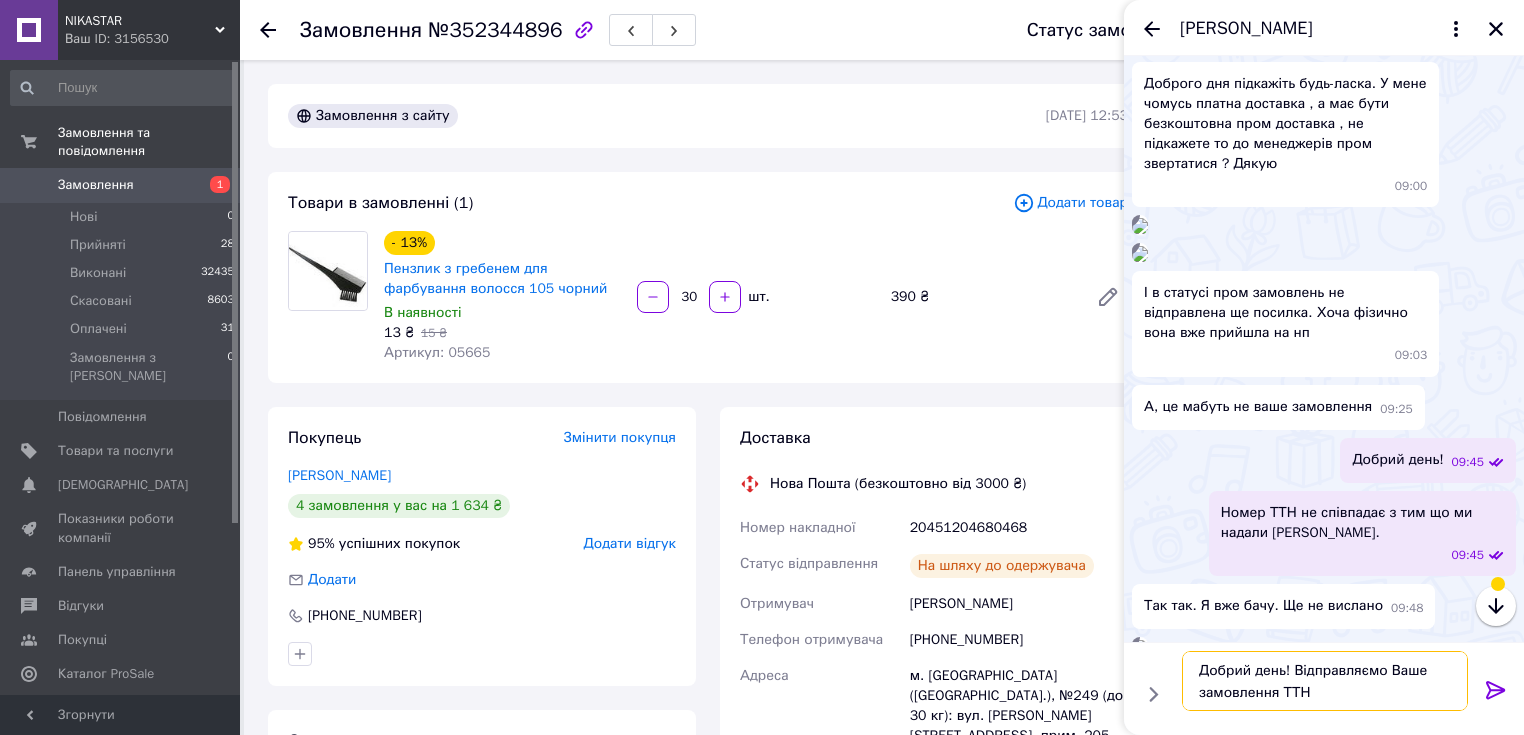 click on "Добрий день! Відправляємо Ваше замовлення ТТН" at bounding box center [1325, 681] 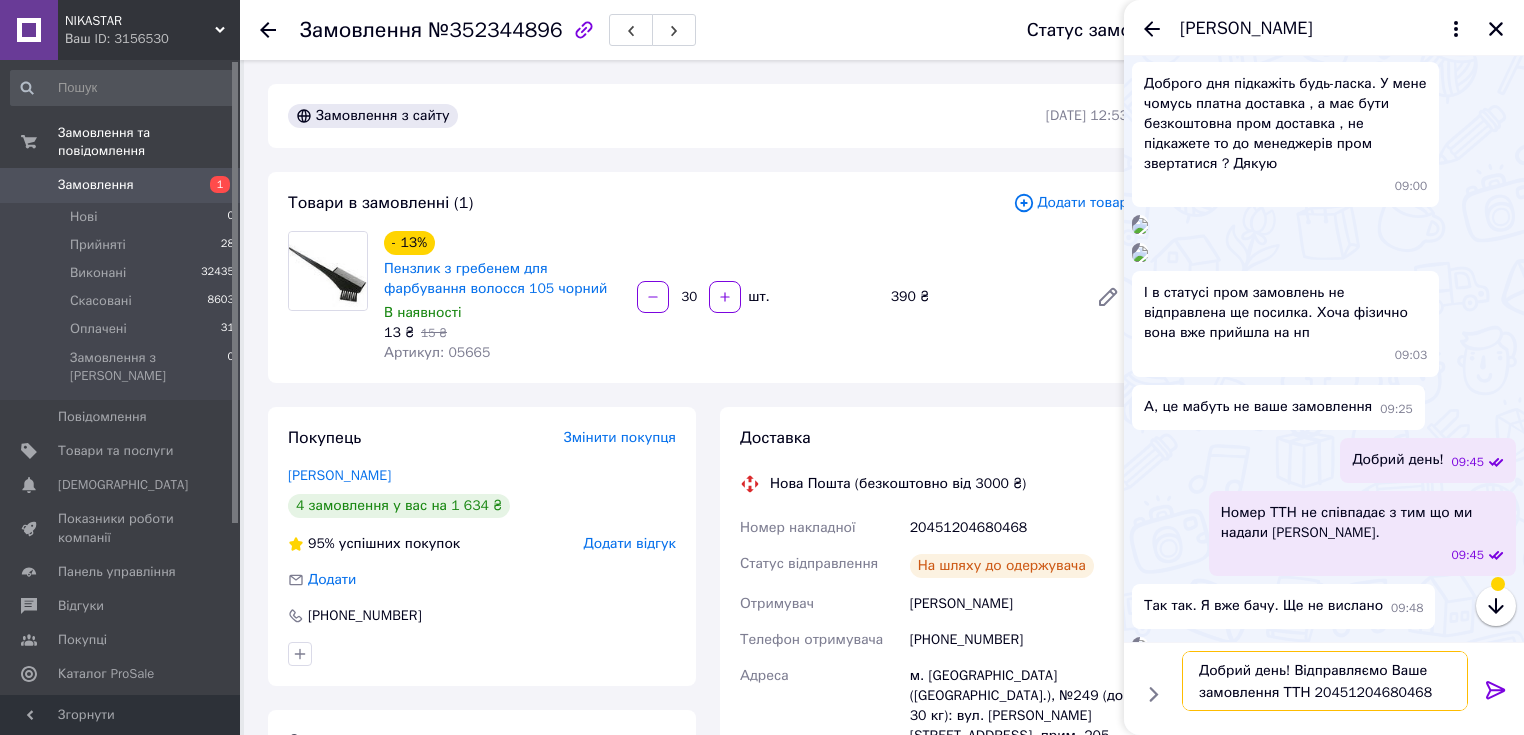 drag, startPoint x: 1420, startPoint y: 688, endPoint x: 1196, endPoint y: 652, distance: 226.87442 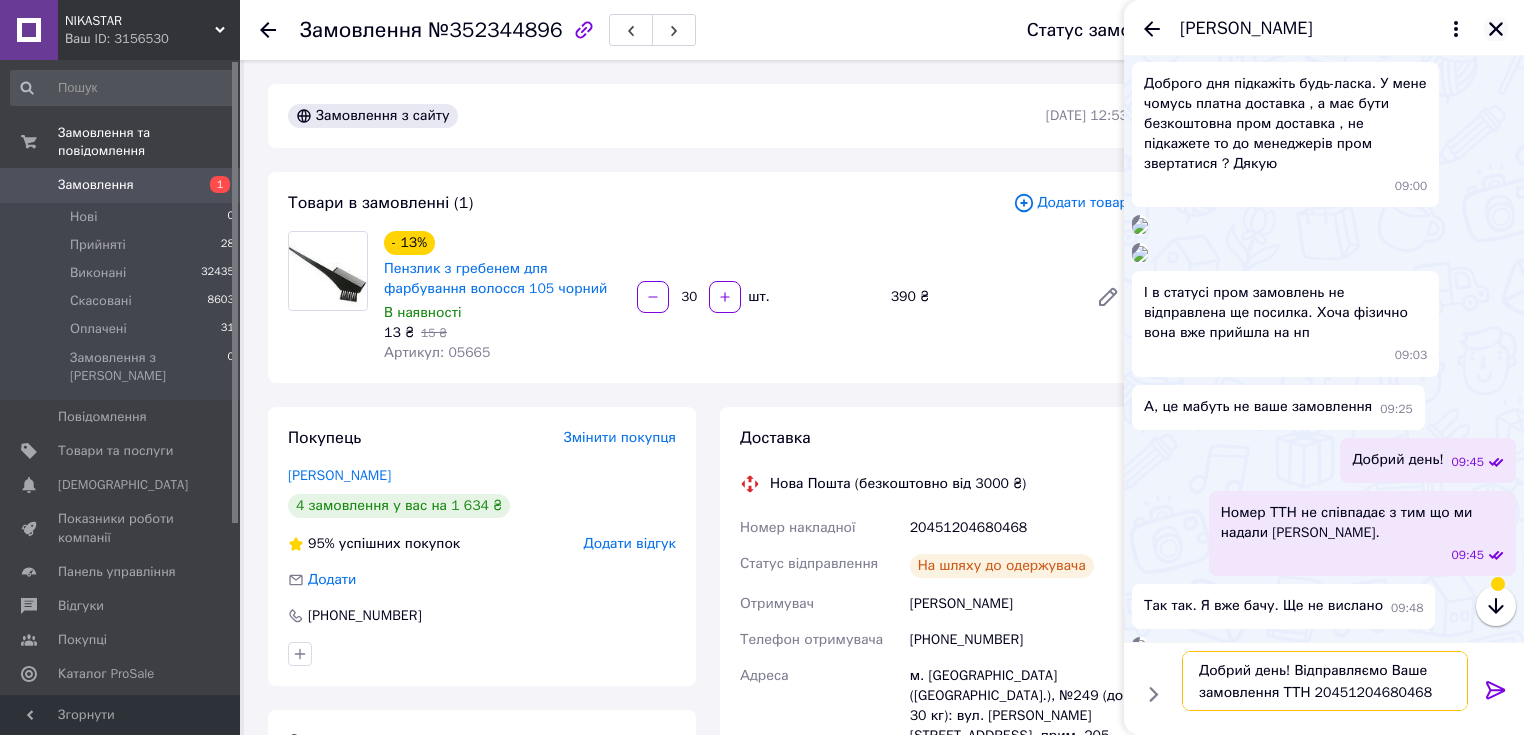 type on "Добрий день! Відправляємо Ваше замовлення ТТН 20451204680468" 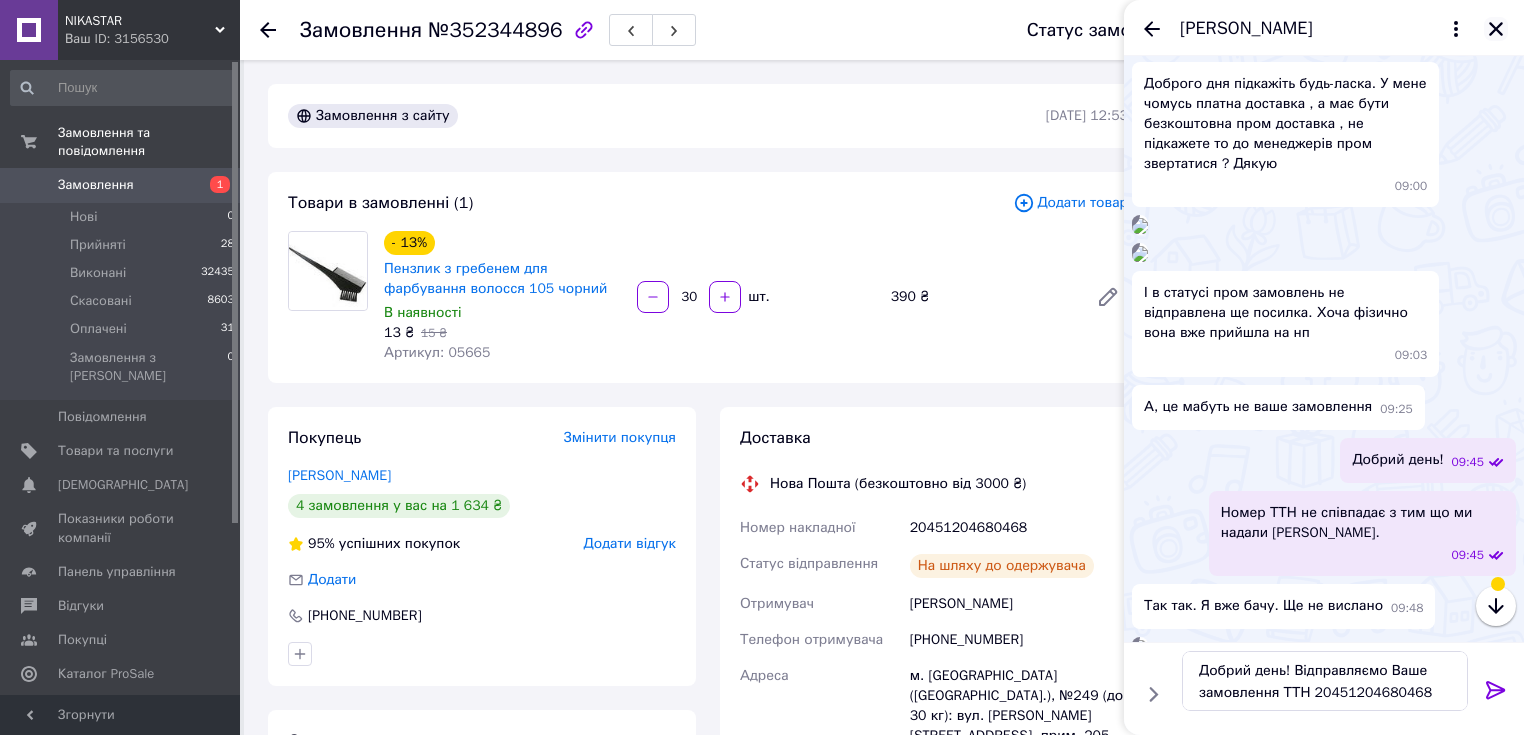 click 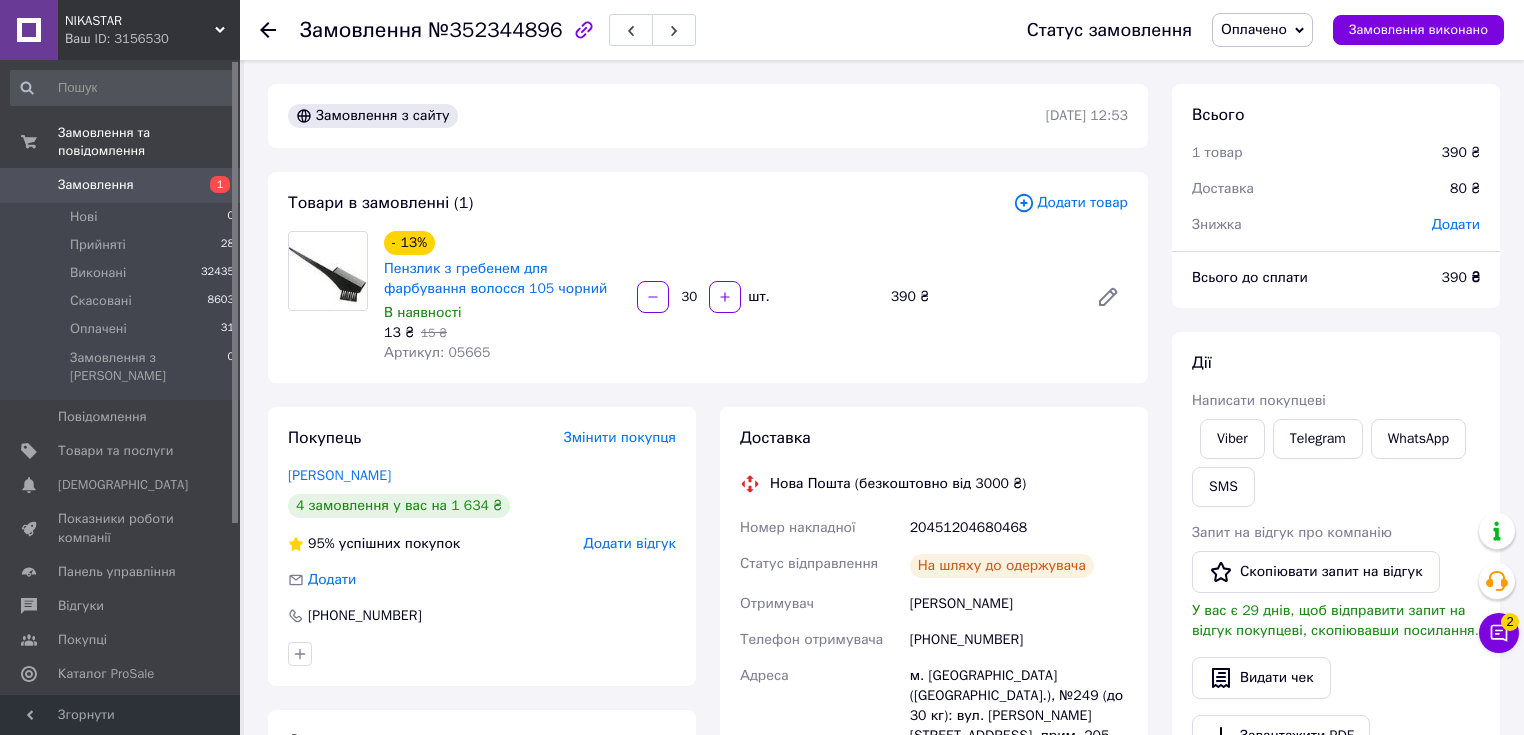 click on "Артикул: 05665" at bounding box center [437, 352] 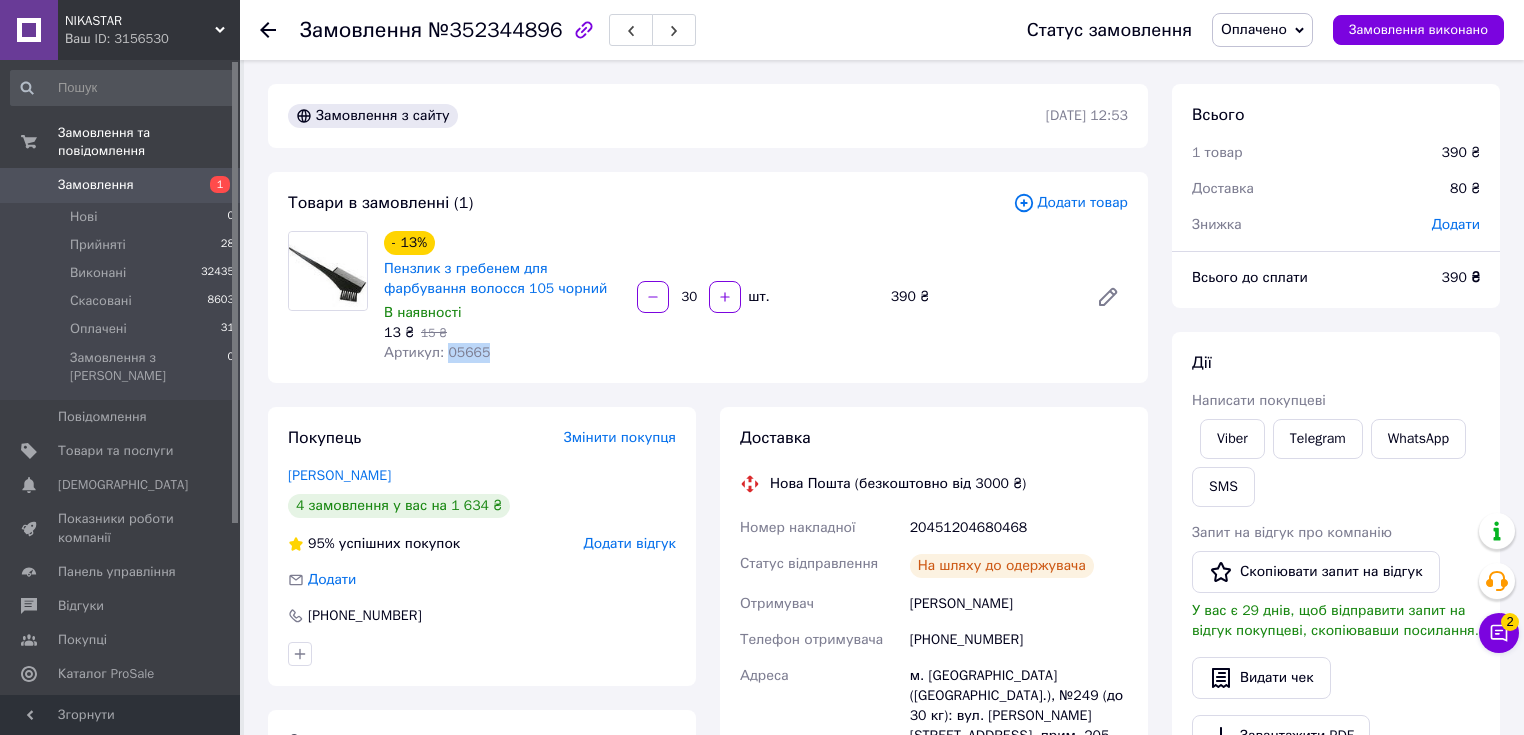 click on "Артикул: 05665" at bounding box center (437, 352) 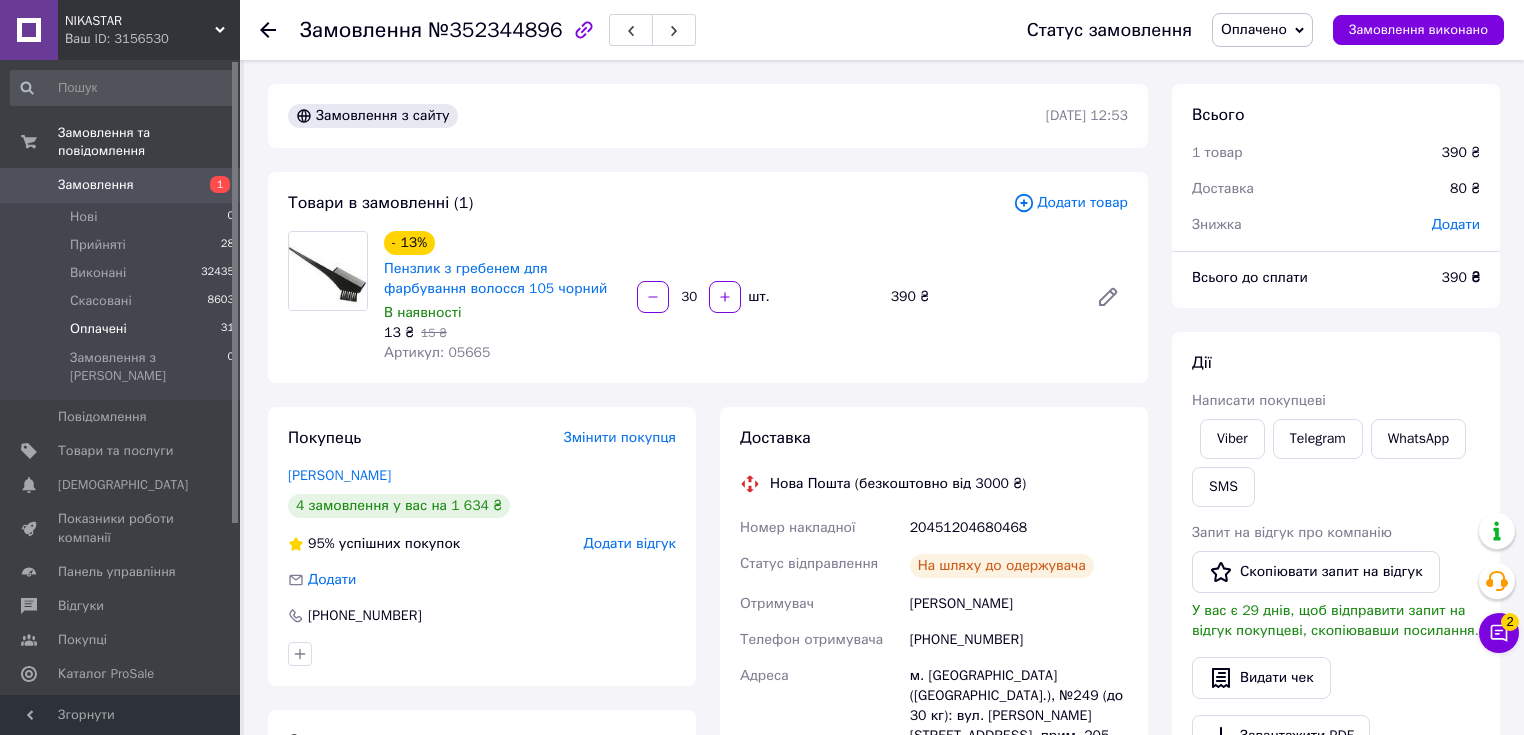 click on "Оплачені" at bounding box center [98, 329] 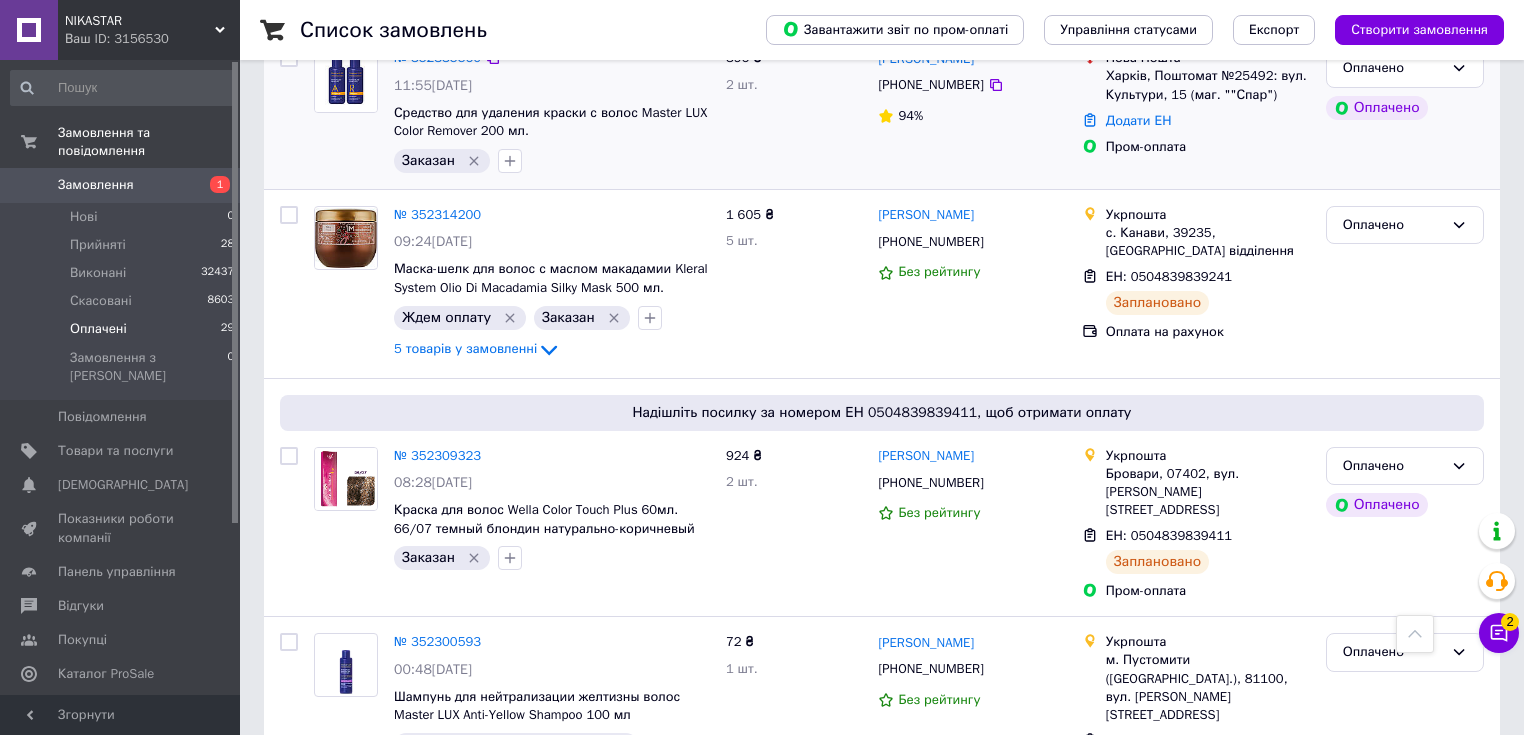 scroll, scrollTop: 2400, scrollLeft: 0, axis: vertical 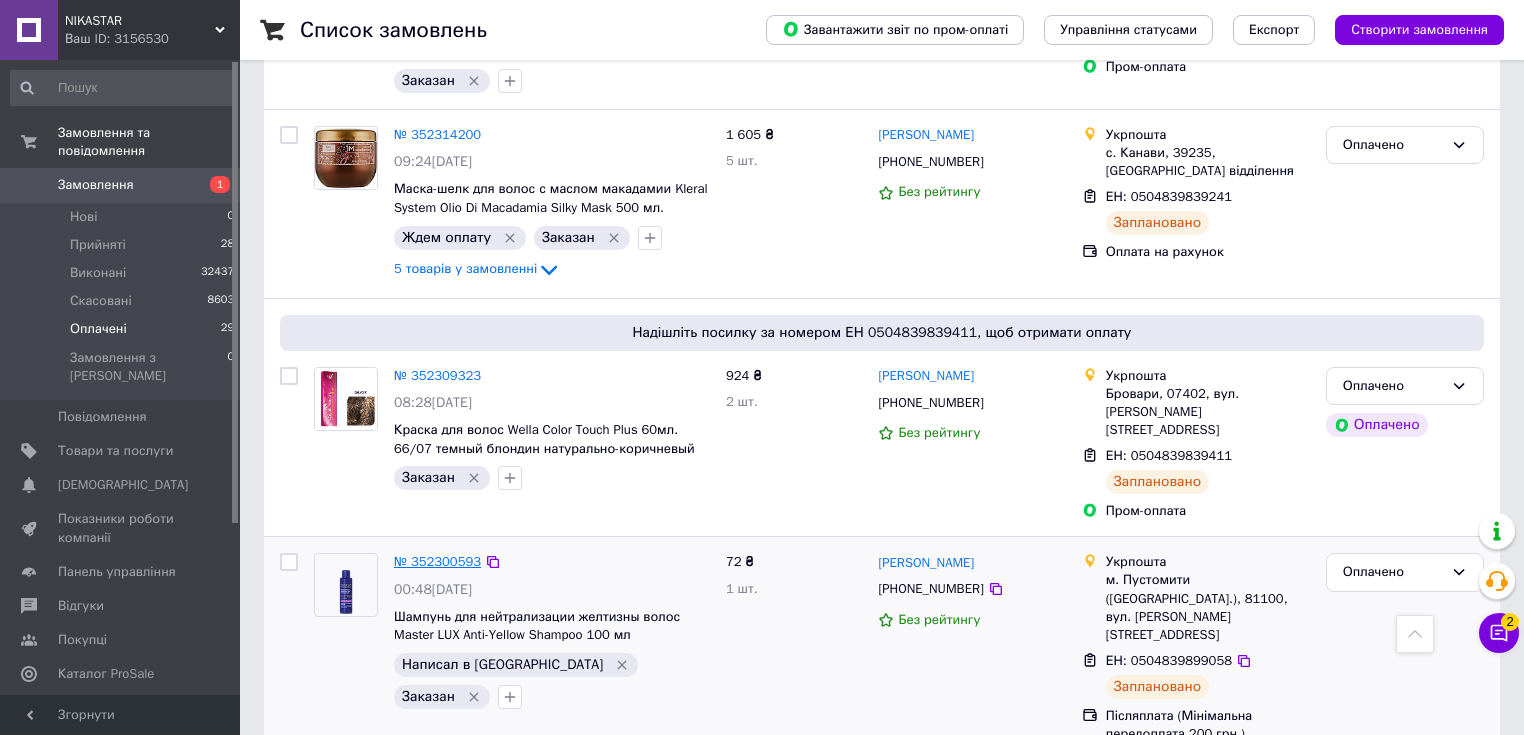 click on "№ 352300593" at bounding box center [437, 561] 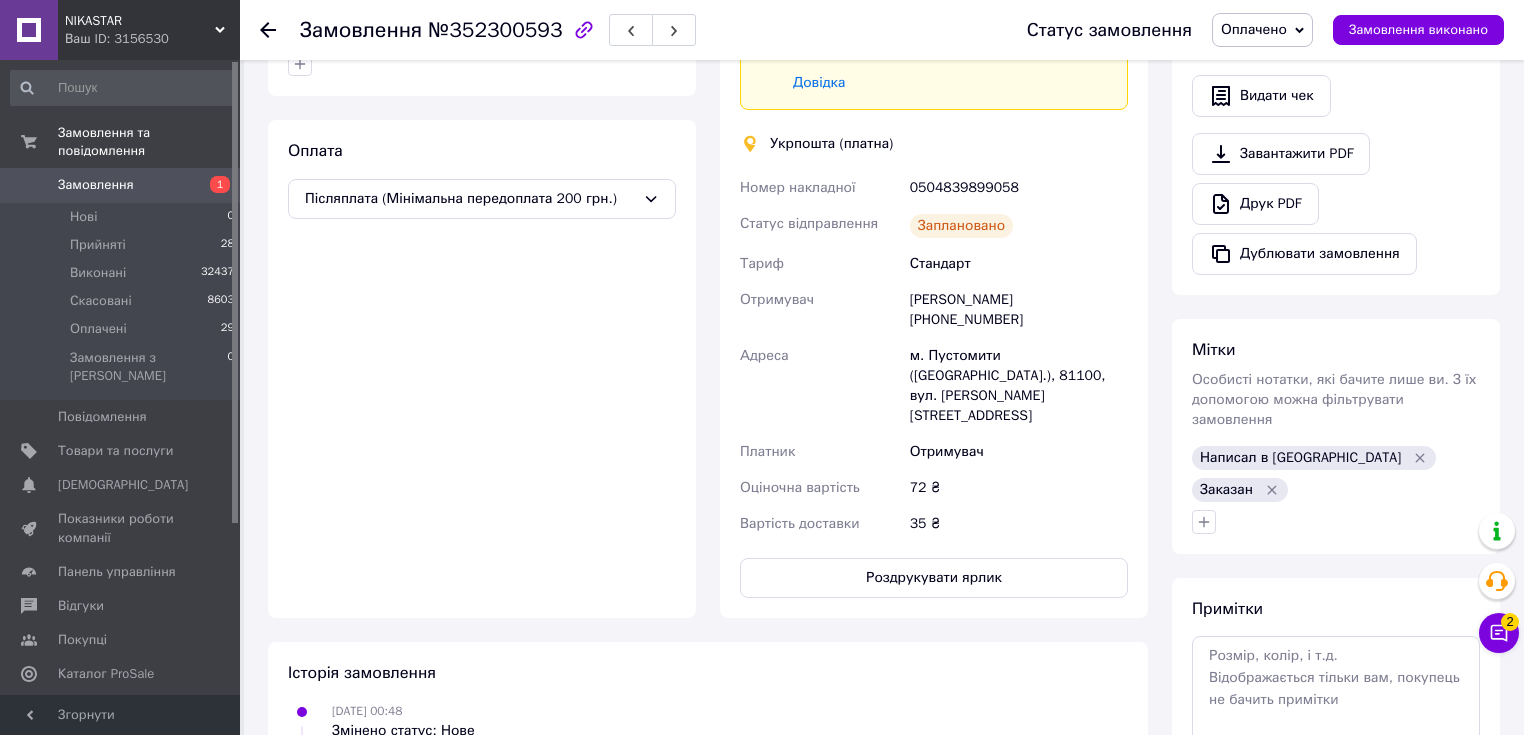 scroll, scrollTop: 502, scrollLeft: 0, axis: vertical 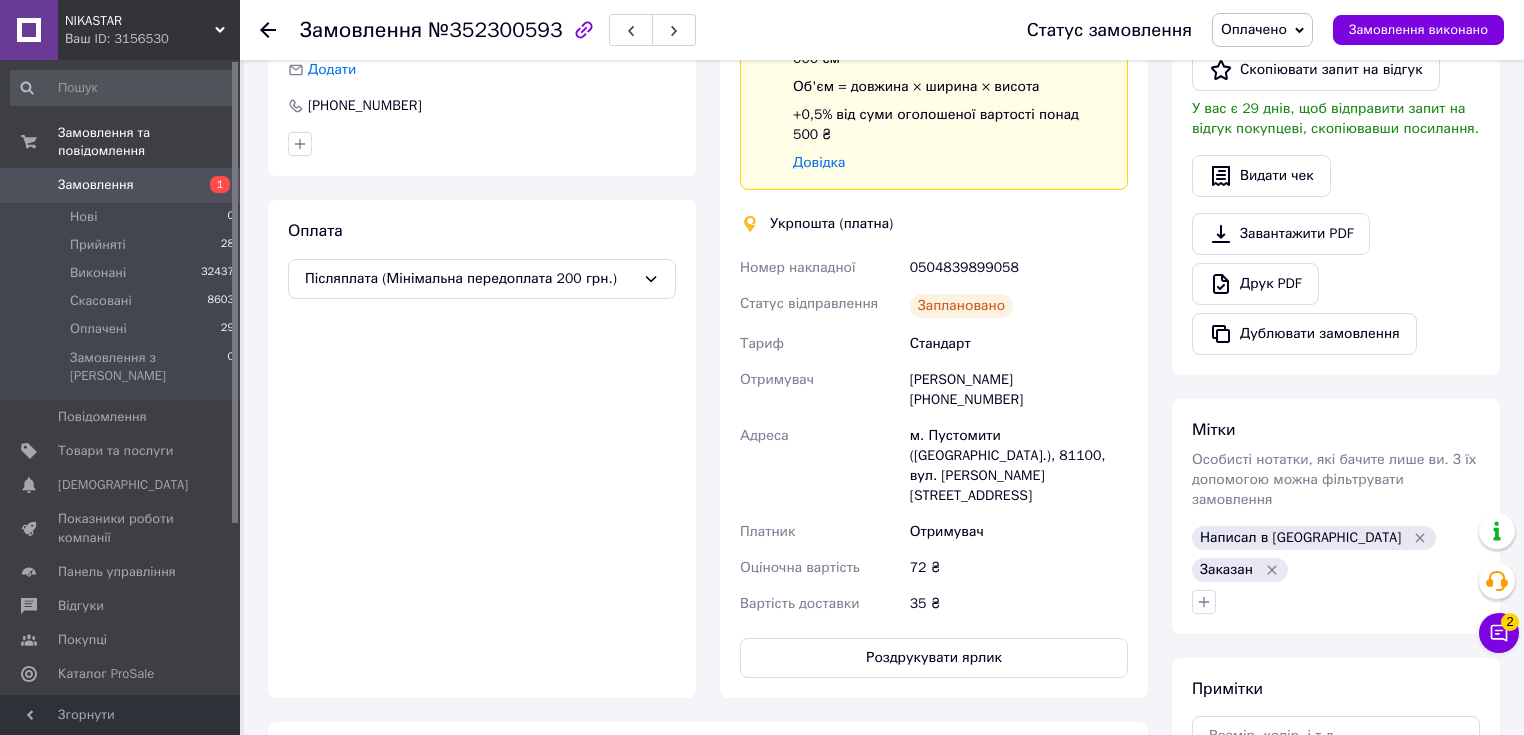 click on "0504839899058" at bounding box center [1019, 268] 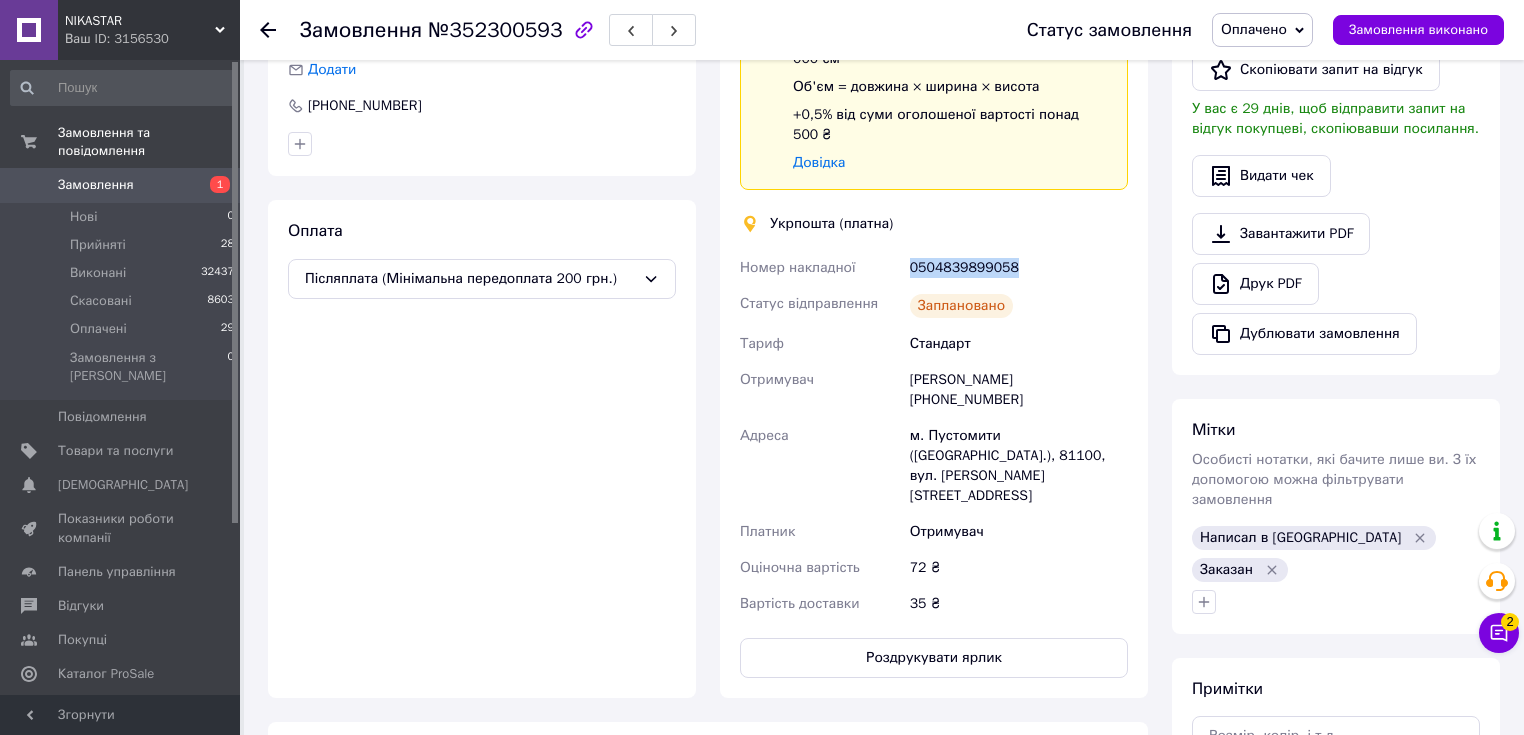 click on "0504839899058" at bounding box center (1019, 268) 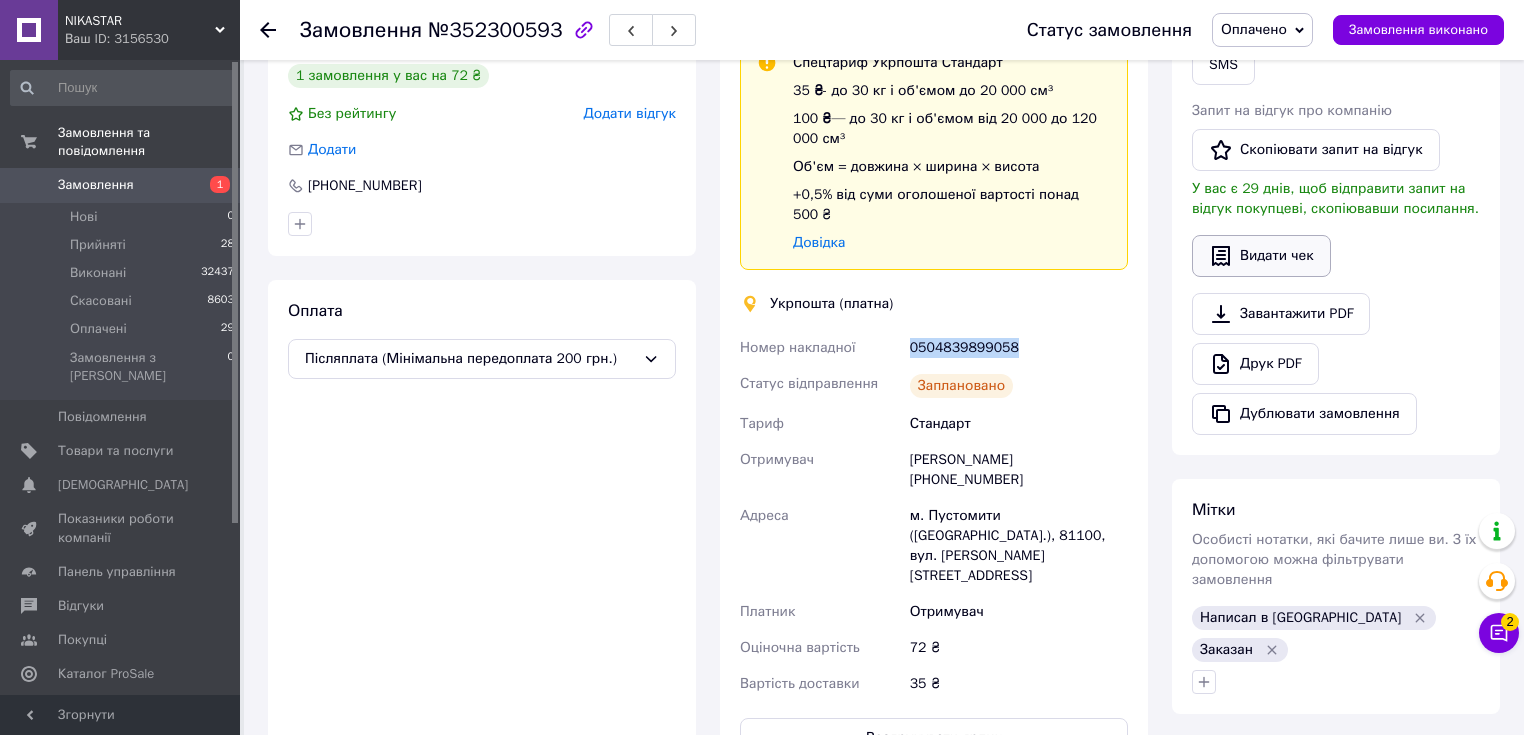 scroll, scrollTop: 22, scrollLeft: 0, axis: vertical 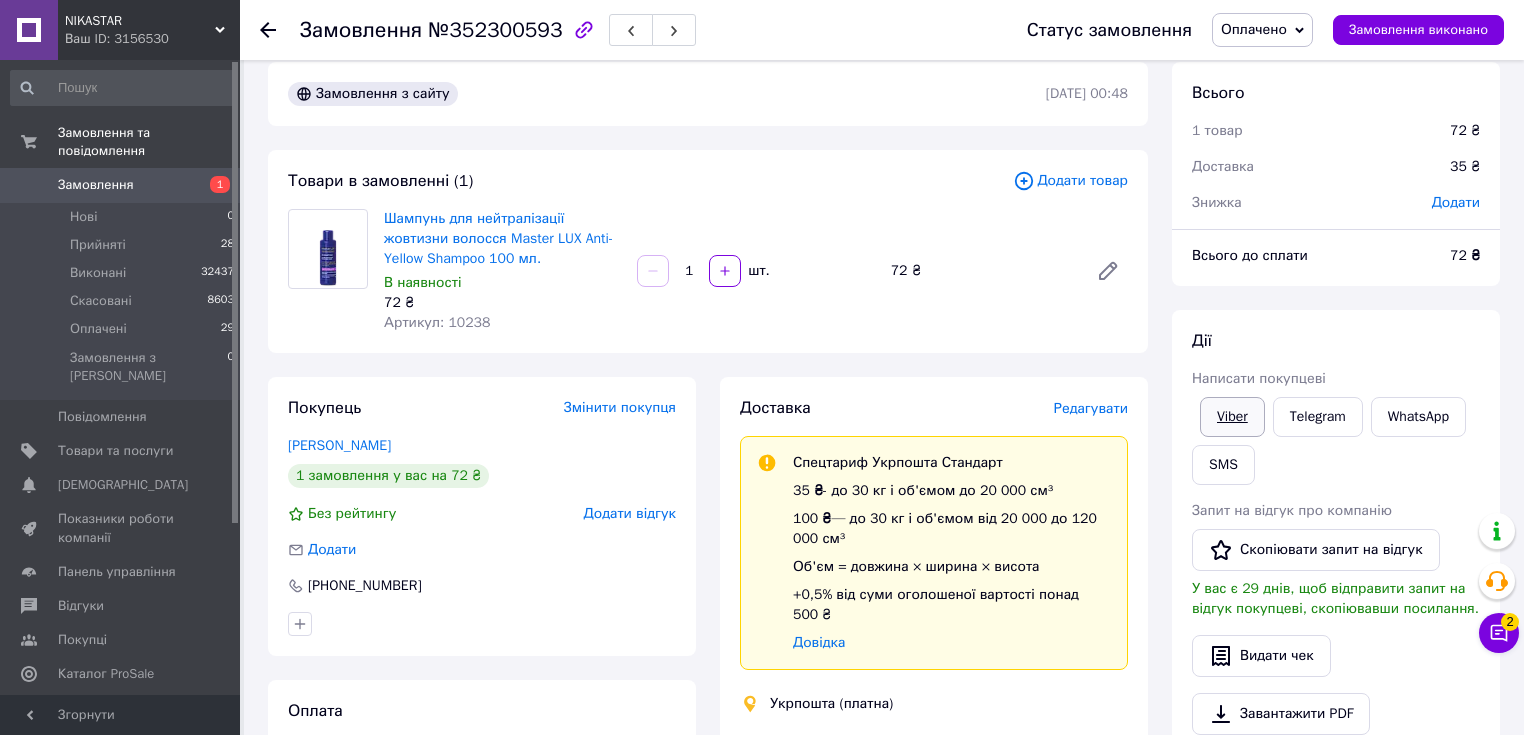 click on "Viber" at bounding box center [1232, 417] 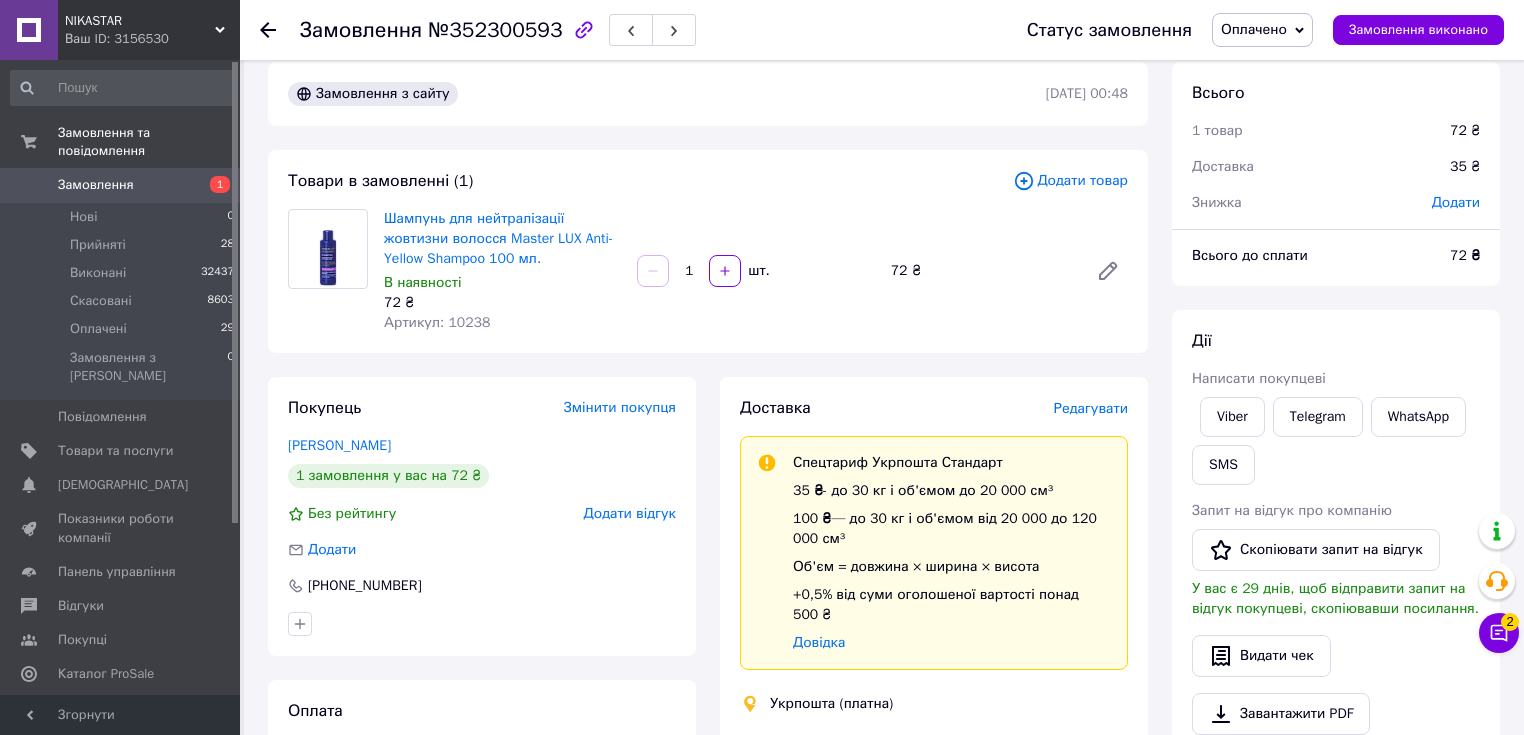 click on "Viber Telegram WhatsApp SMS" at bounding box center [1336, 441] 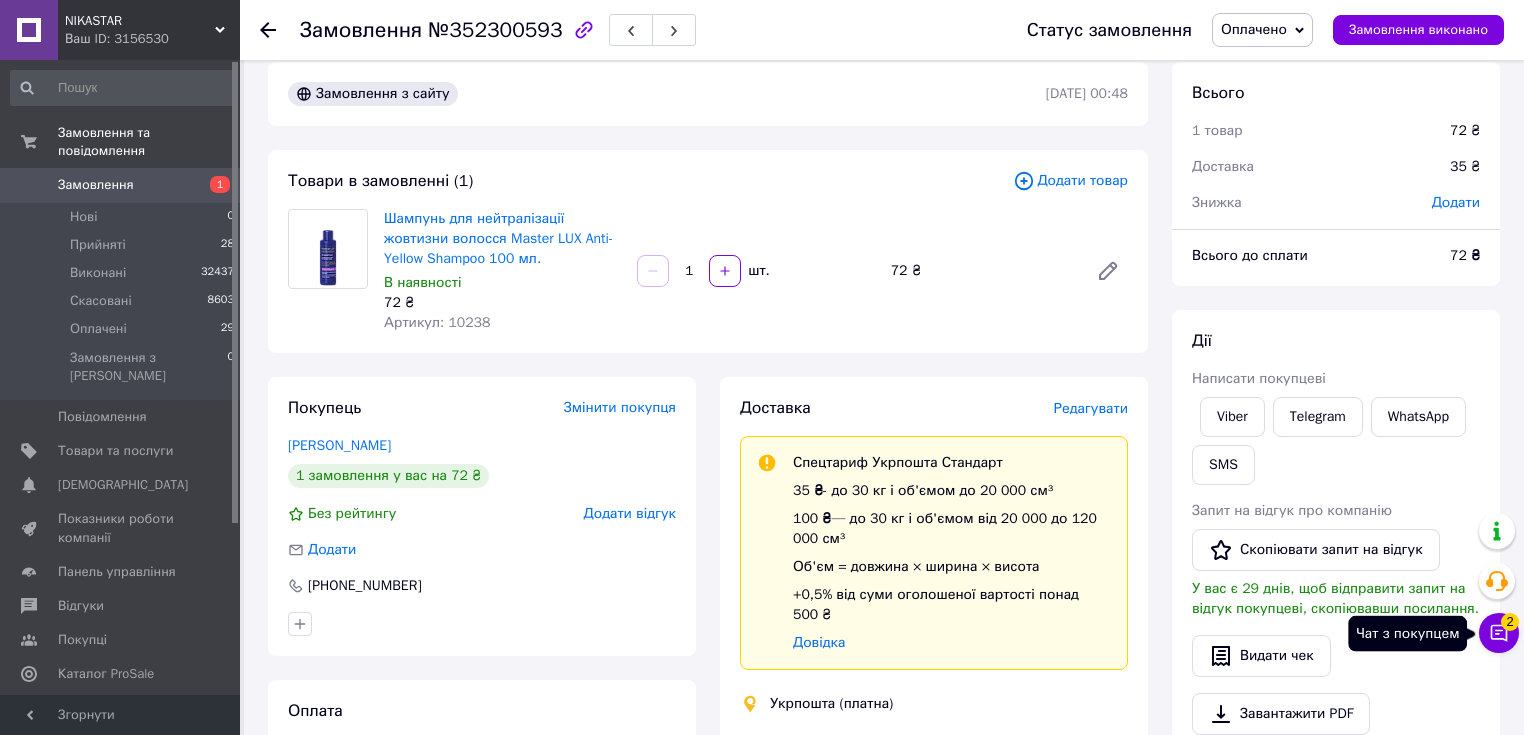click 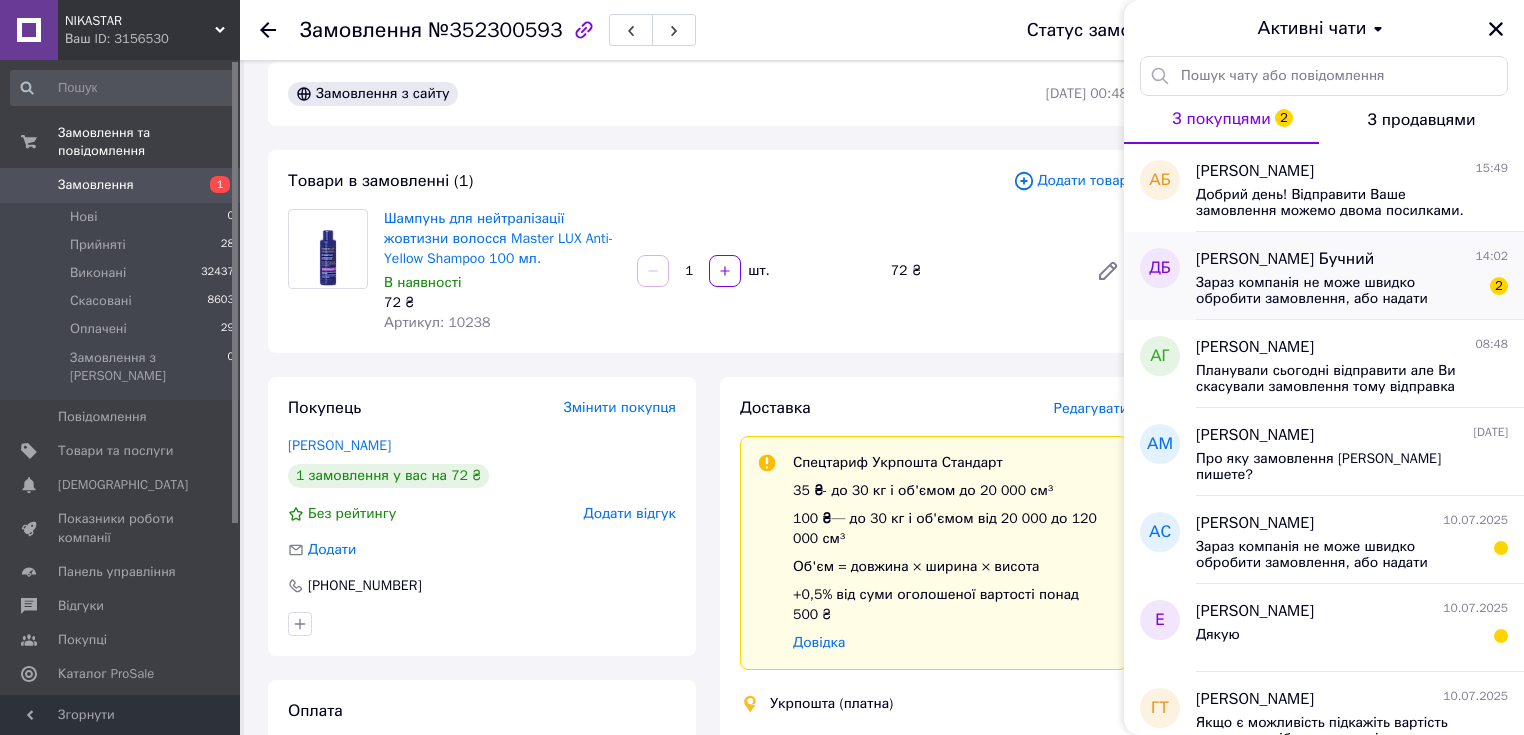 click on "Зараз компанія не може швидко обробити замовлення, або надати відповідь на Ваш запит. Оскільки за її графіком сьогодні вихідний, або не робочий час. Ваше замовлення буде оброблене на наступний робочий день." at bounding box center [1338, 291] 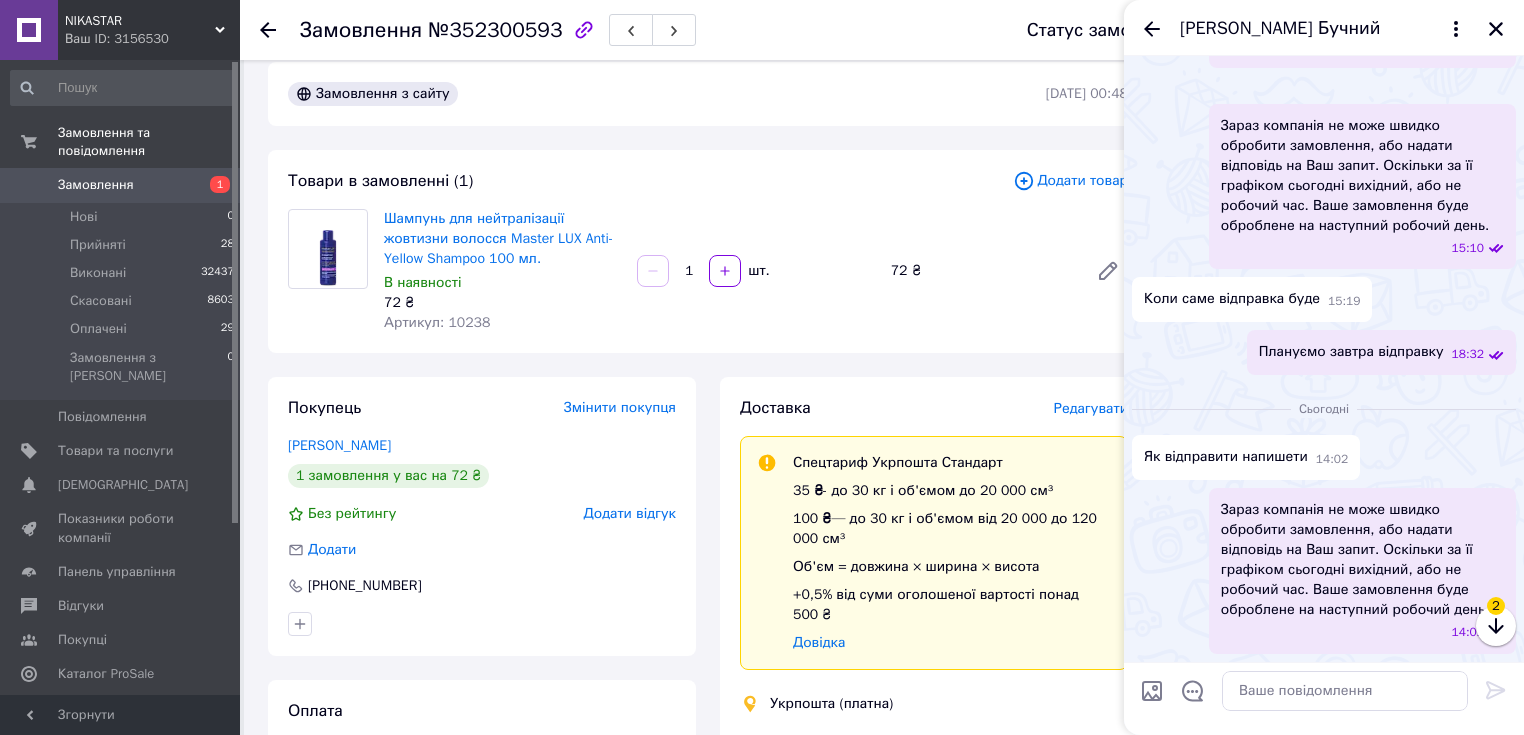 scroll, scrollTop: 1947, scrollLeft: 0, axis: vertical 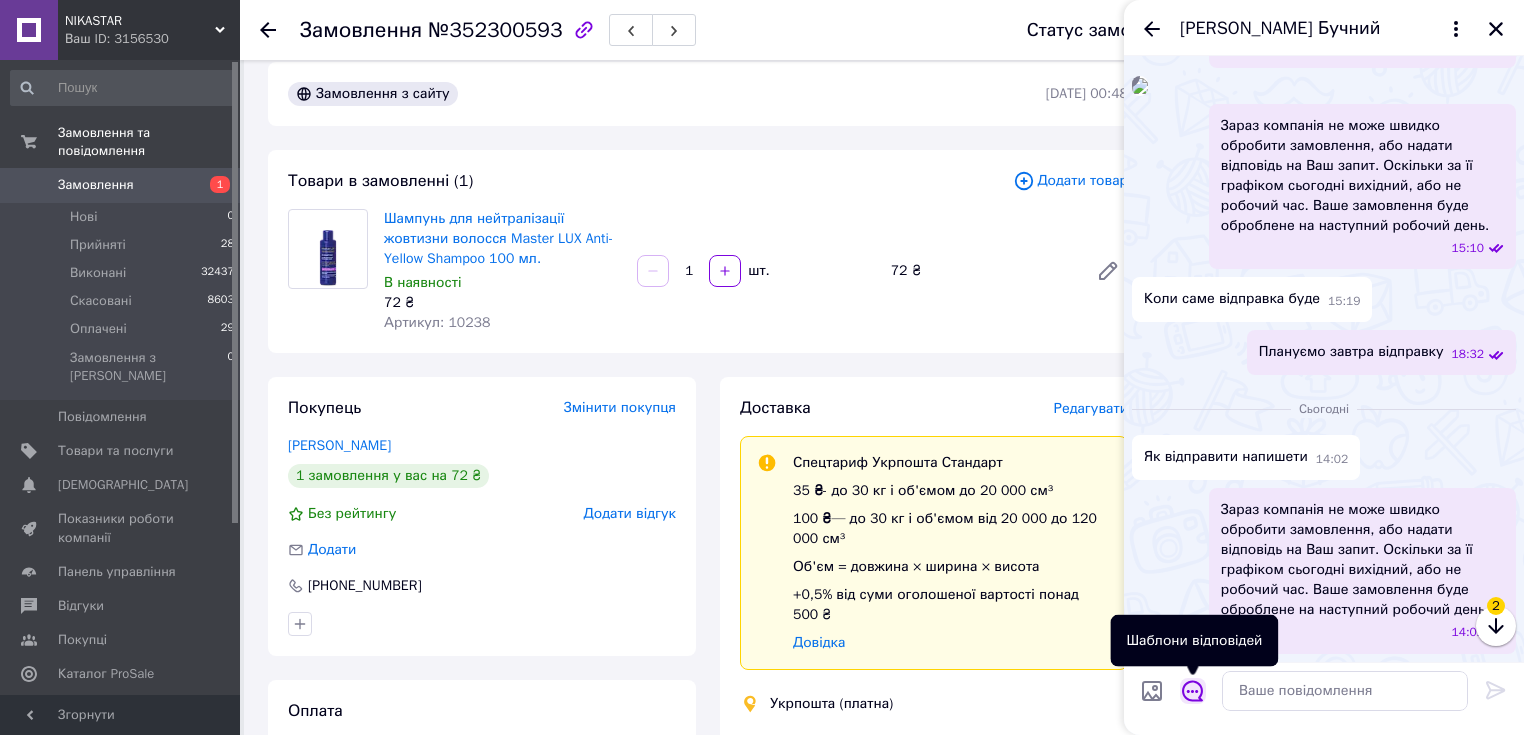 click 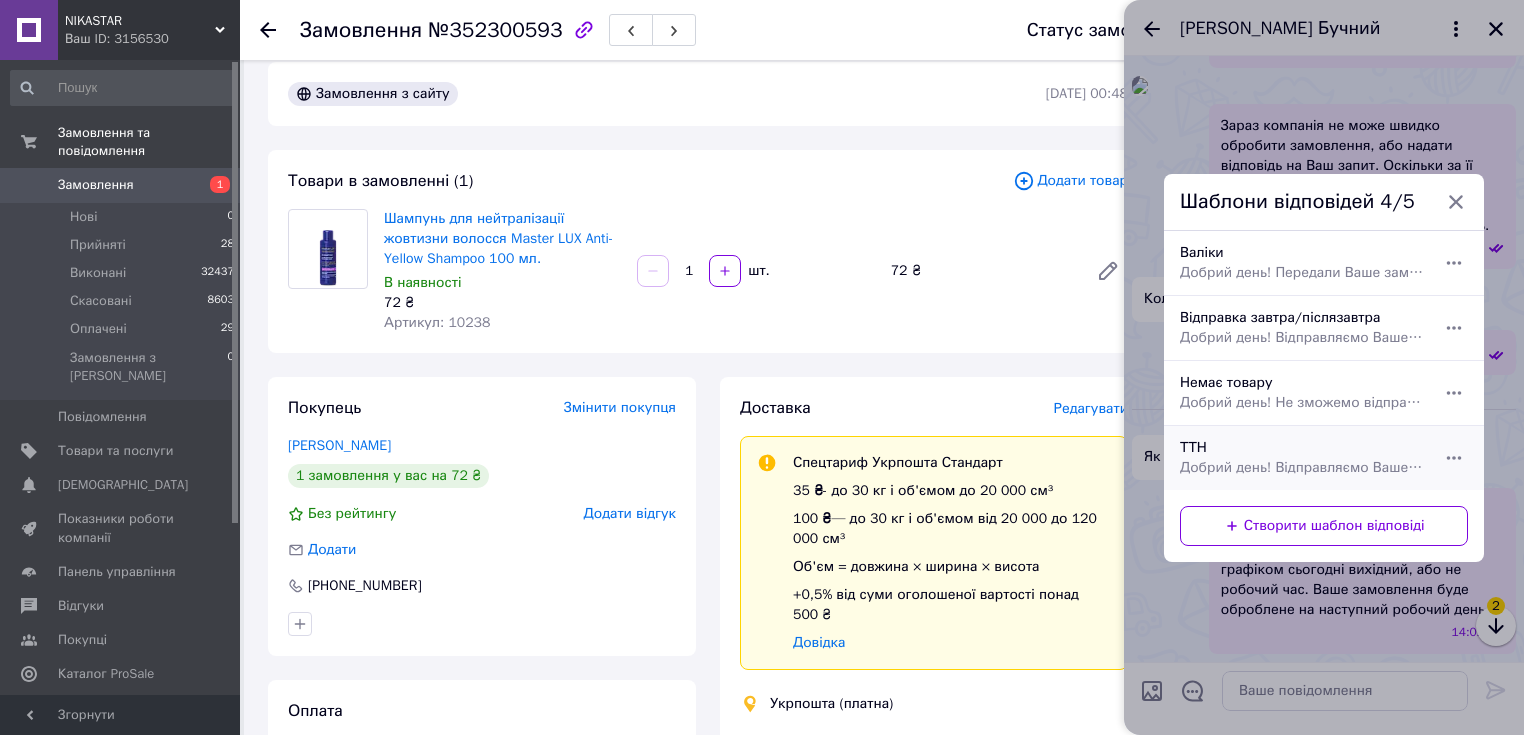click on "Добрий день! Відправляємо Ваше замовлення ТТН" at bounding box center (1302, 468) 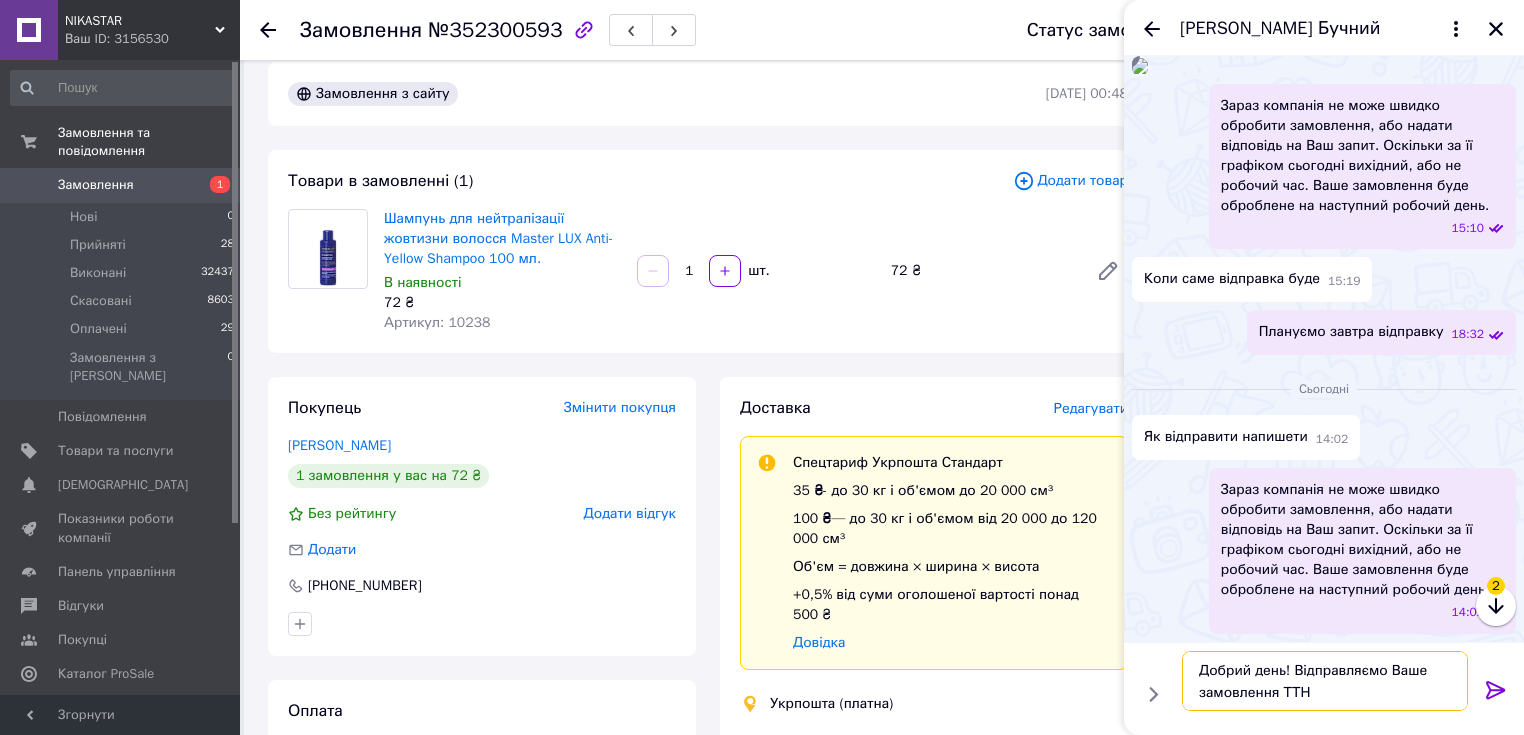click on "Добрий день! Відправляємо Ваше замовлення ТТН" at bounding box center [1325, 681] 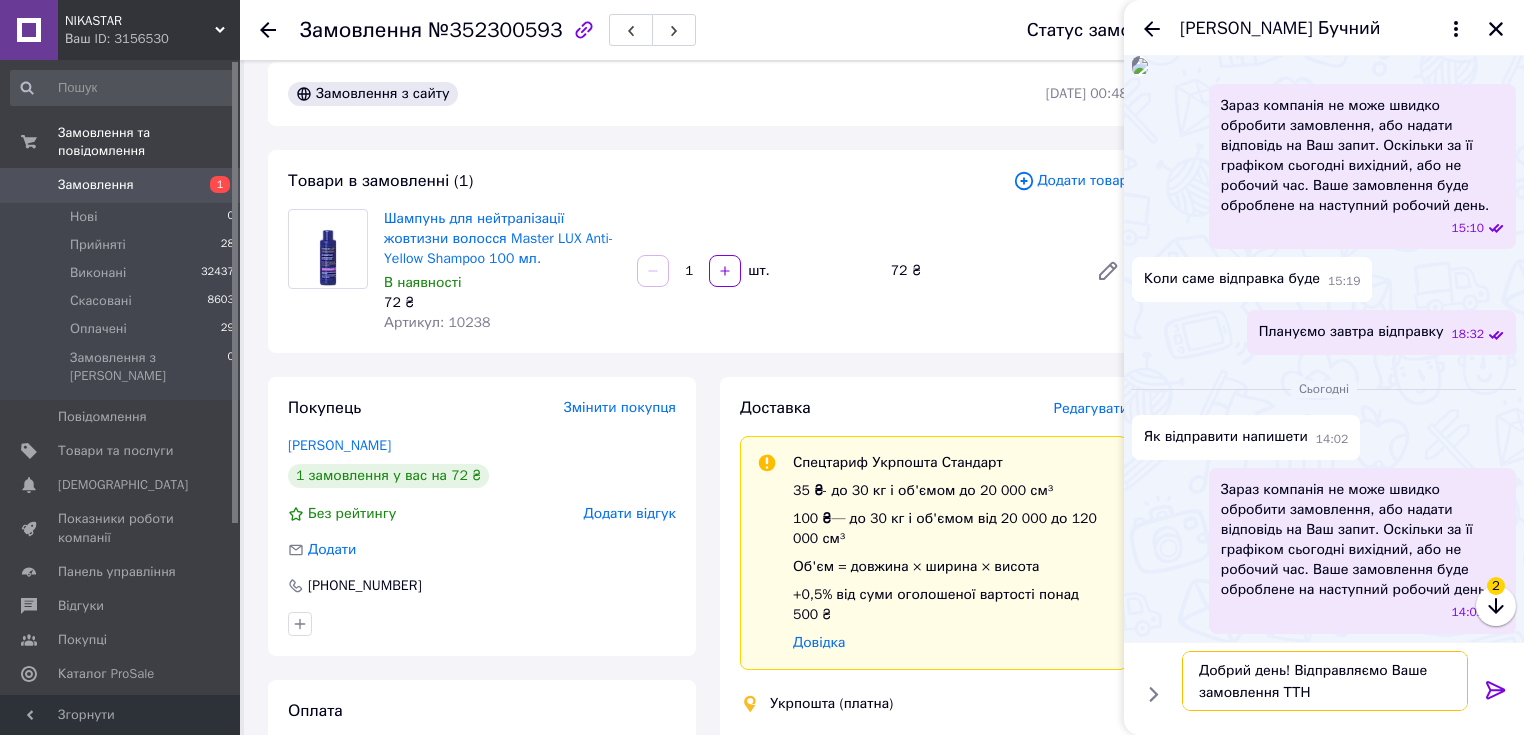 paste on "0504839899058" 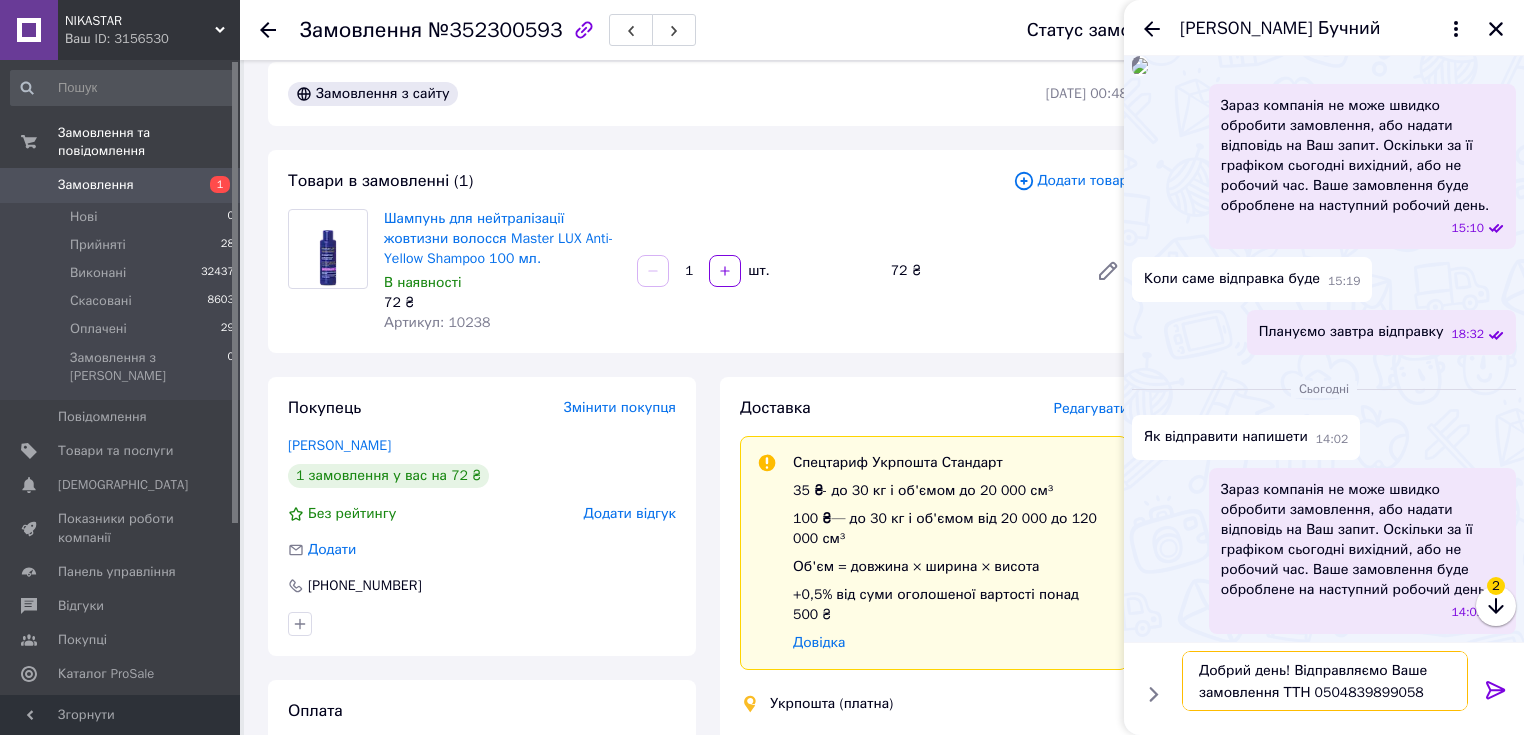 drag, startPoint x: 1408, startPoint y: 692, endPoint x: 1072, endPoint y: 660, distance: 337.52036 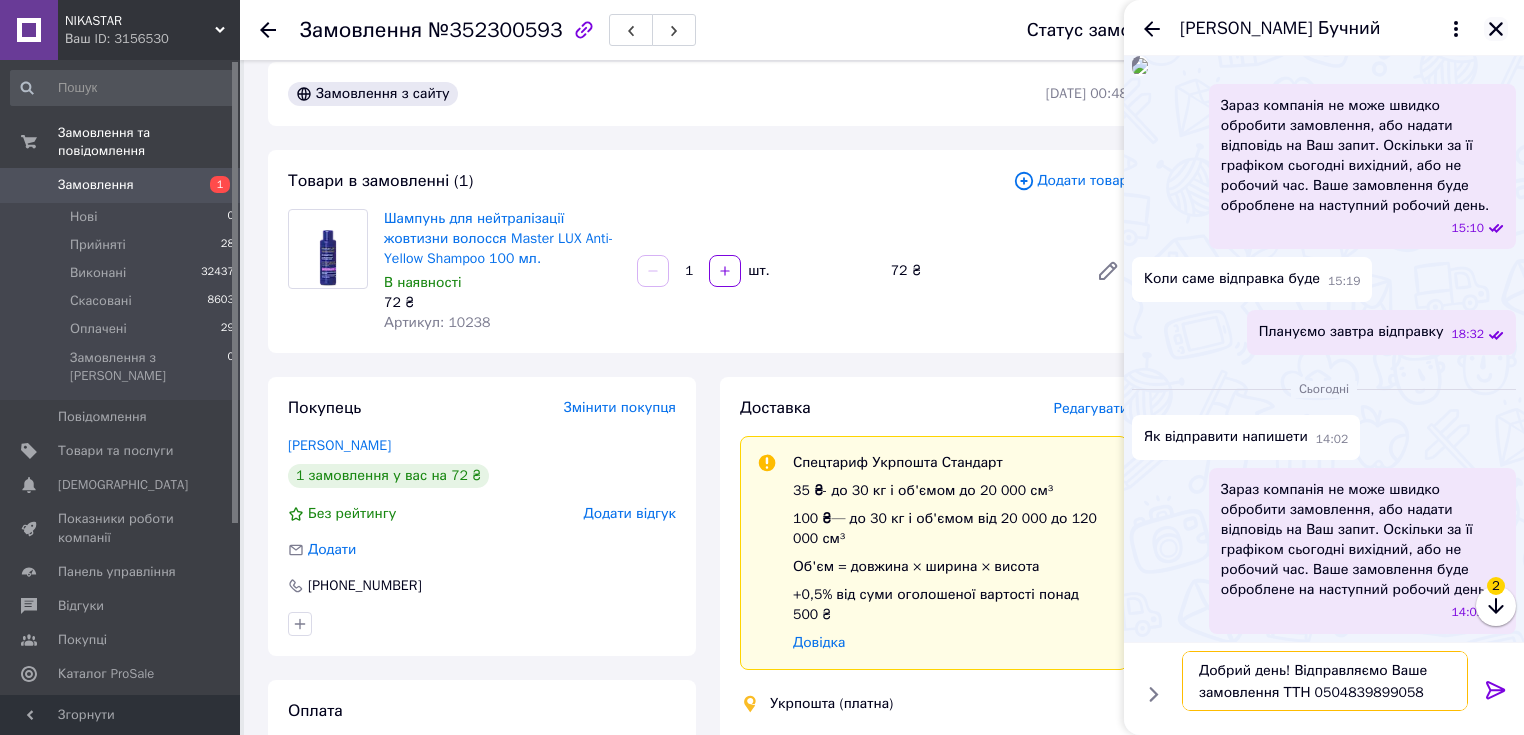 type on "Добрий день! Відправляємо Ваше замовлення ТТН 0504839899058" 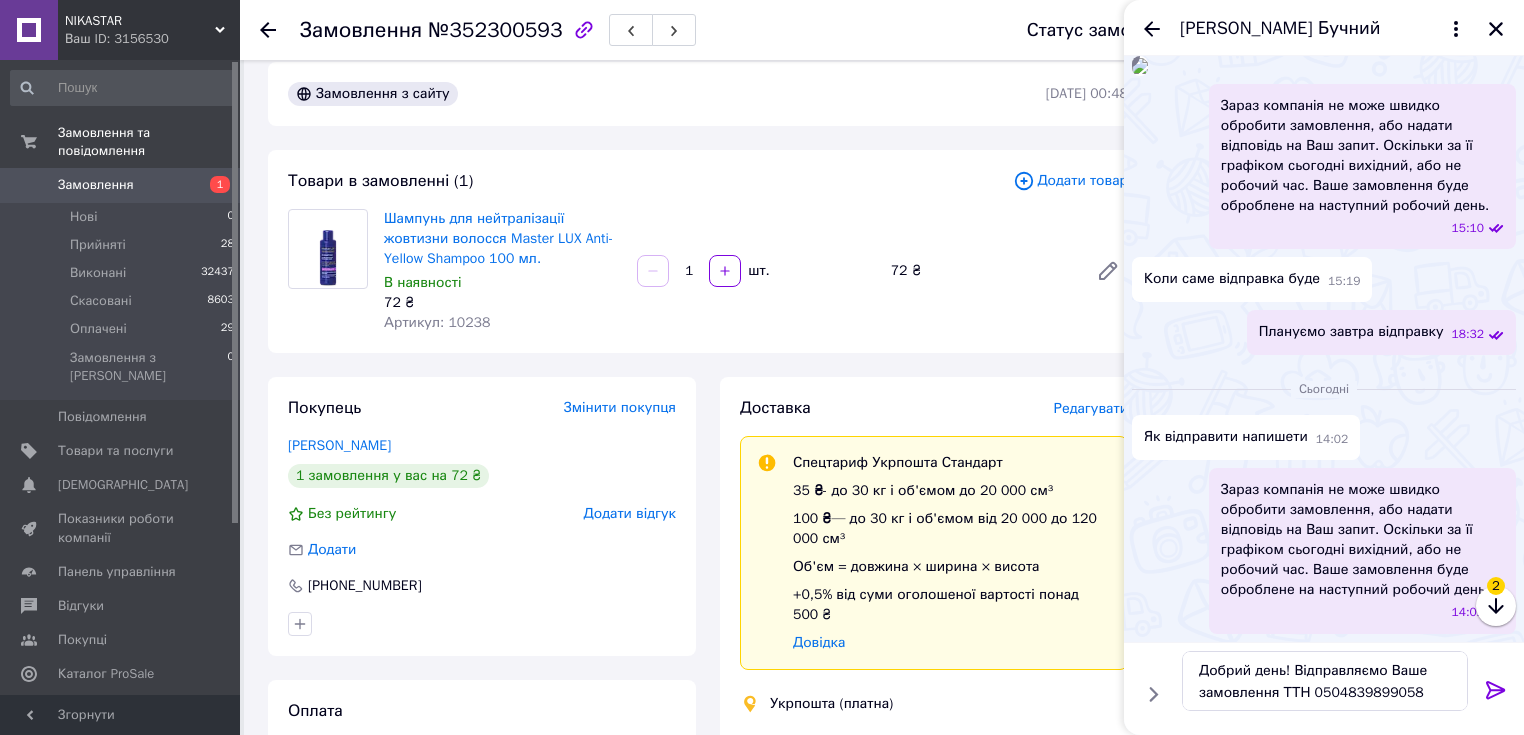 drag, startPoint x: 1497, startPoint y: 20, endPoint x: 1492, endPoint y: 52, distance: 32.38827 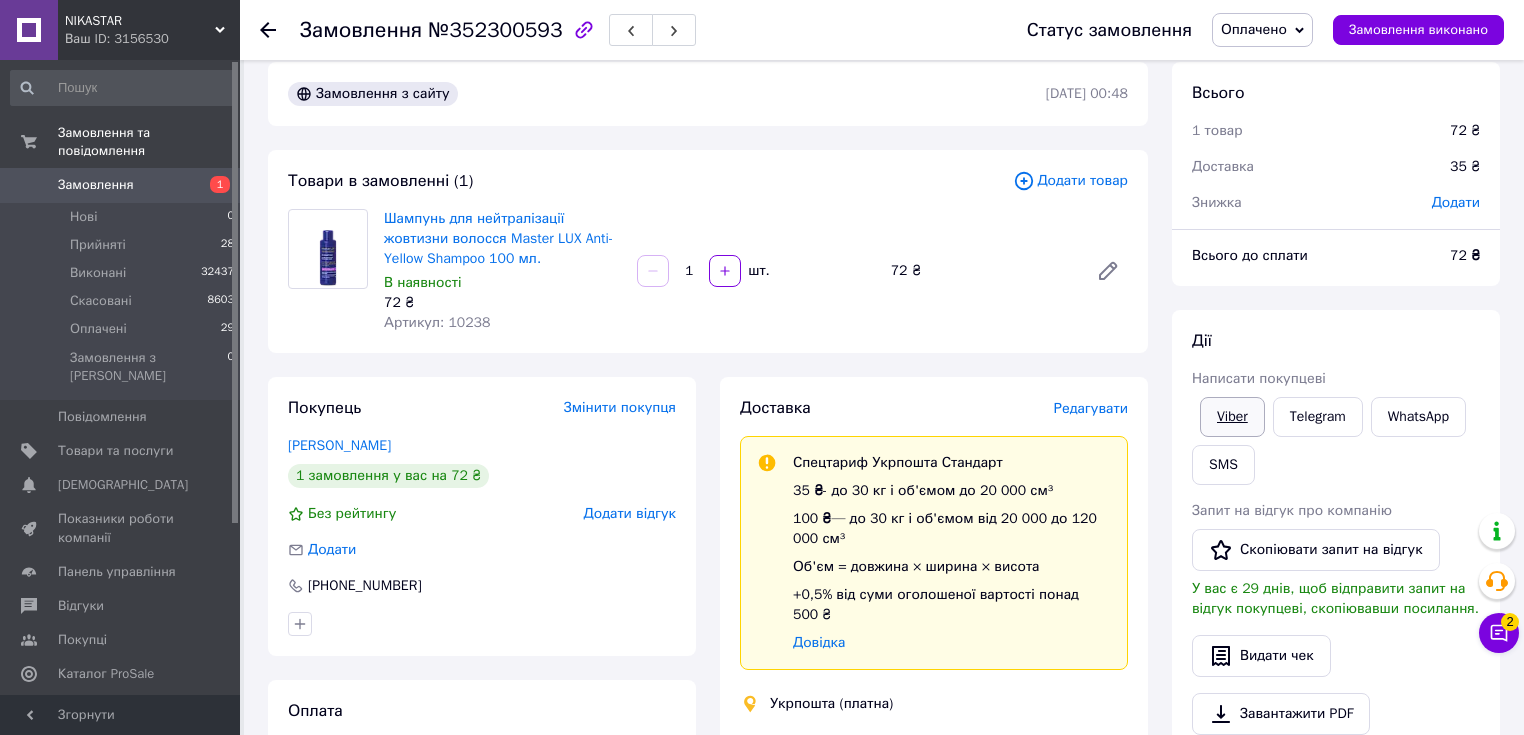 click on "Viber" at bounding box center [1232, 417] 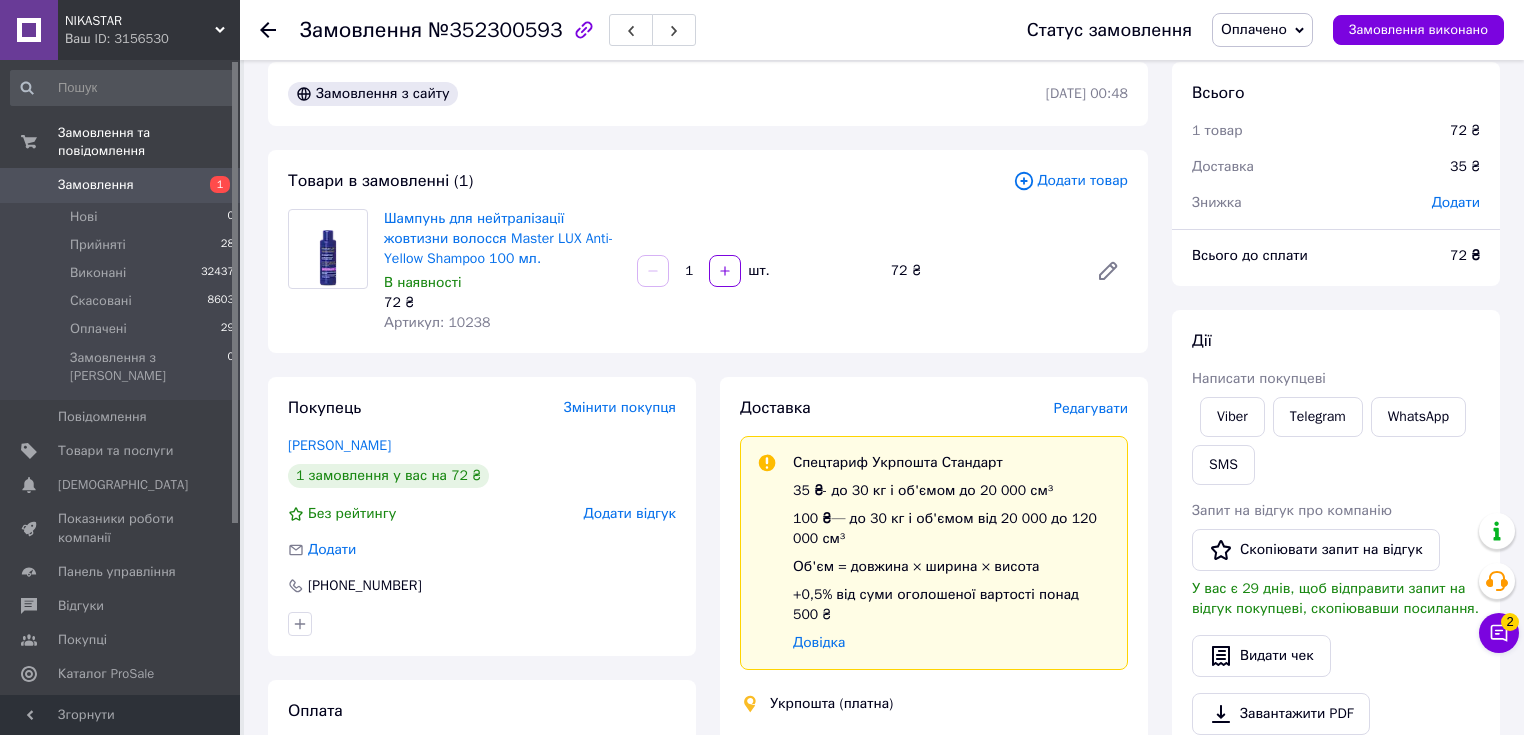 scroll, scrollTop: 0, scrollLeft: 0, axis: both 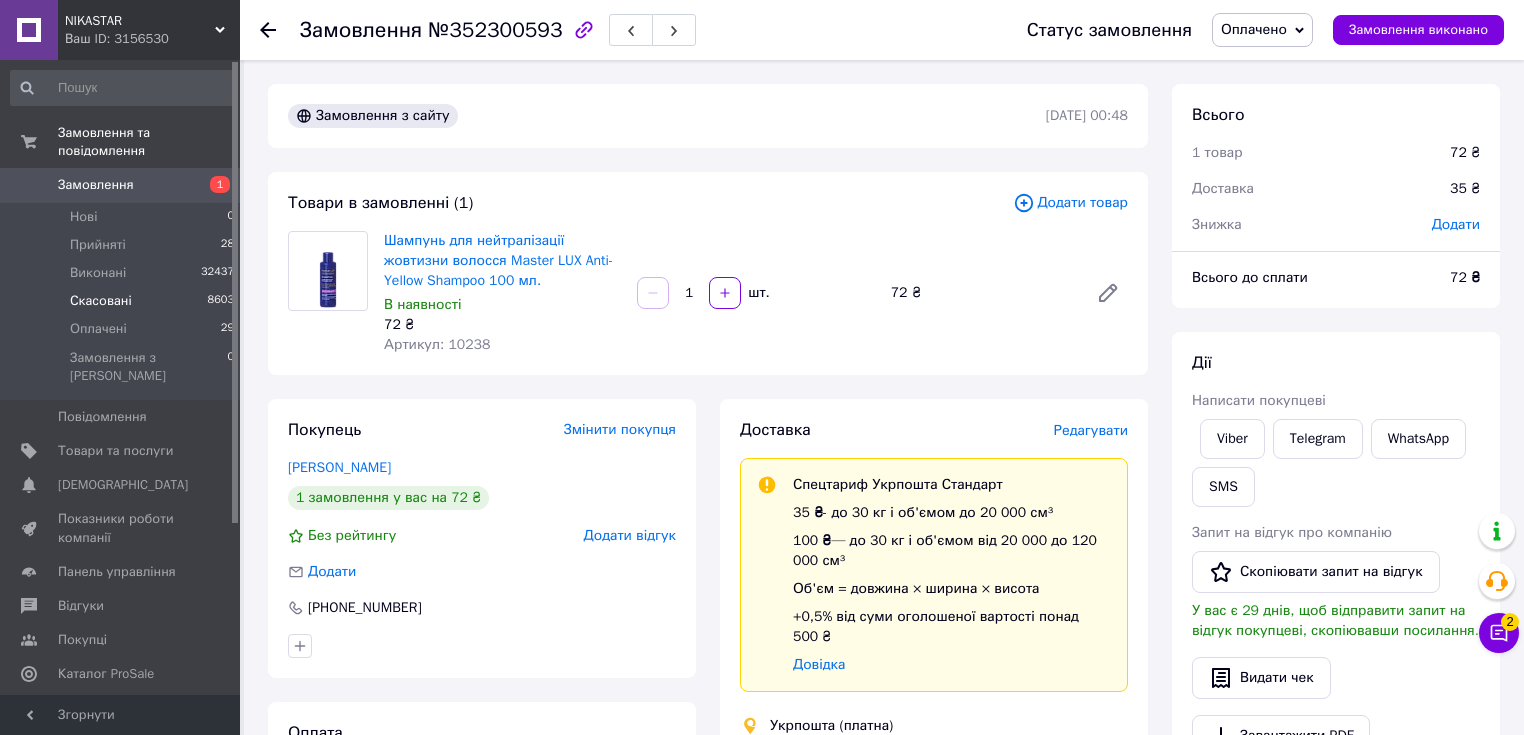 click on "Скасовані 8603" at bounding box center [123, 301] 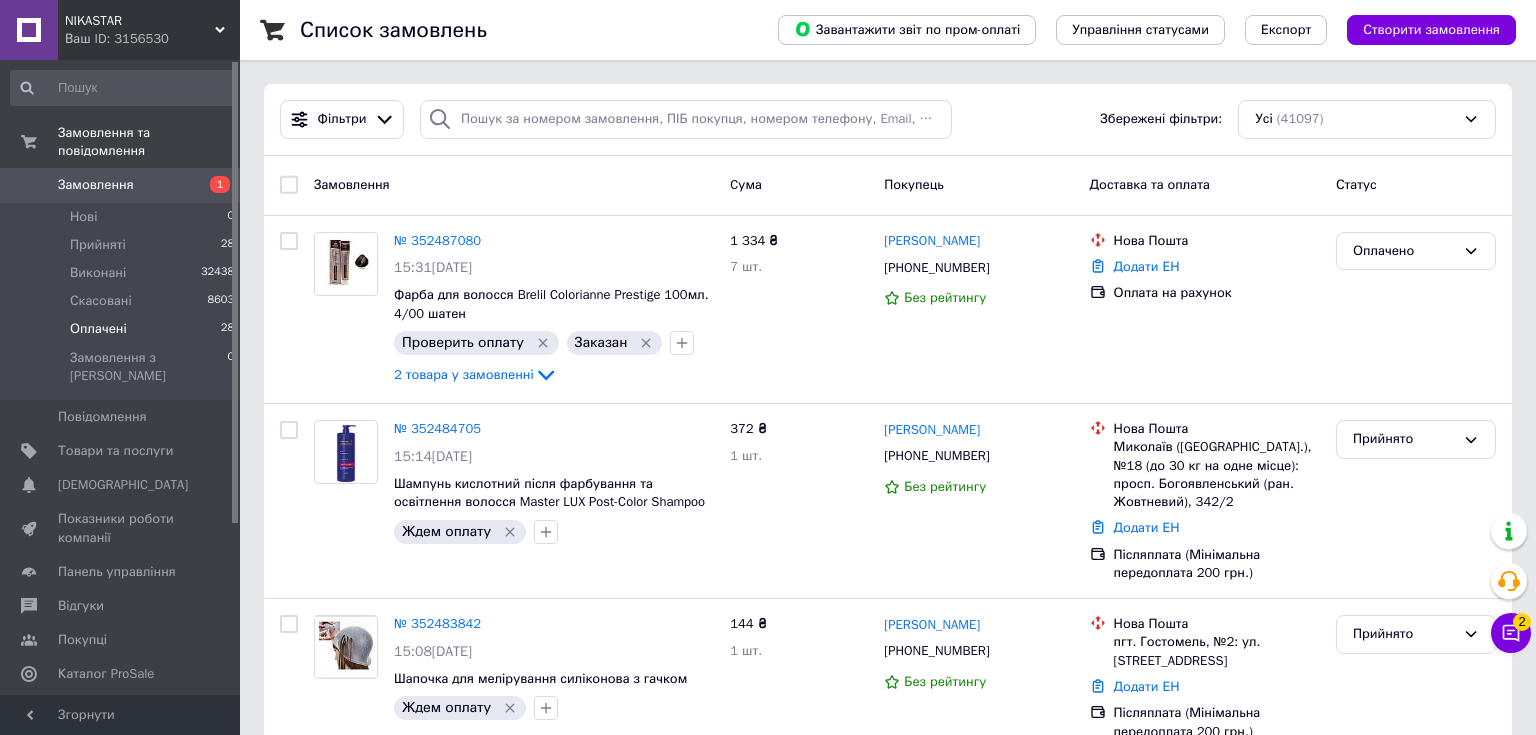 click on "Оплачені" at bounding box center (98, 329) 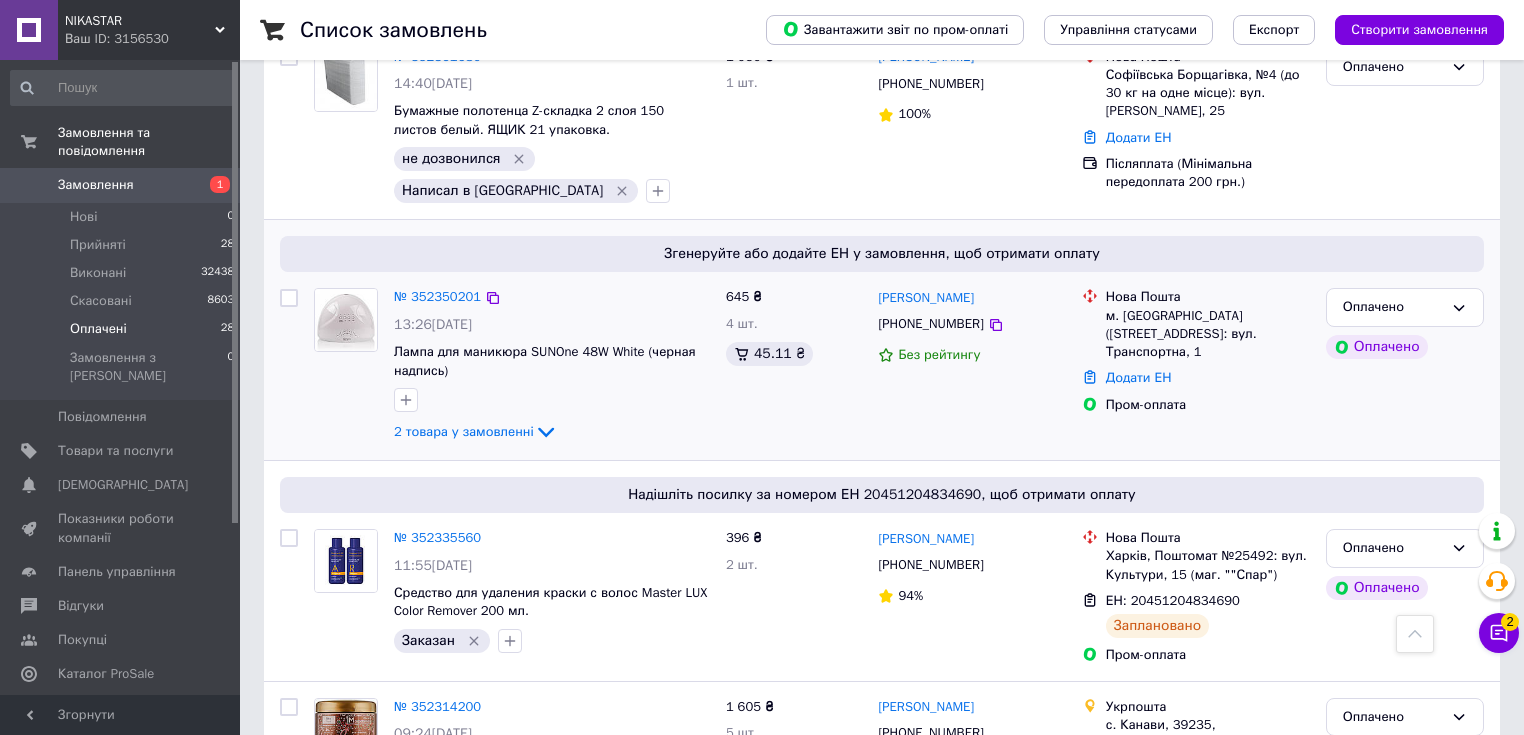 scroll, scrollTop: 1920, scrollLeft: 0, axis: vertical 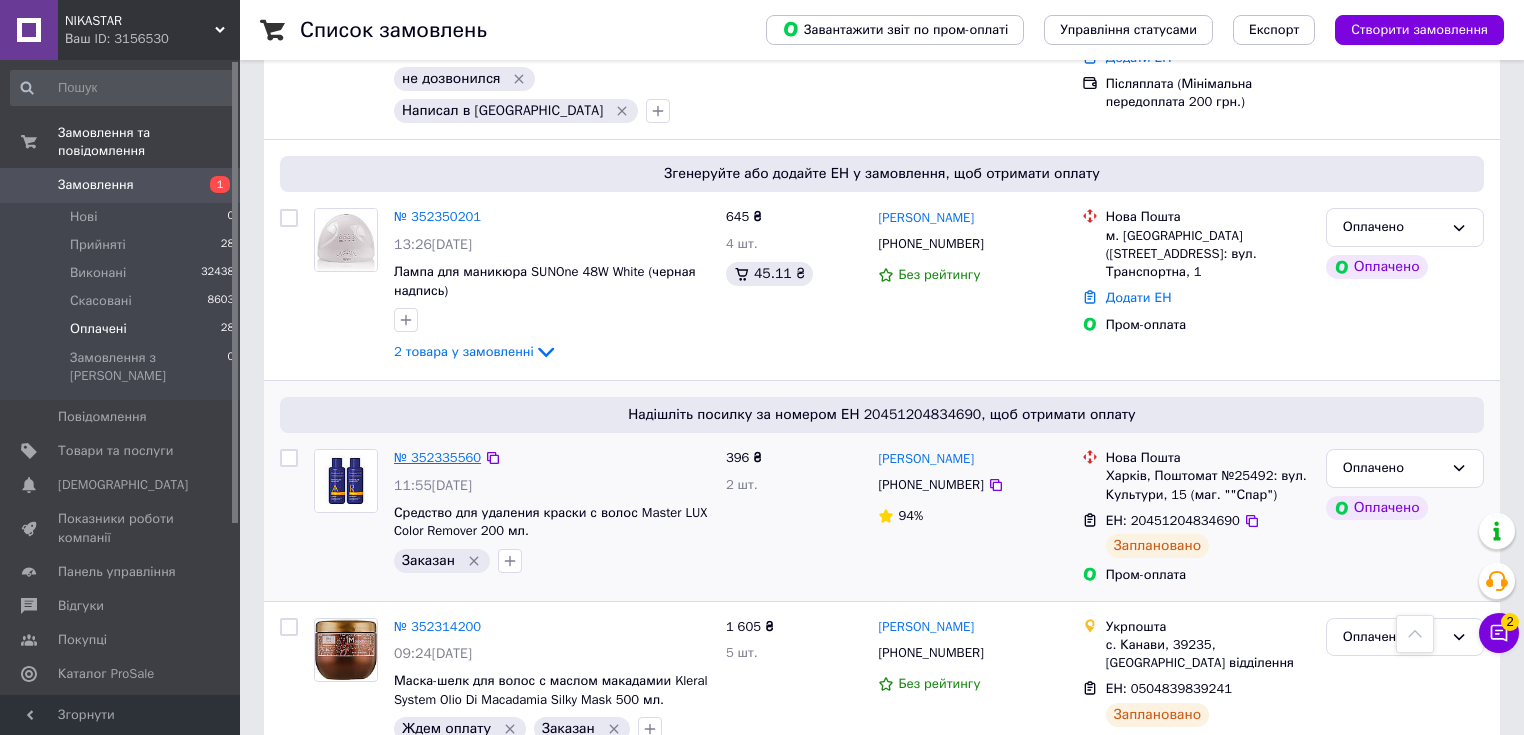 click on "№ 352335560" at bounding box center (437, 457) 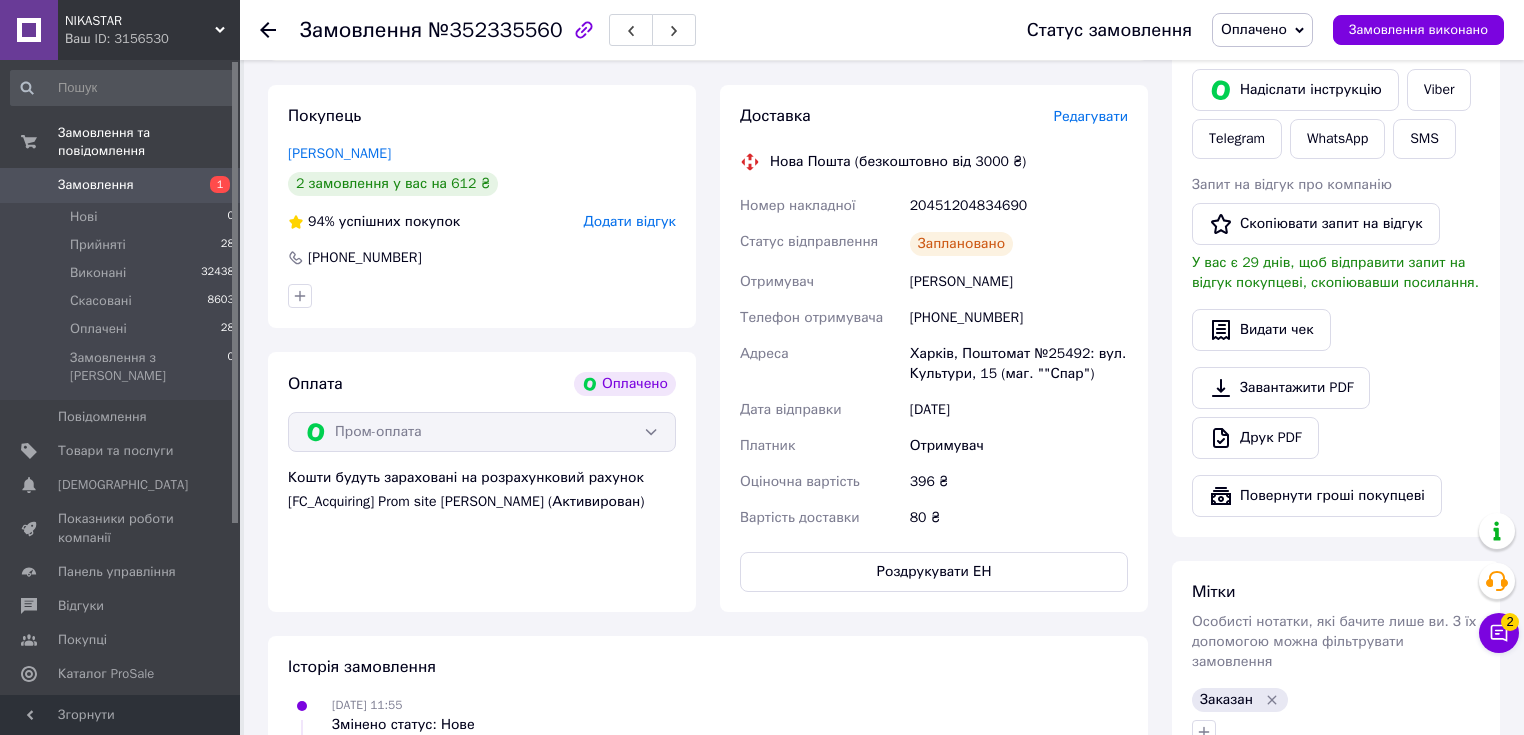 scroll, scrollTop: 216, scrollLeft: 0, axis: vertical 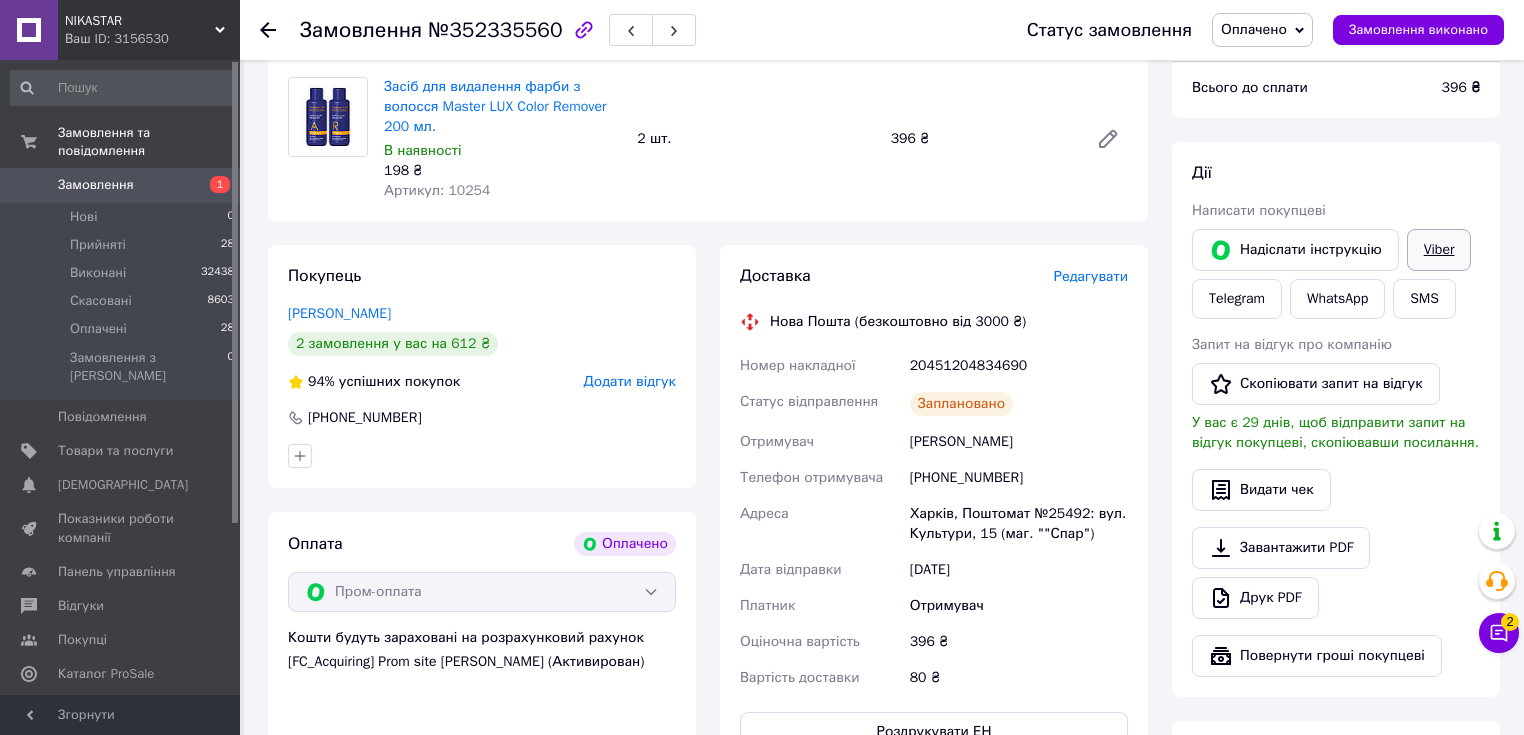 click on "Viber" at bounding box center (1439, 250) 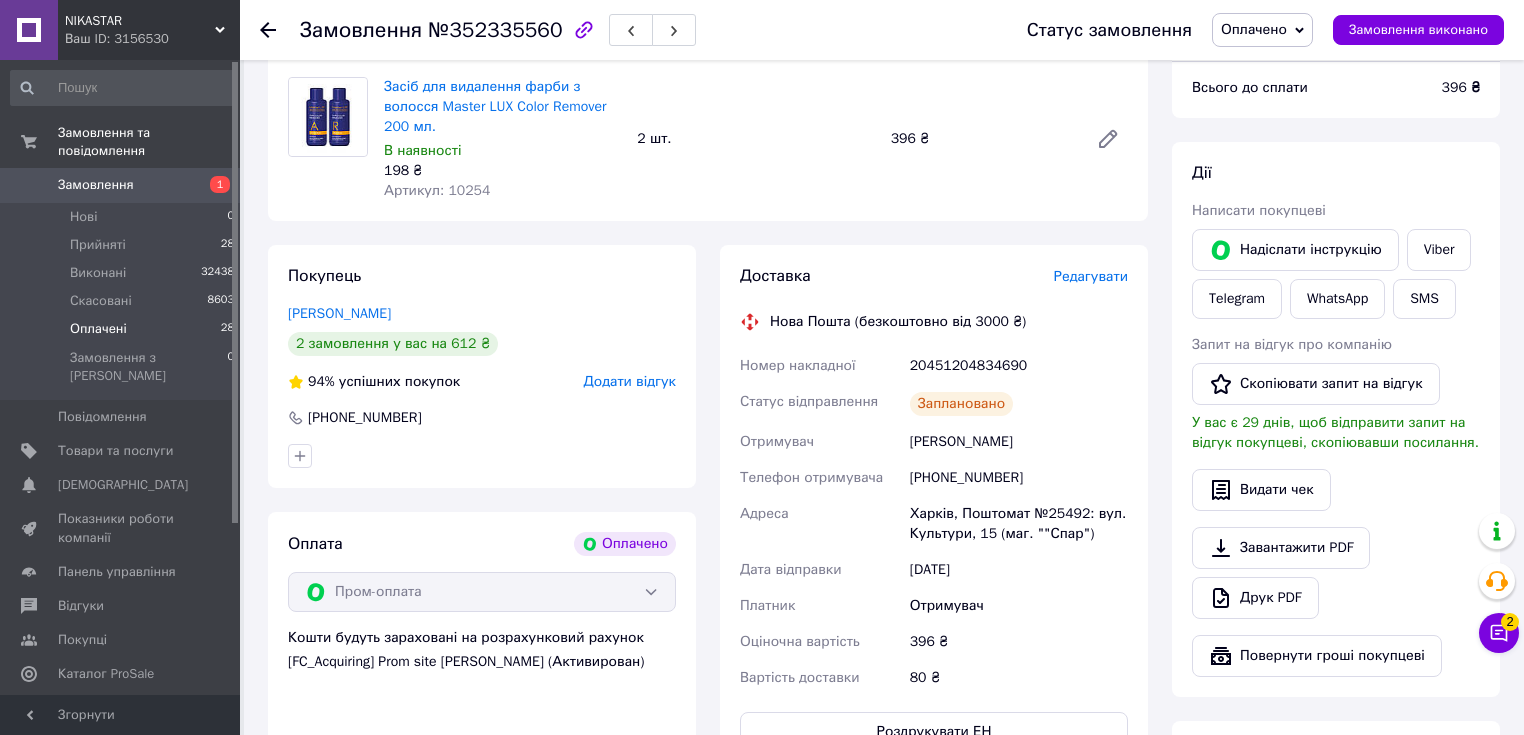 click on "Оплачені" at bounding box center (98, 329) 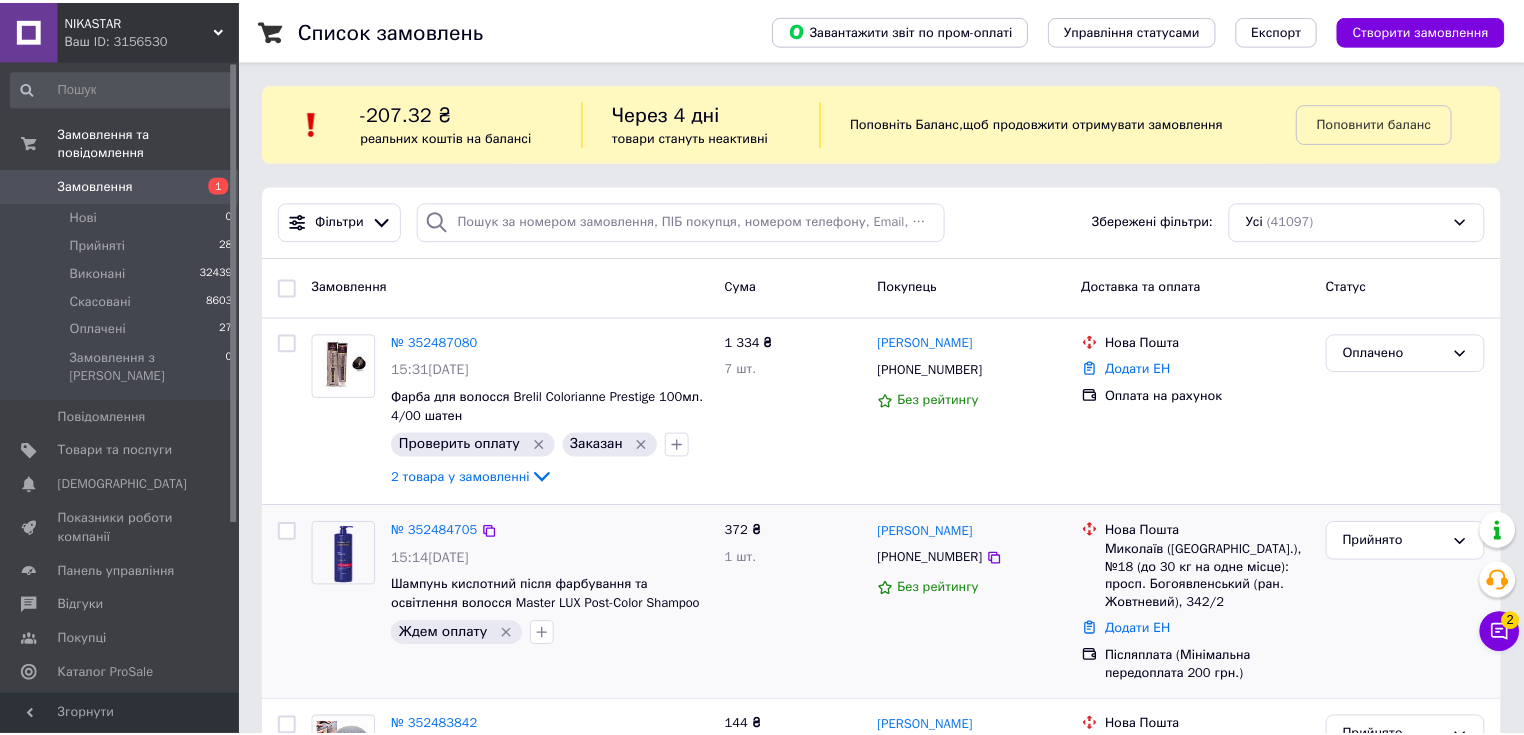 scroll, scrollTop: 160, scrollLeft: 0, axis: vertical 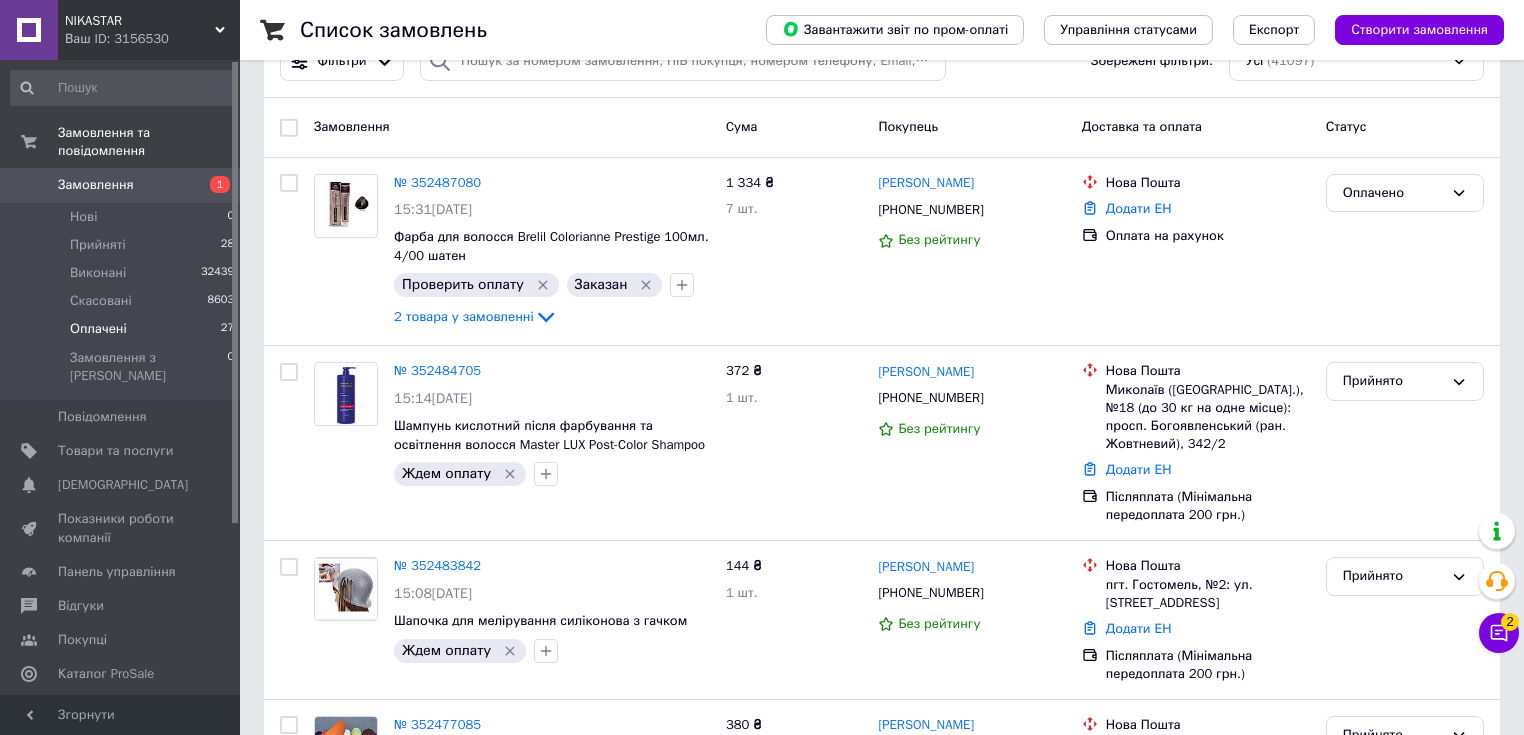 click on "Оплачені" at bounding box center [98, 329] 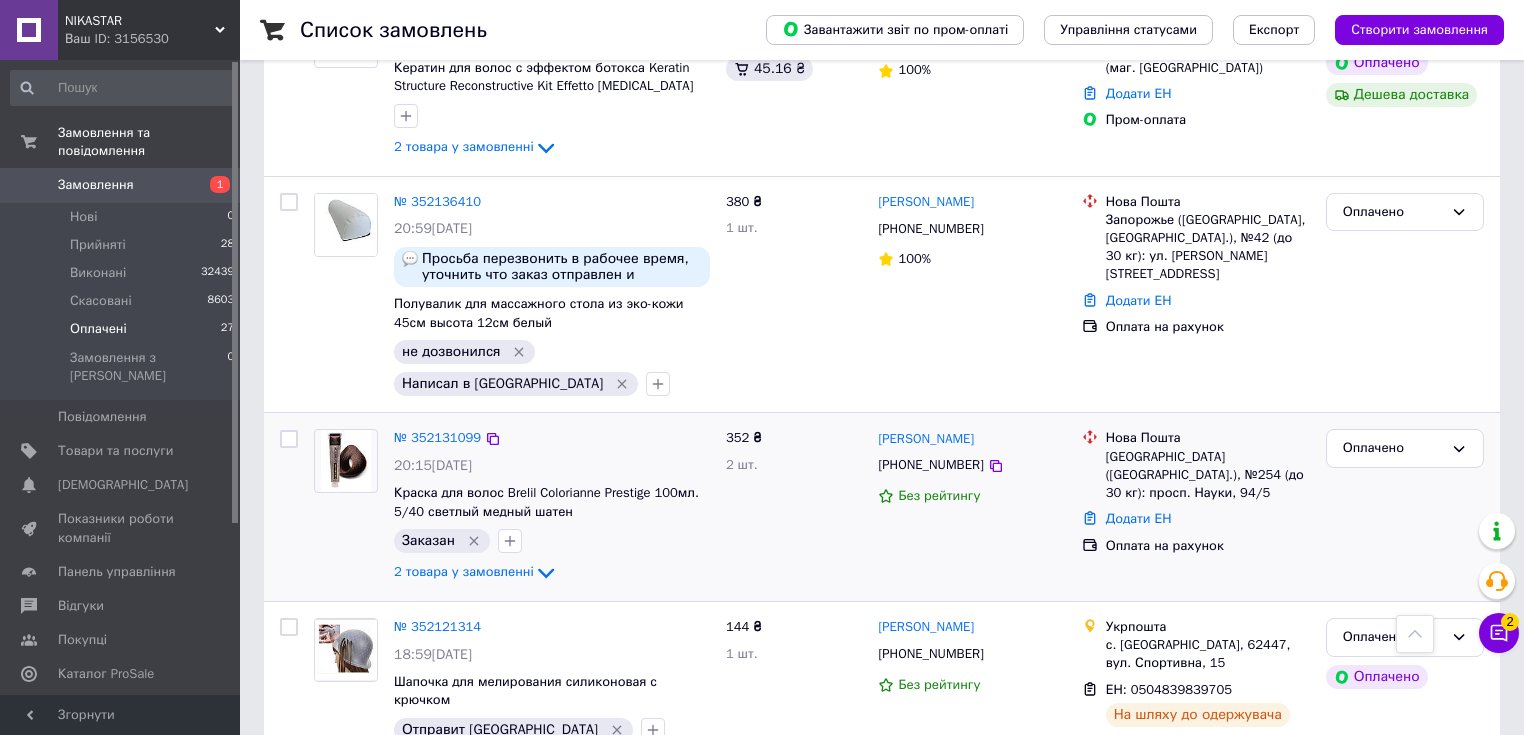 scroll, scrollTop: 4160, scrollLeft: 0, axis: vertical 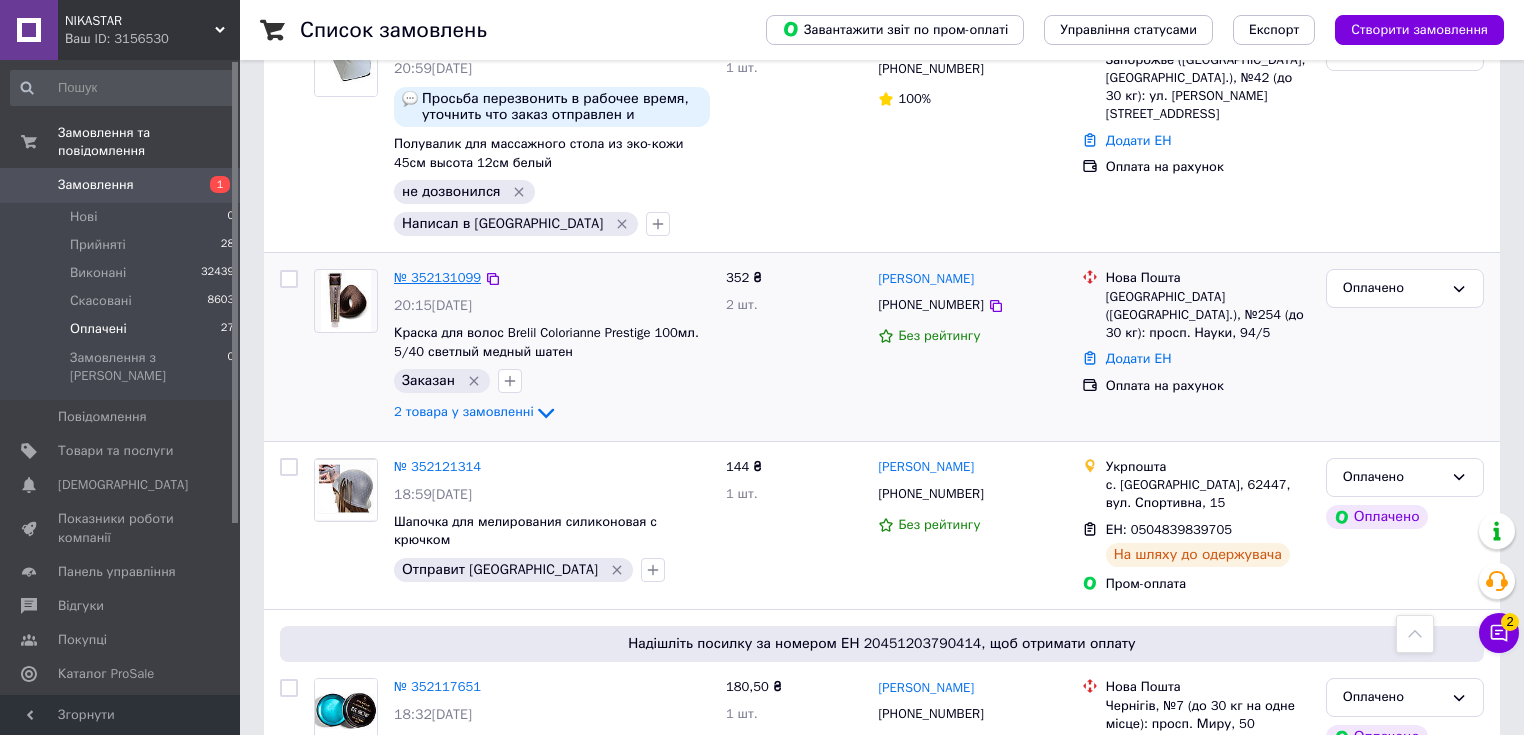 click on "№ 352131099" at bounding box center (437, 277) 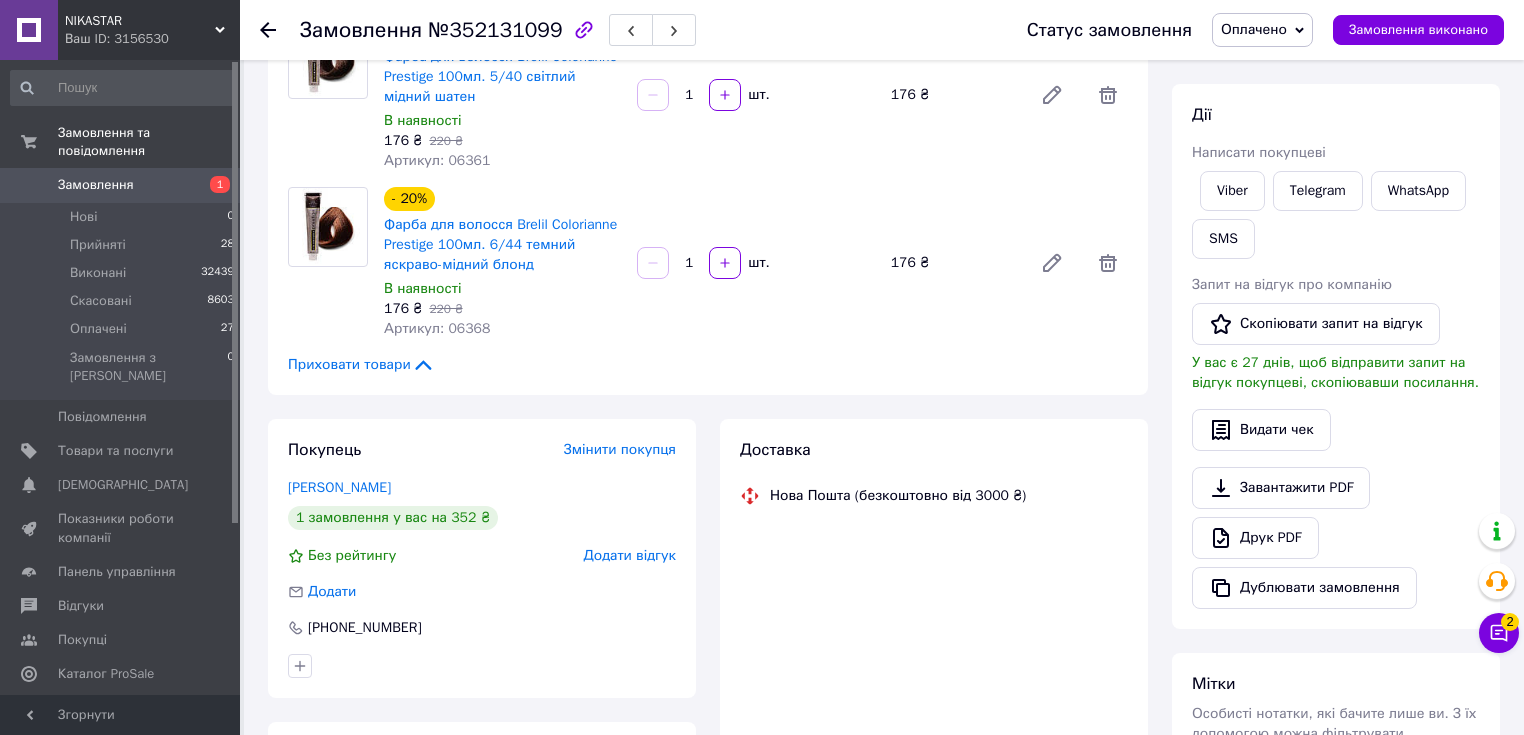 scroll, scrollTop: 132, scrollLeft: 0, axis: vertical 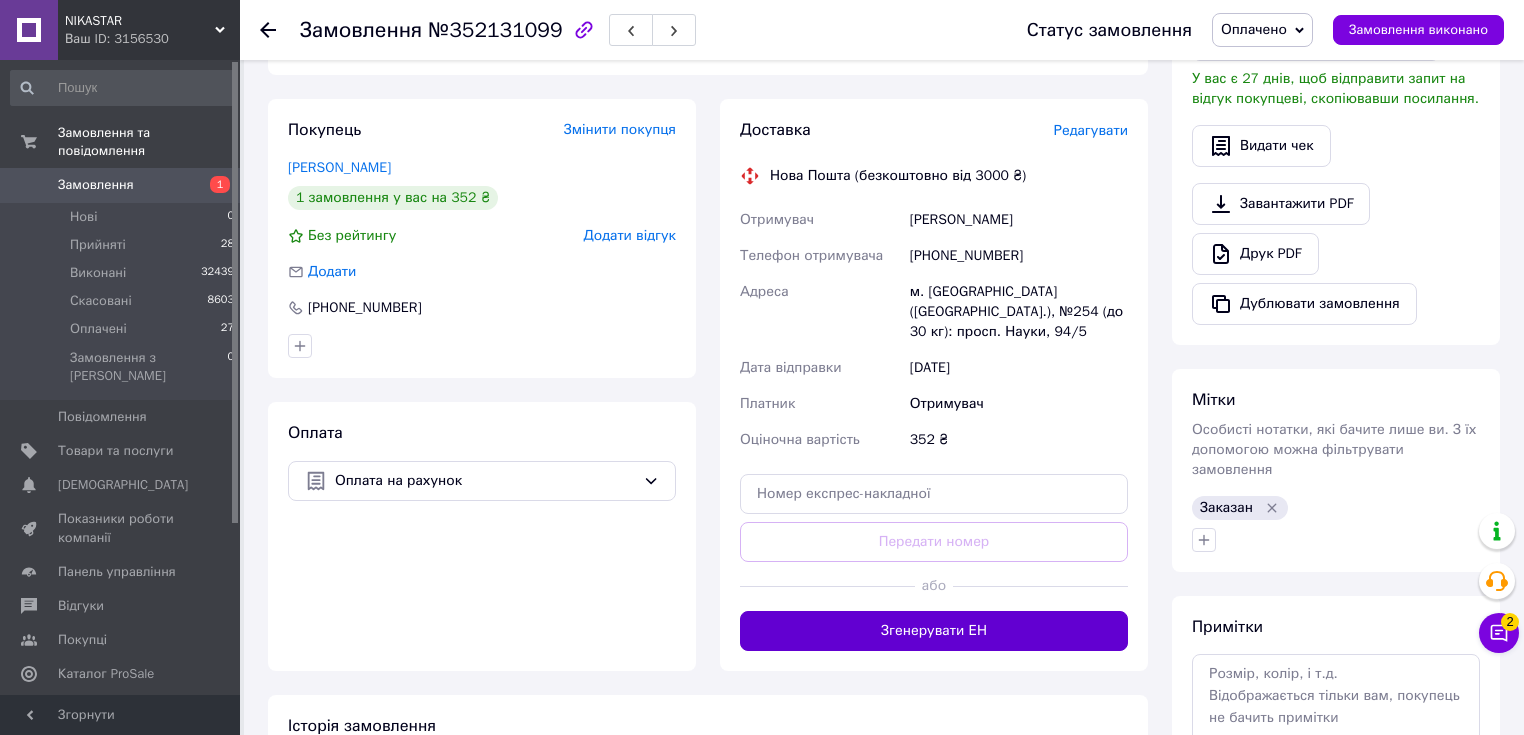 click on "Згенерувати ЕН" at bounding box center [934, 631] 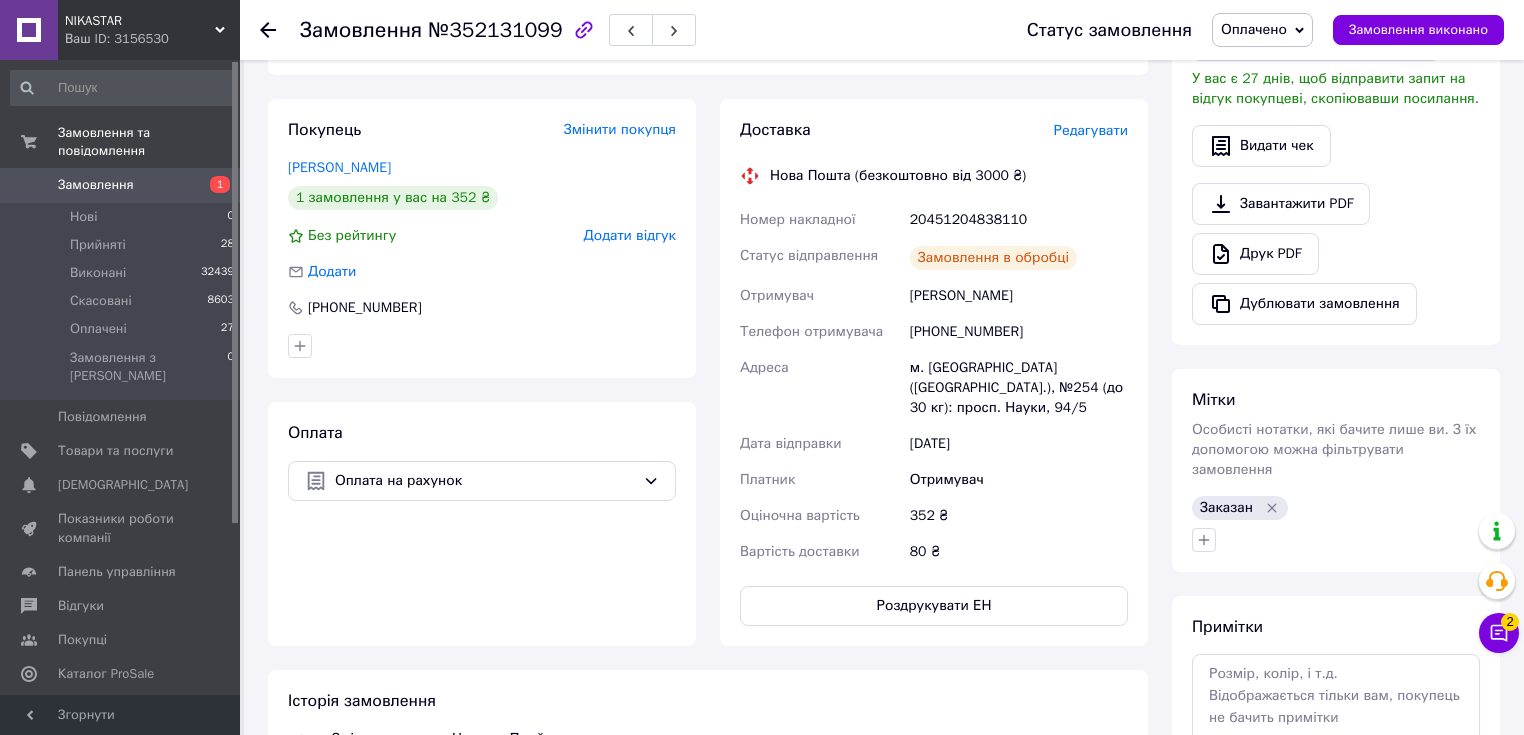 scroll, scrollTop: 117, scrollLeft: 0, axis: vertical 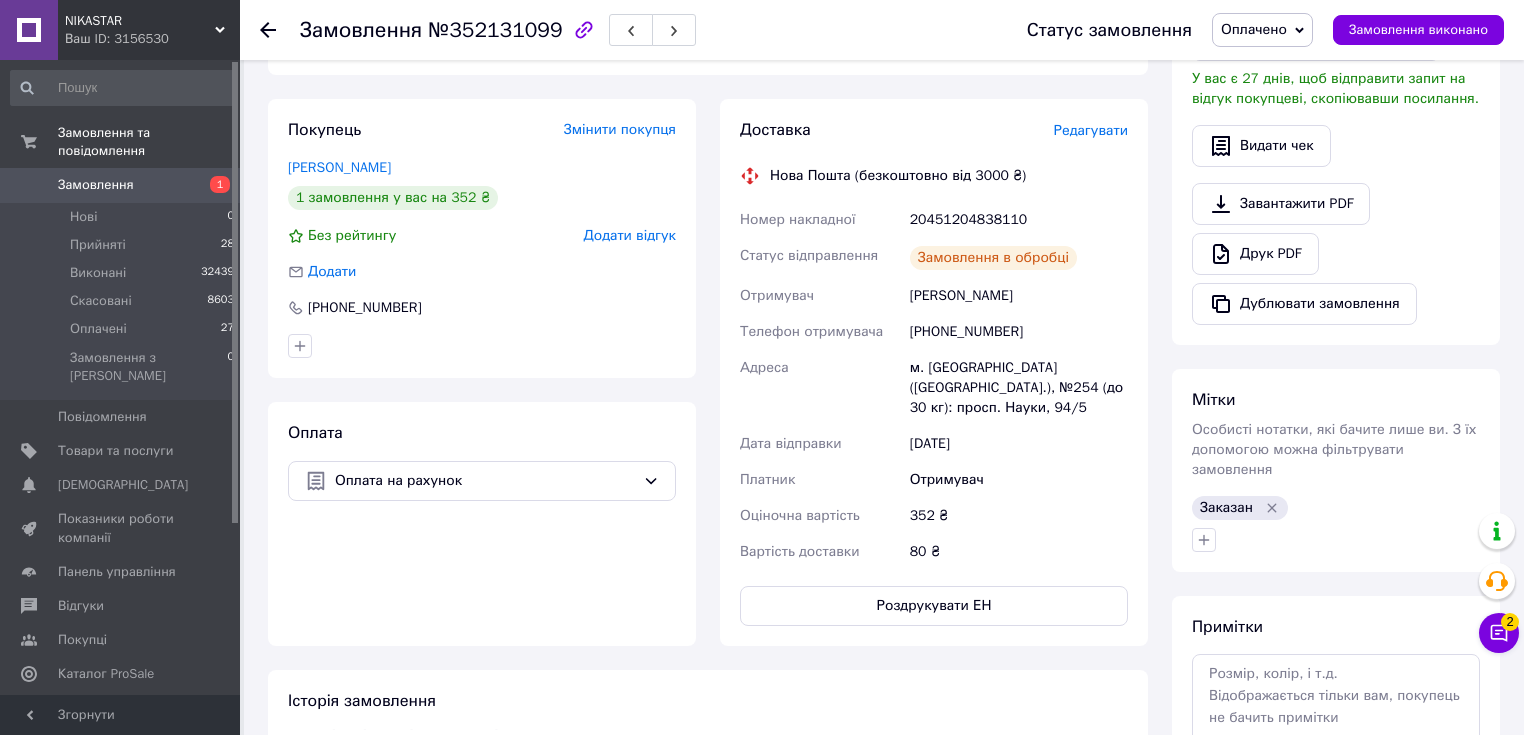 click on "20451204838110" at bounding box center (1019, 220) 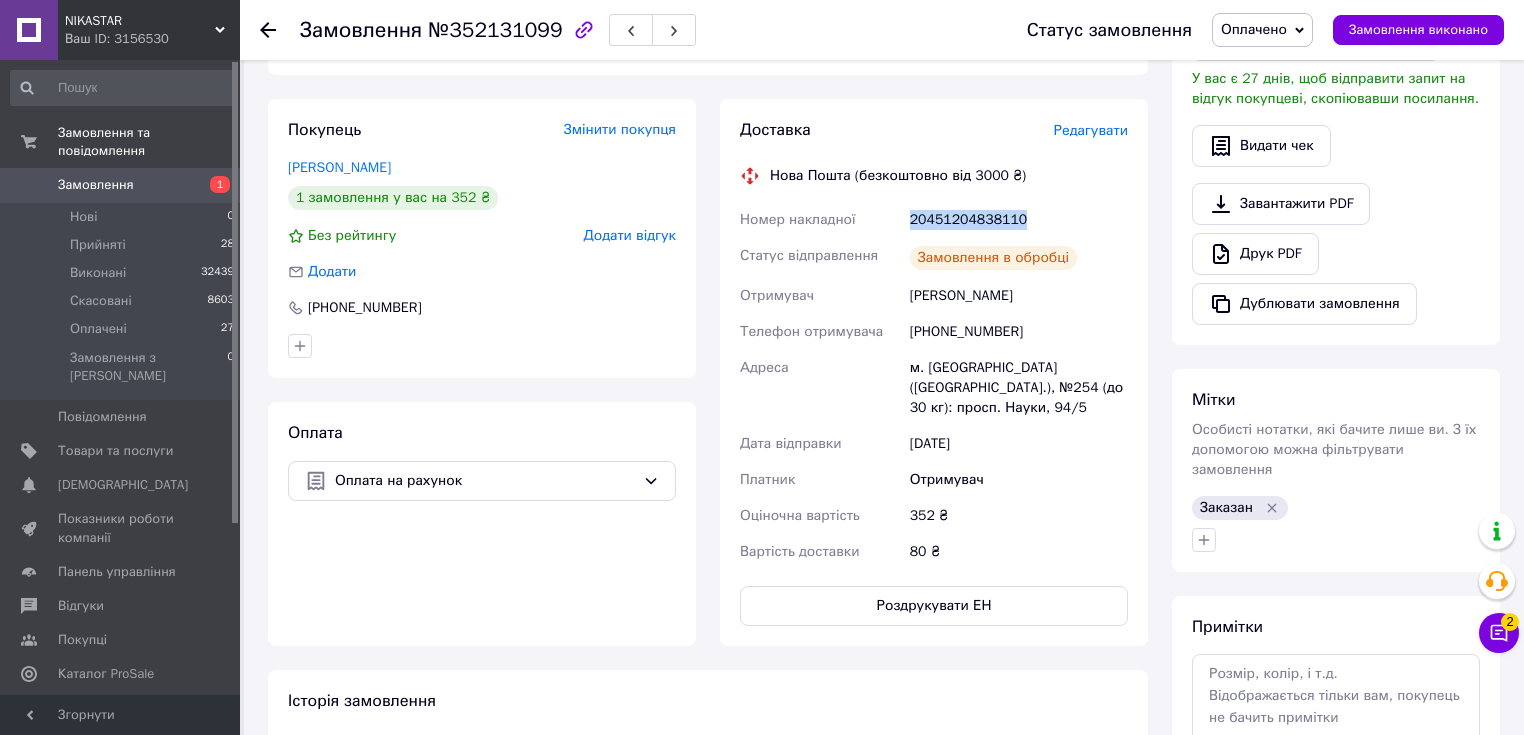 click on "20451204838110" at bounding box center (1019, 220) 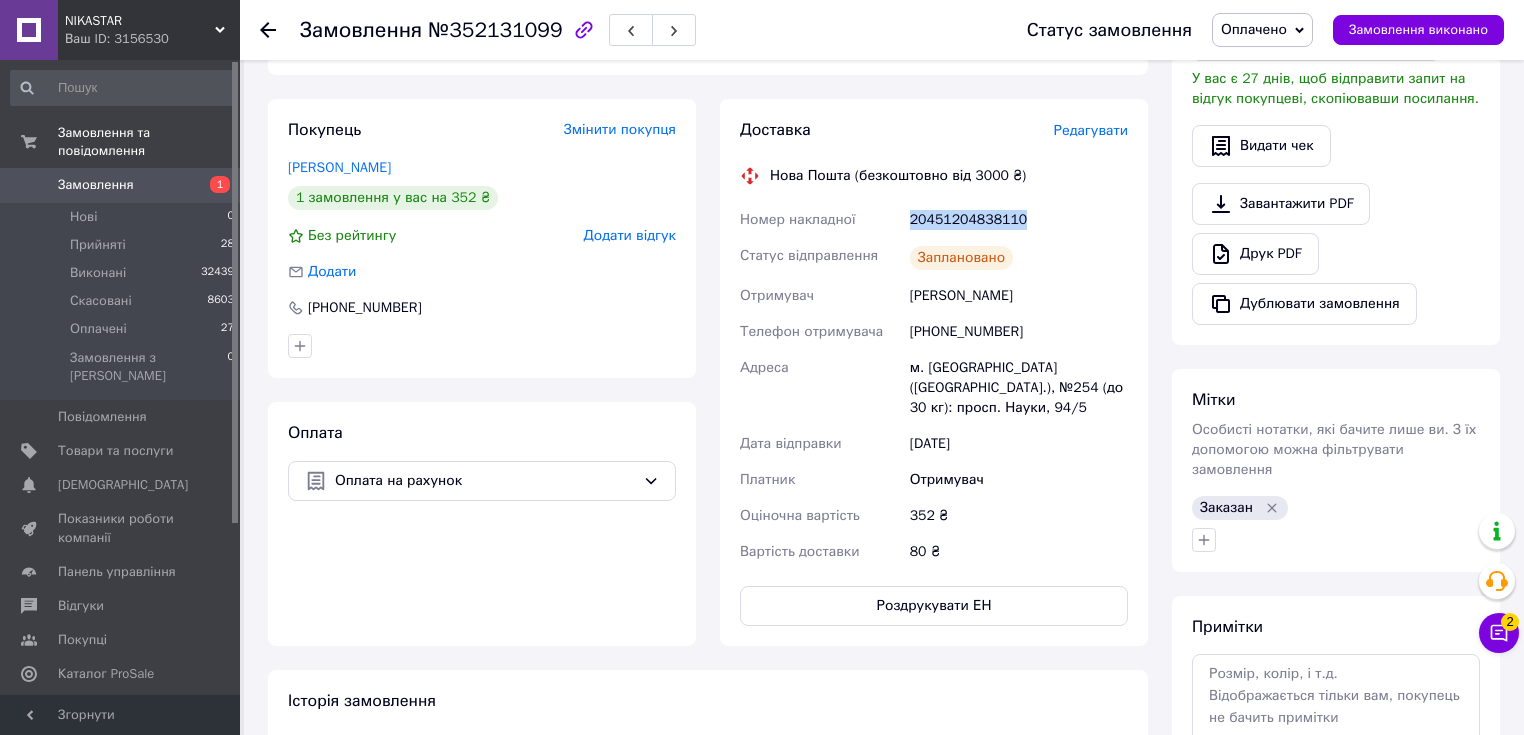 copy on "20451204838110" 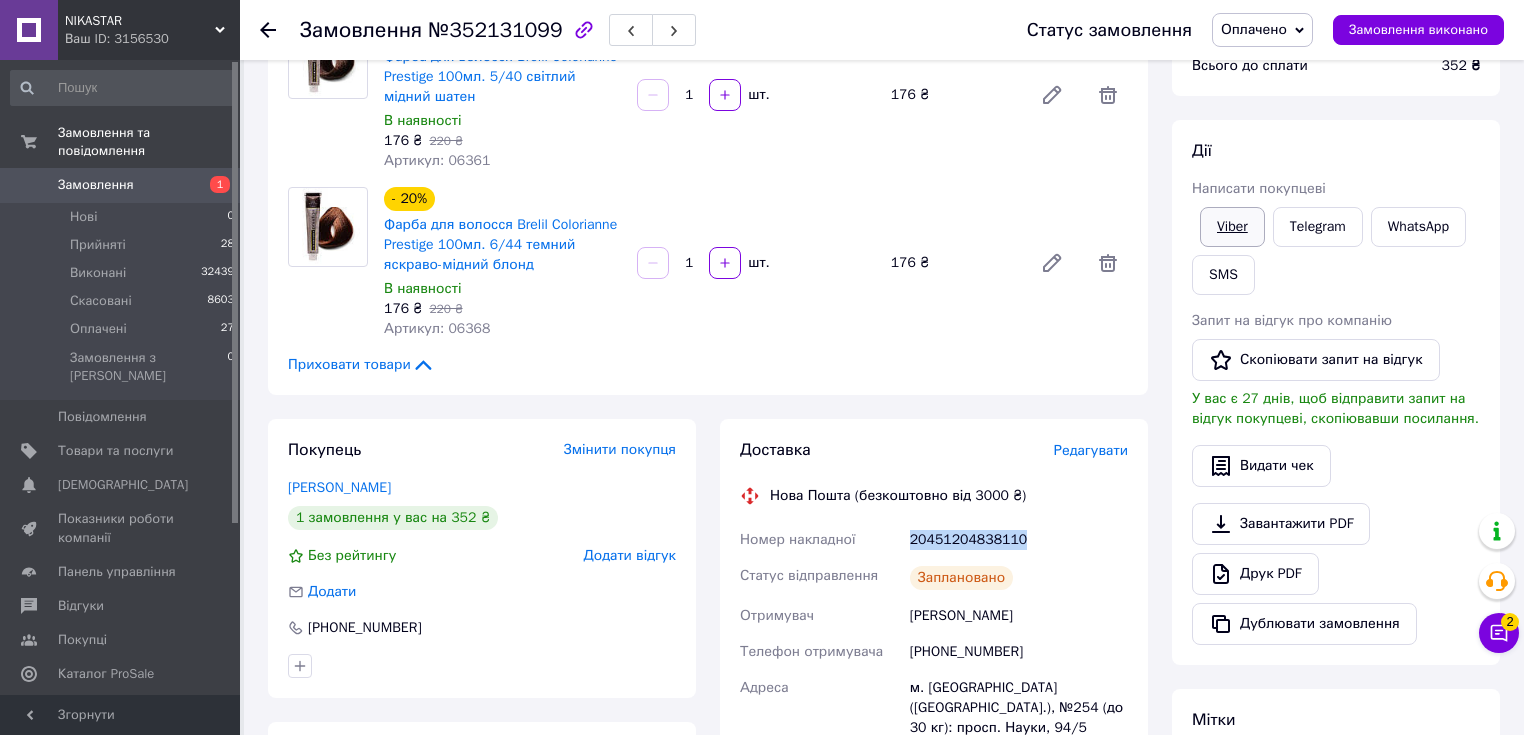 click on "Viber" at bounding box center (1232, 227) 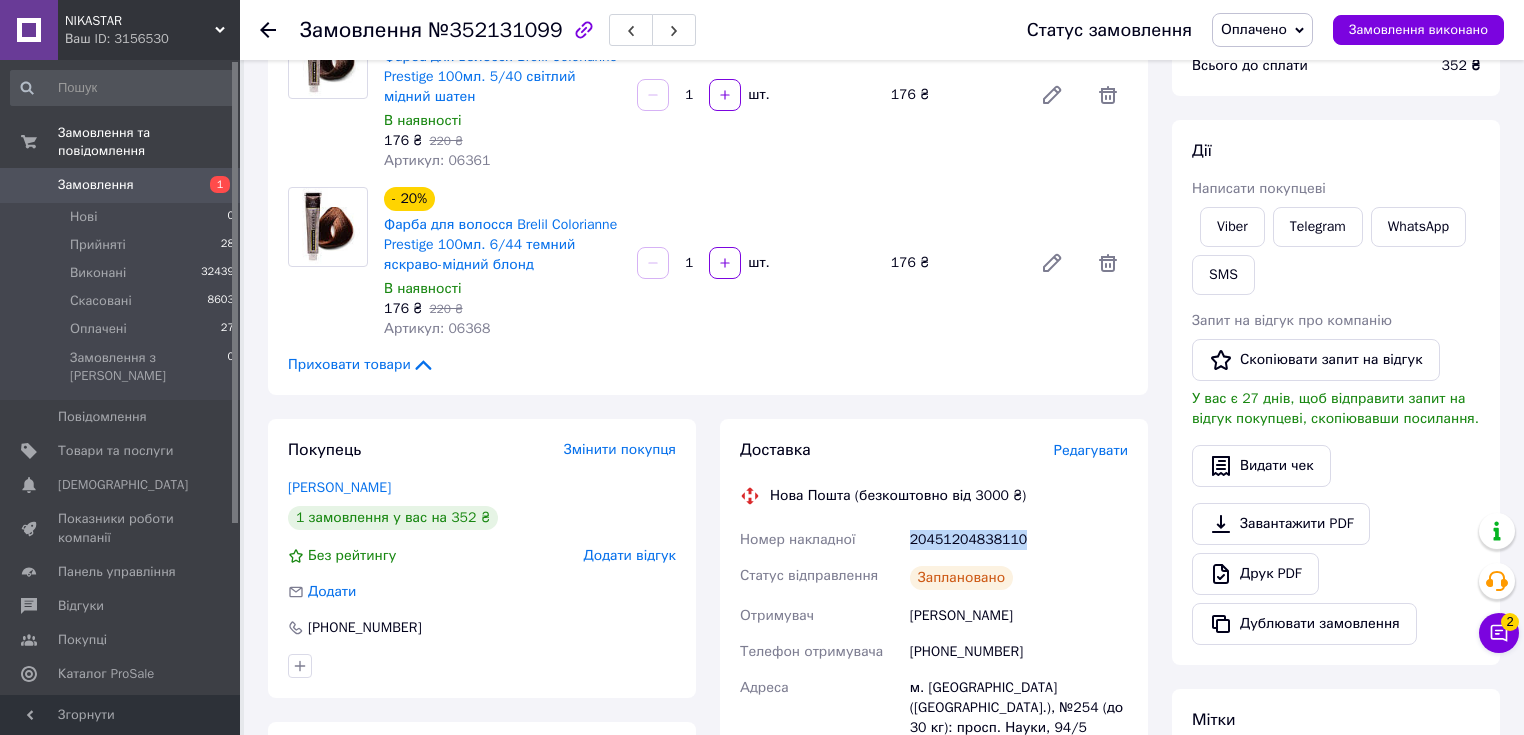 scroll, scrollTop: 132, scrollLeft: 0, axis: vertical 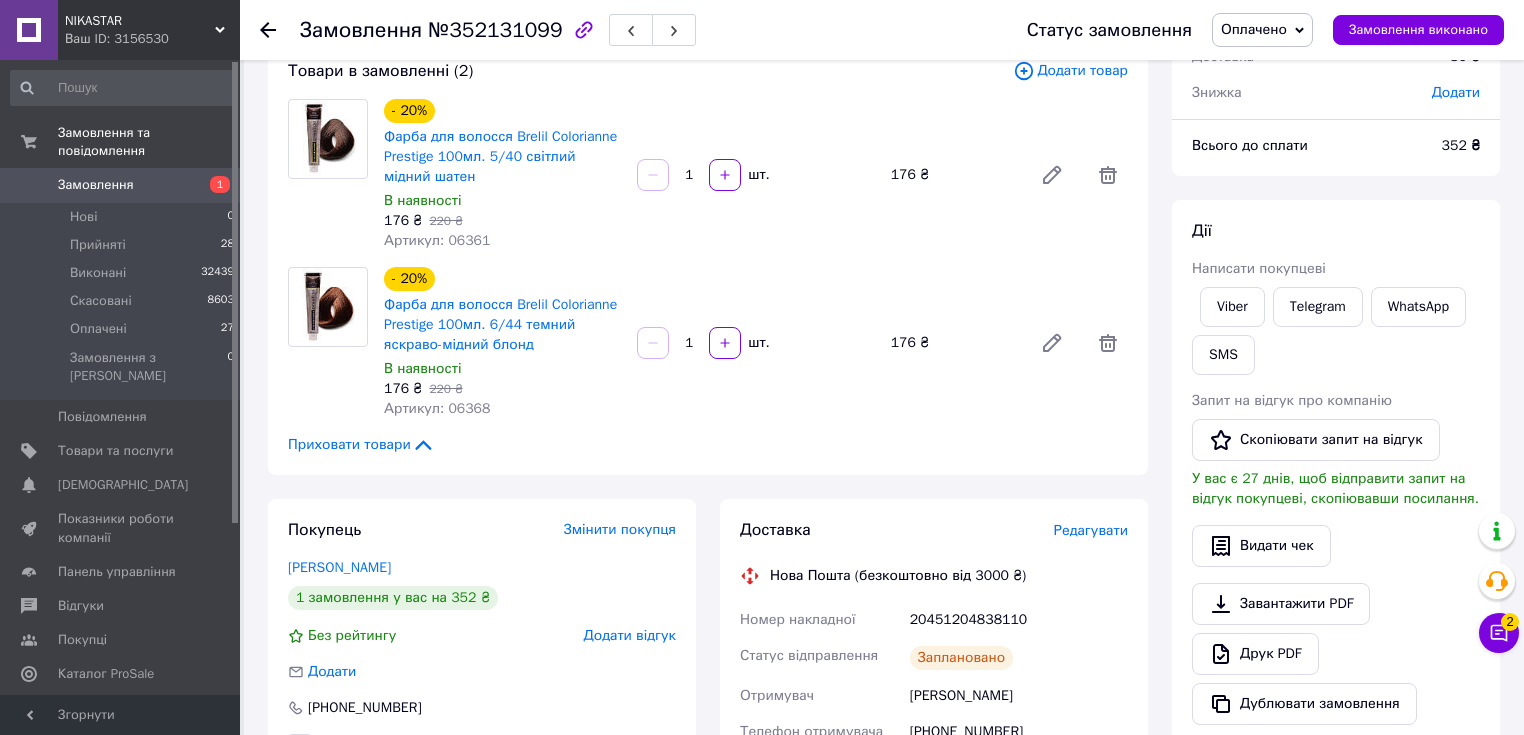 click 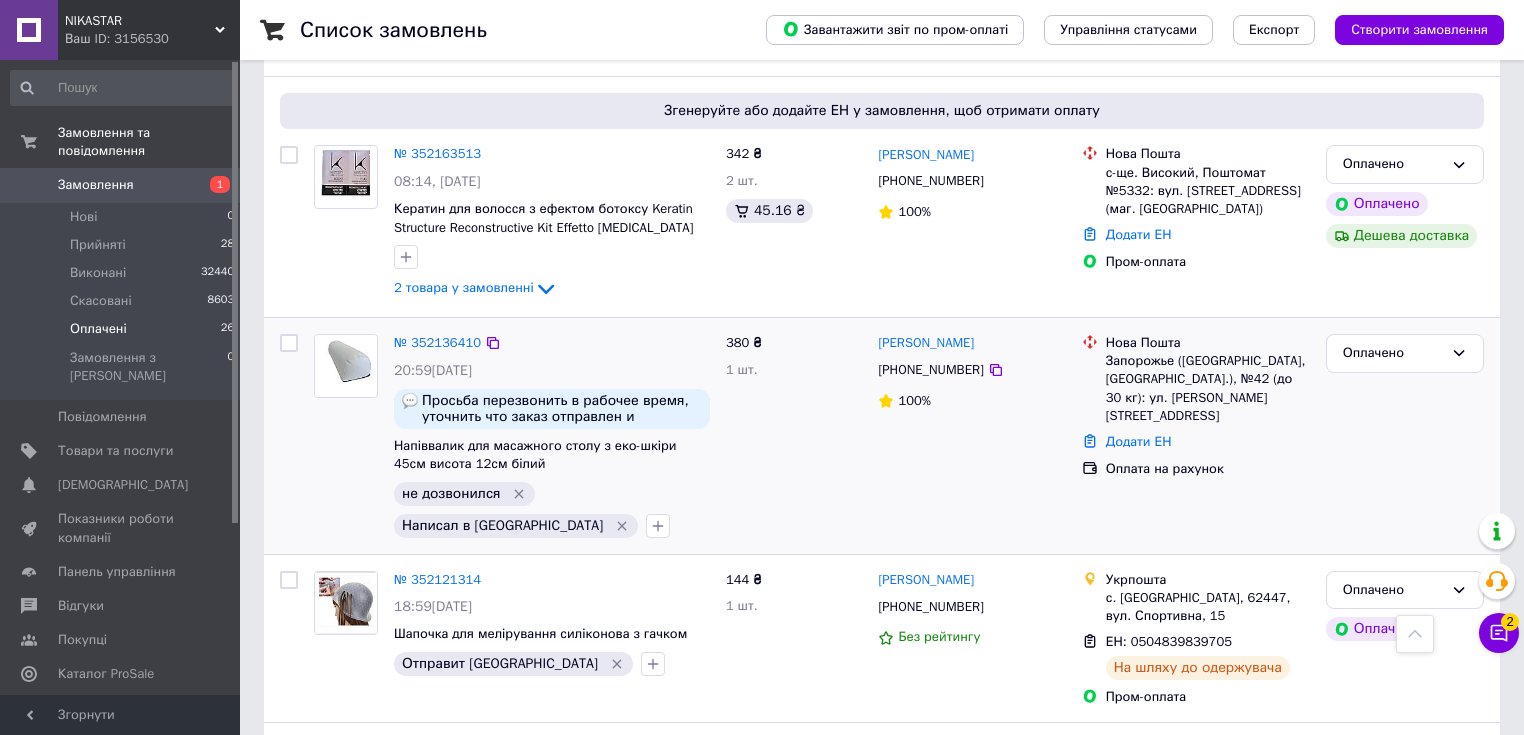 scroll, scrollTop: 4000, scrollLeft: 0, axis: vertical 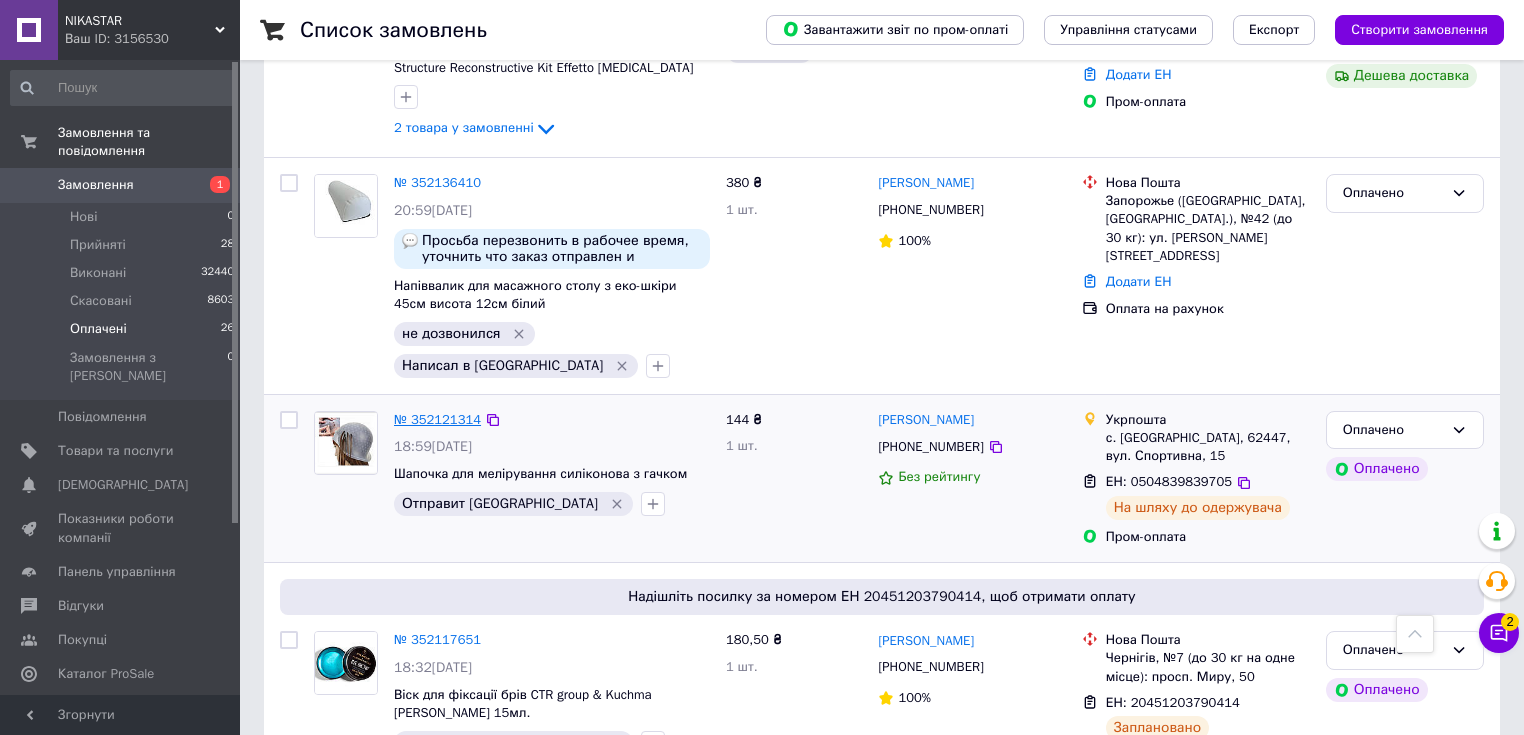 click on "№ 352121314" at bounding box center [437, 419] 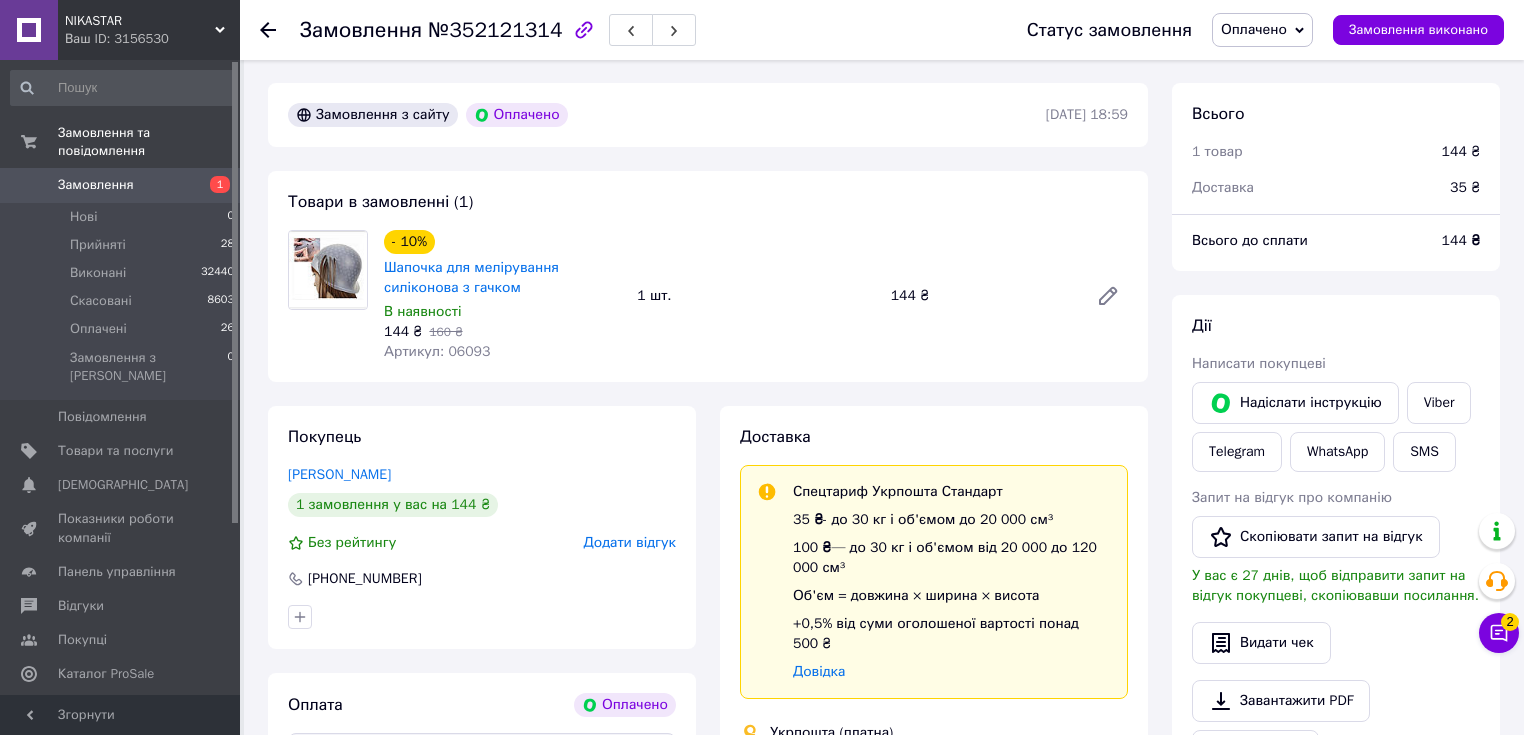scroll, scrollTop: 0, scrollLeft: 0, axis: both 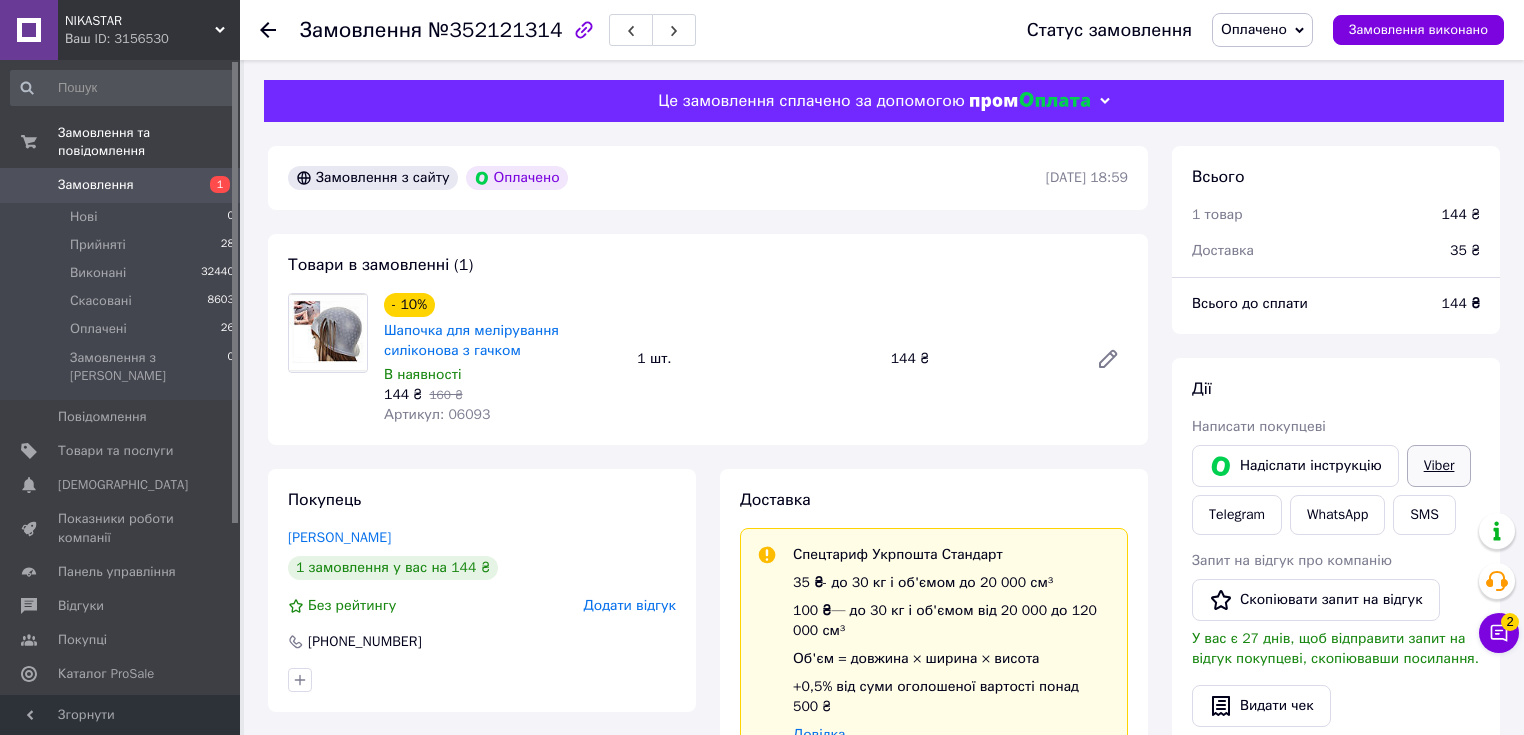 click on "Viber" at bounding box center [1439, 466] 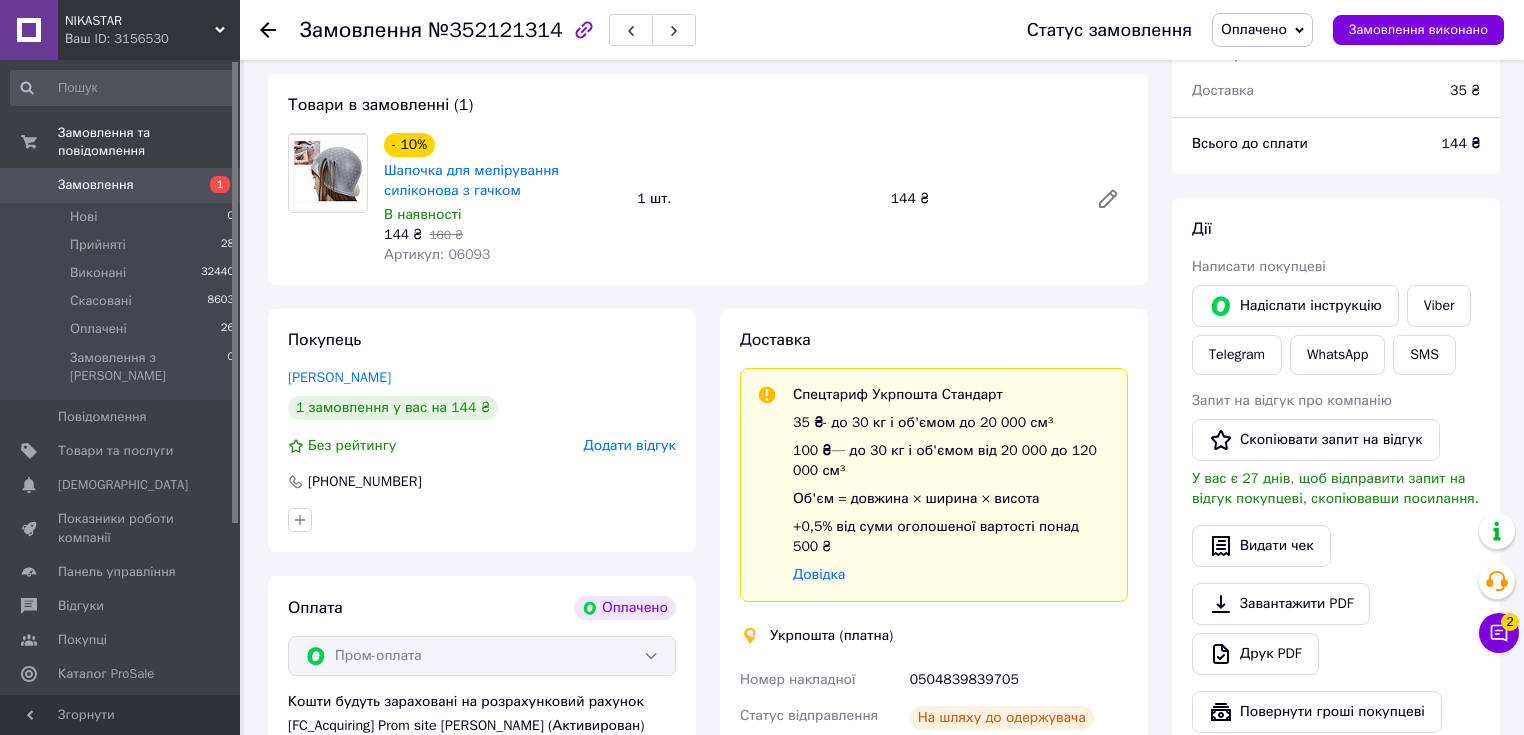 scroll, scrollTop: 0, scrollLeft: 0, axis: both 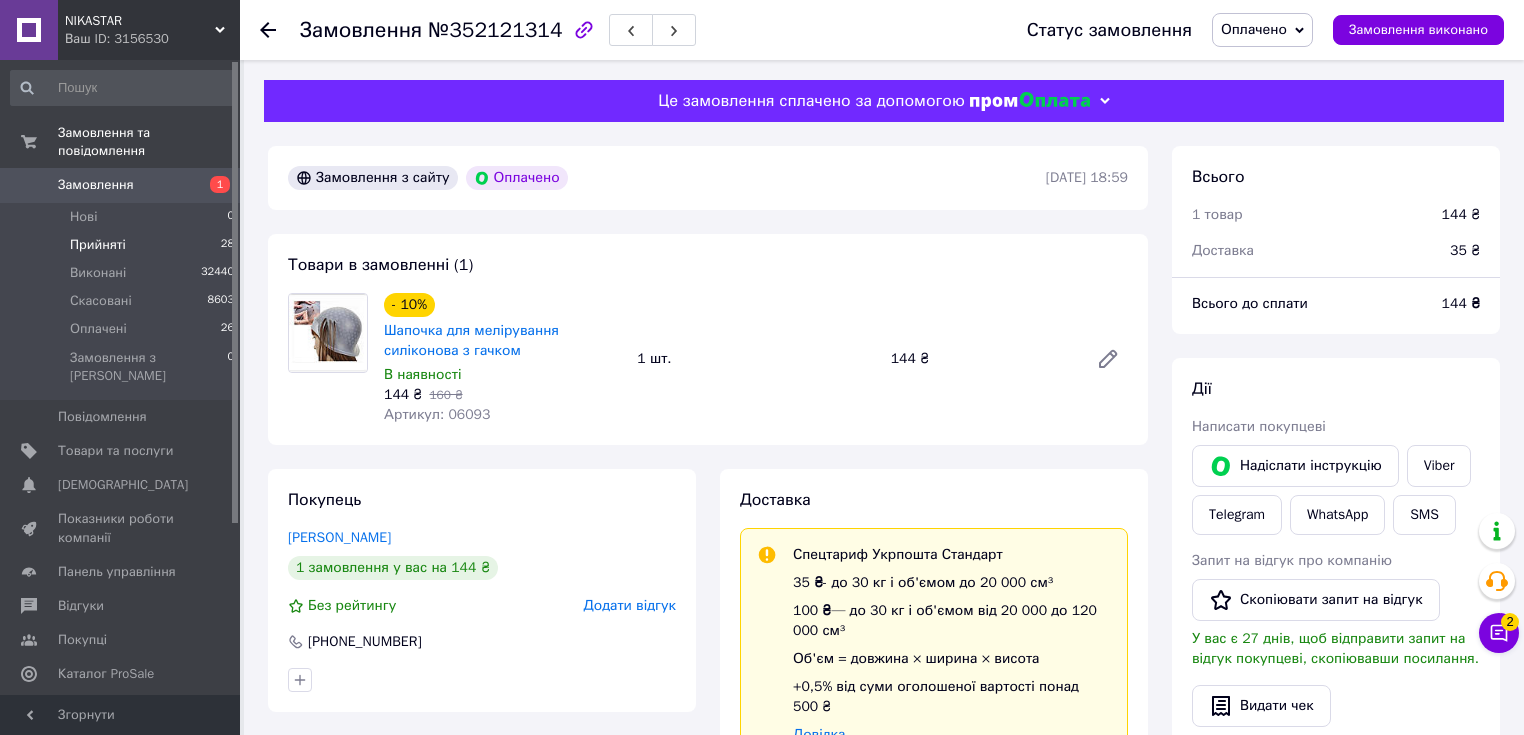 click on "Прийняті" at bounding box center [98, 245] 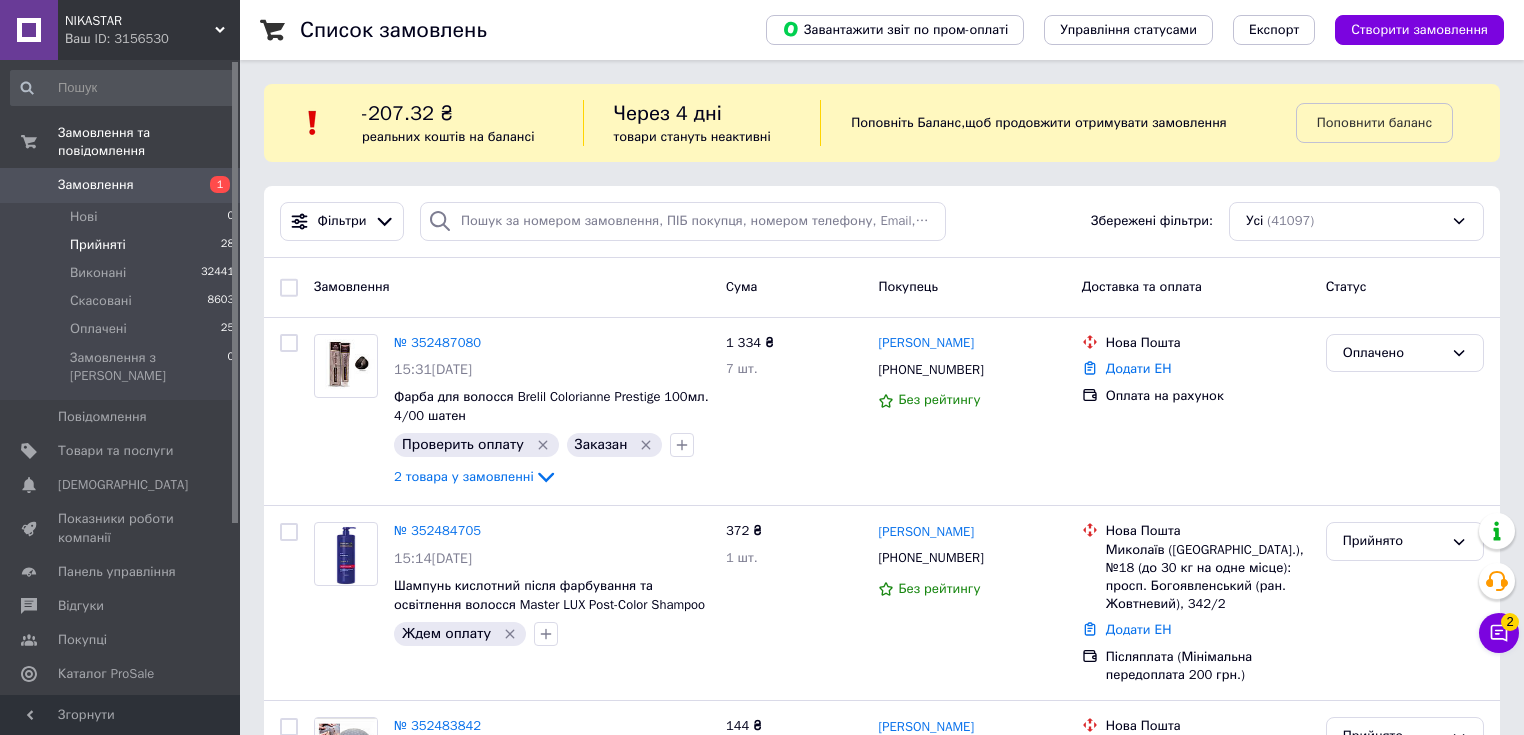 click on "Прийняті" at bounding box center (98, 245) 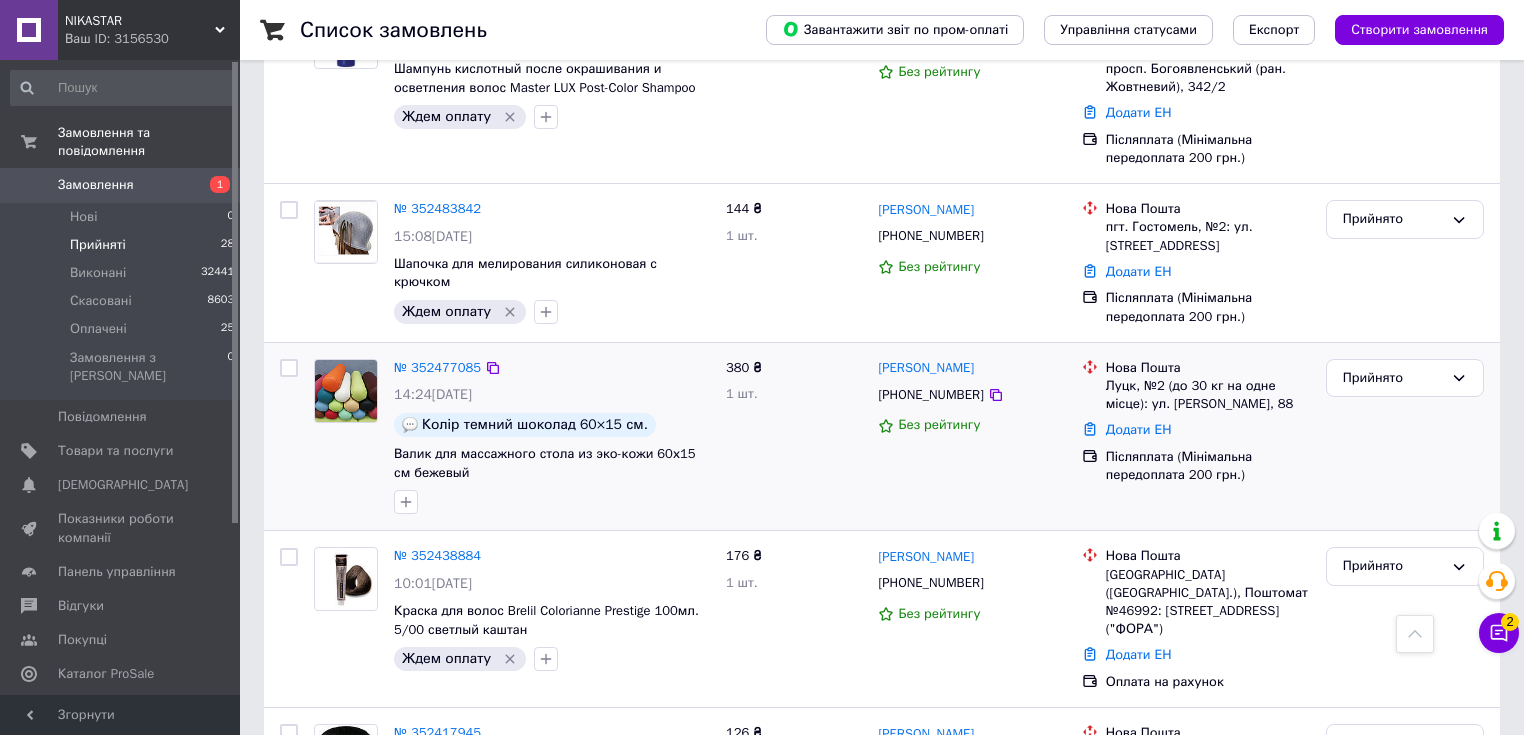 scroll, scrollTop: 320, scrollLeft: 0, axis: vertical 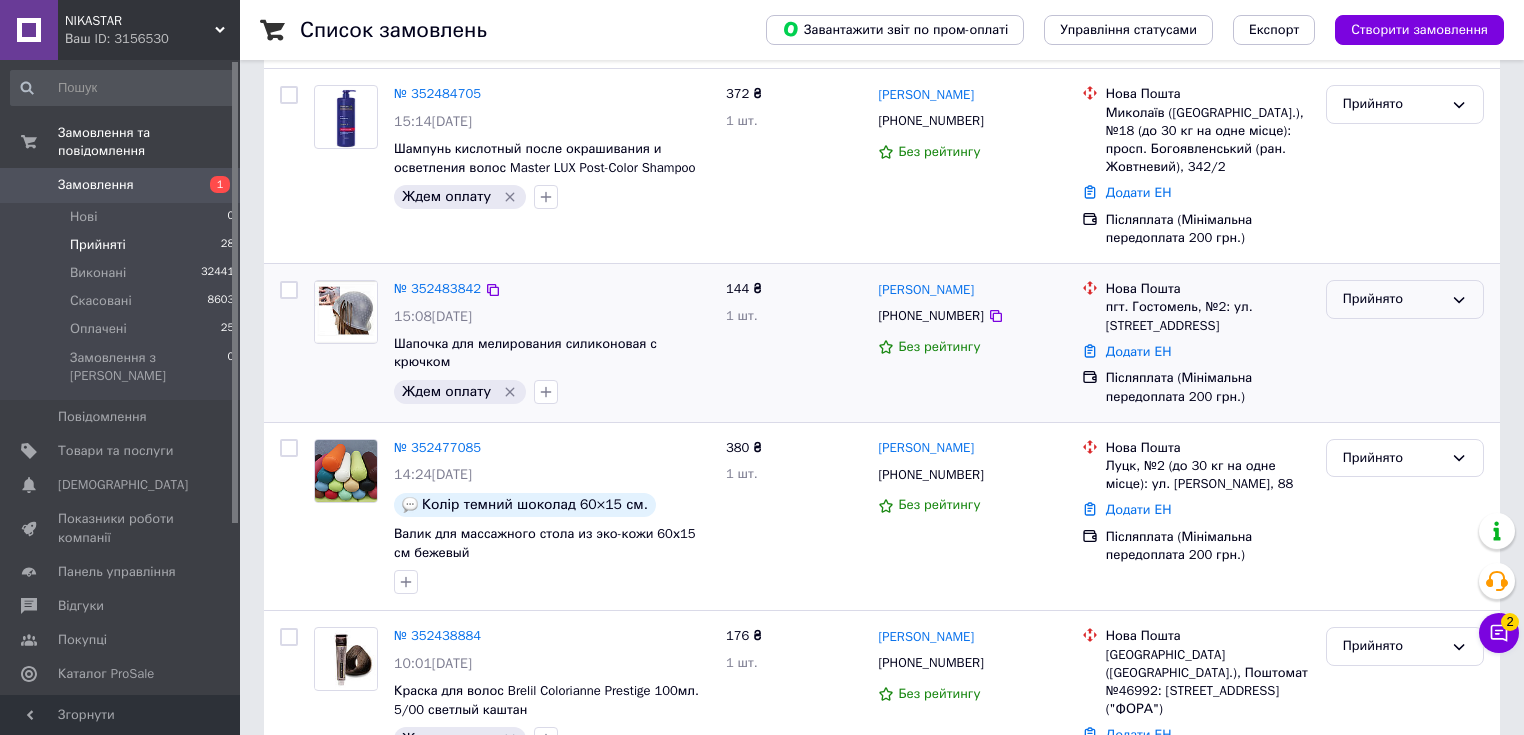 click on "Прийнято" at bounding box center (1393, 299) 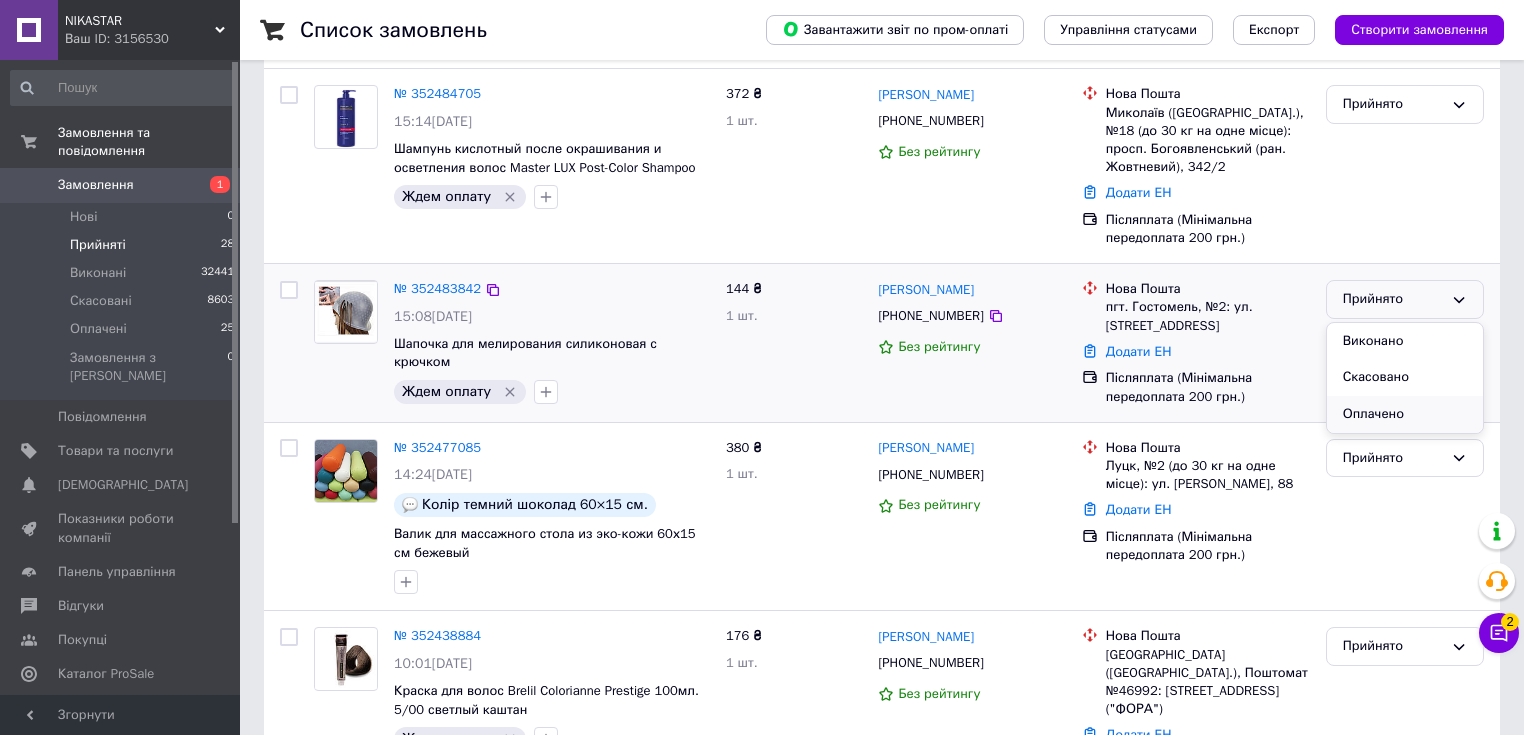 click on "Оплачено" at bounding box center (1405, 414) 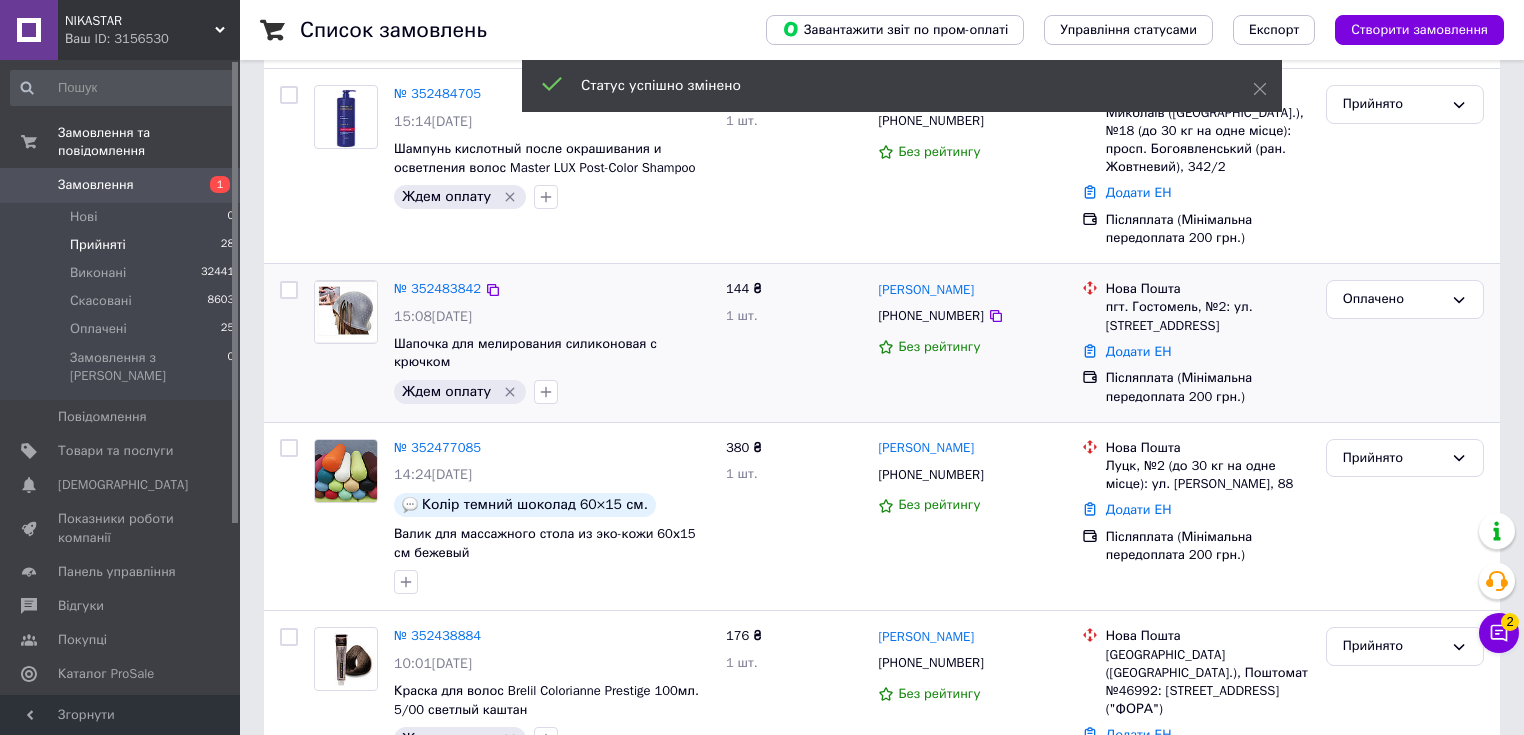 click 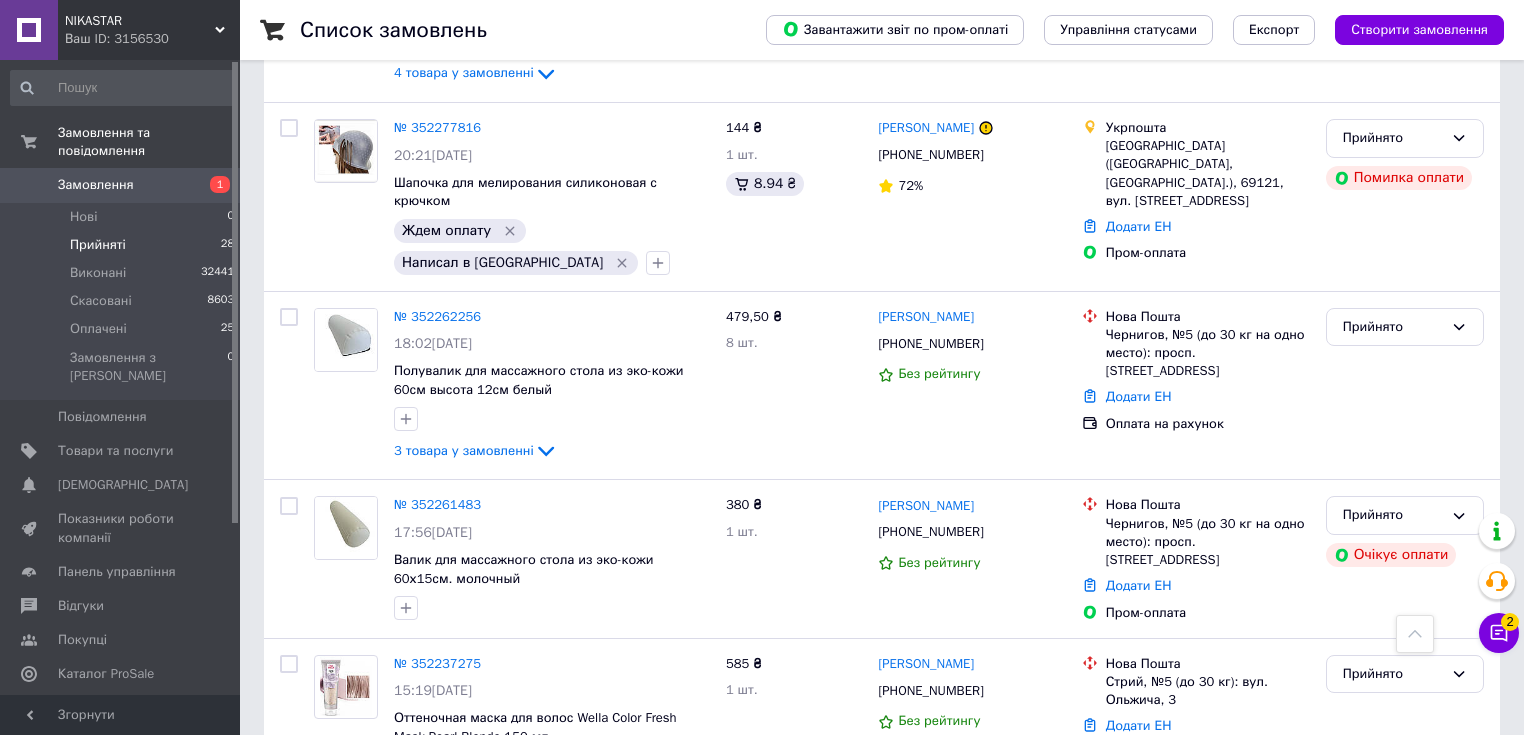 scroll, scrollTop: 3040, scrollLeft: 0, axis: vertical 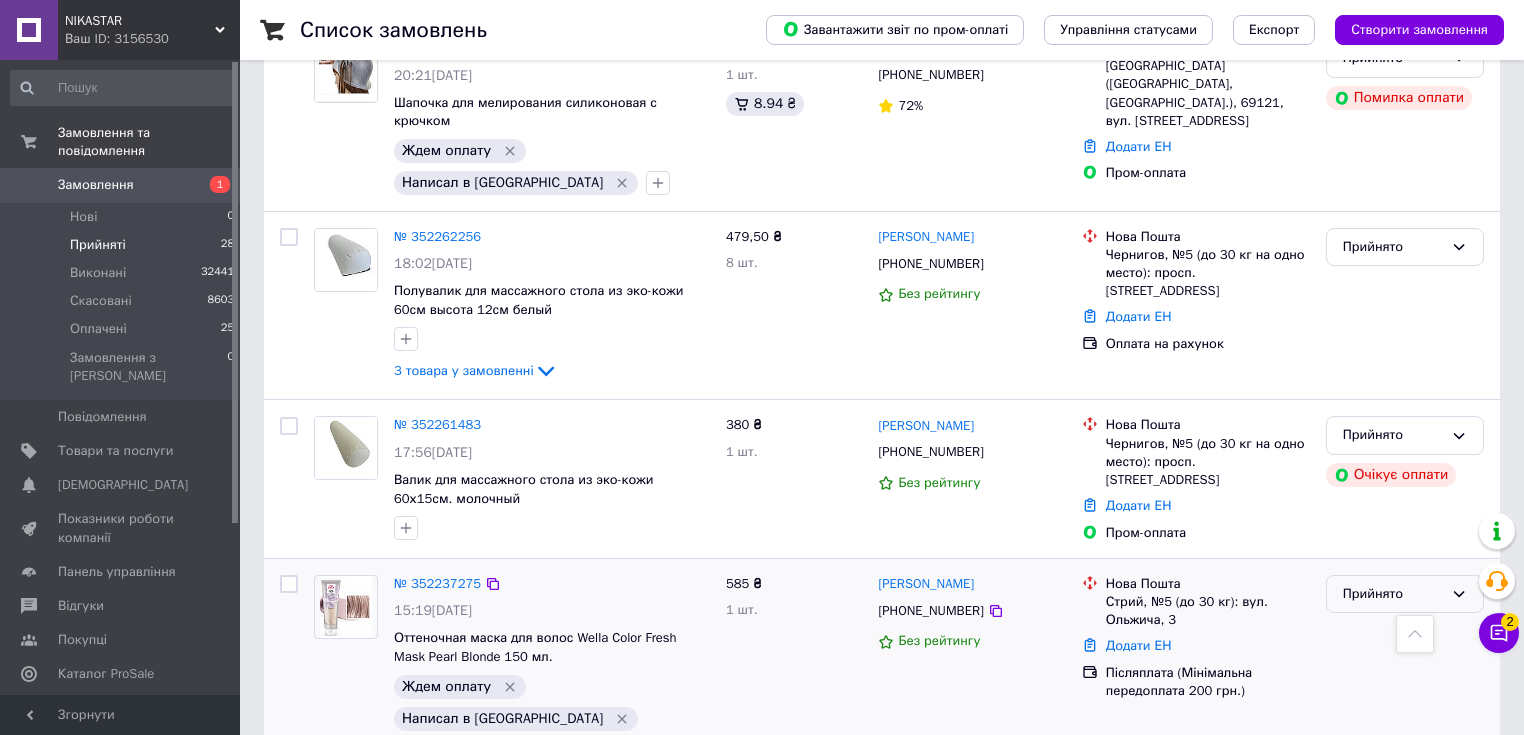 click on "Прийнято" at bounding box center [1393, 594] 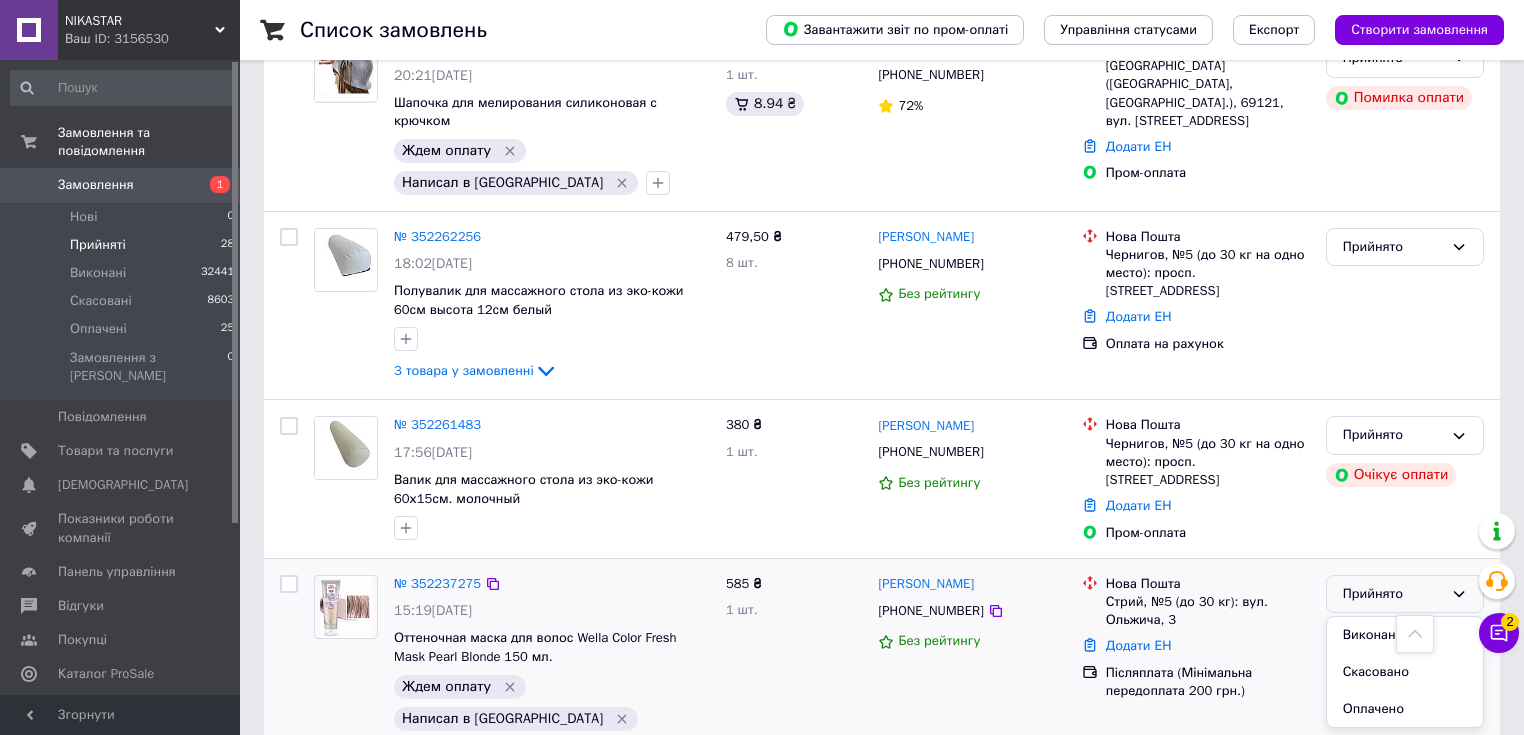 click on "Оплачено" at bounding box center [1405, 709] 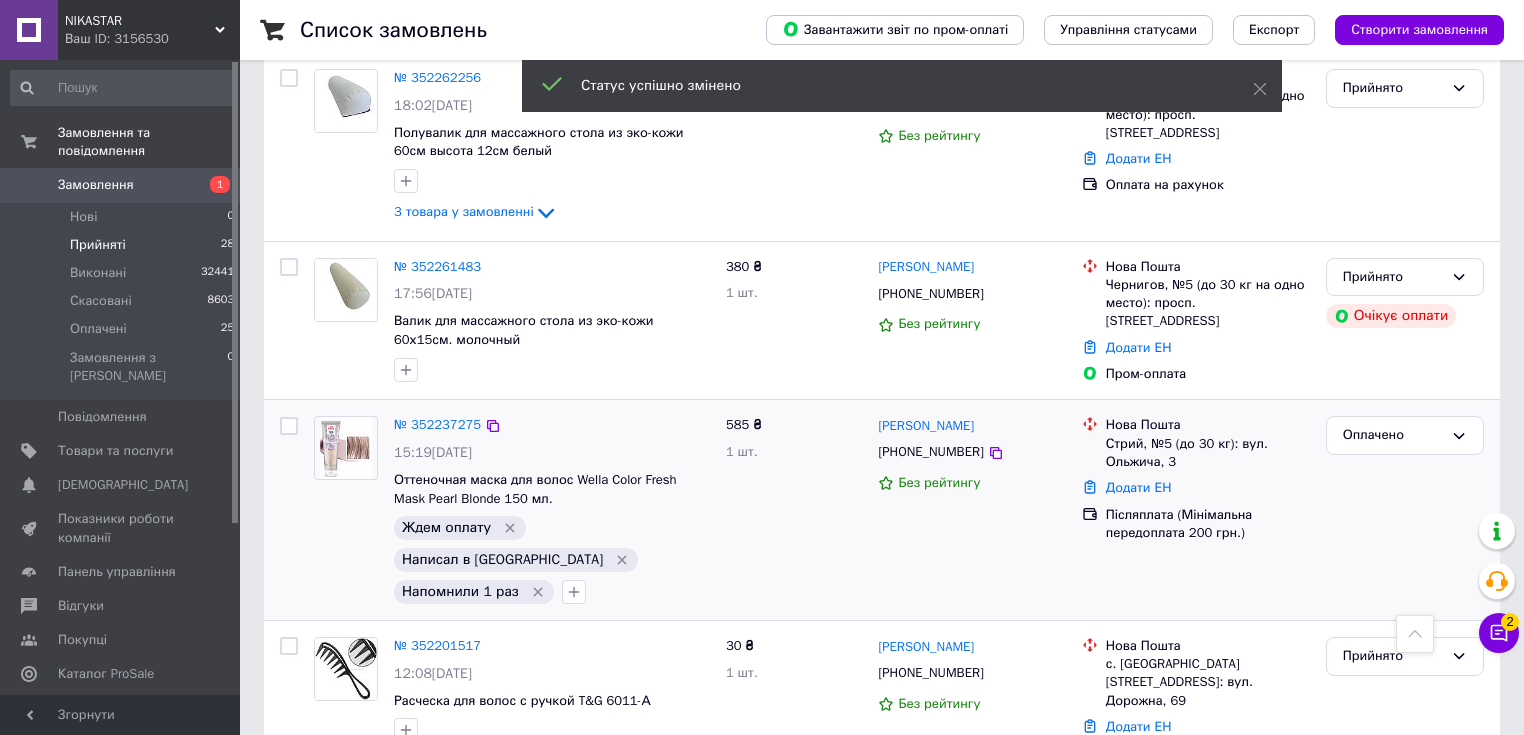scroll, scrollTop: 2881, scrollLeft: 0, axis: vertical 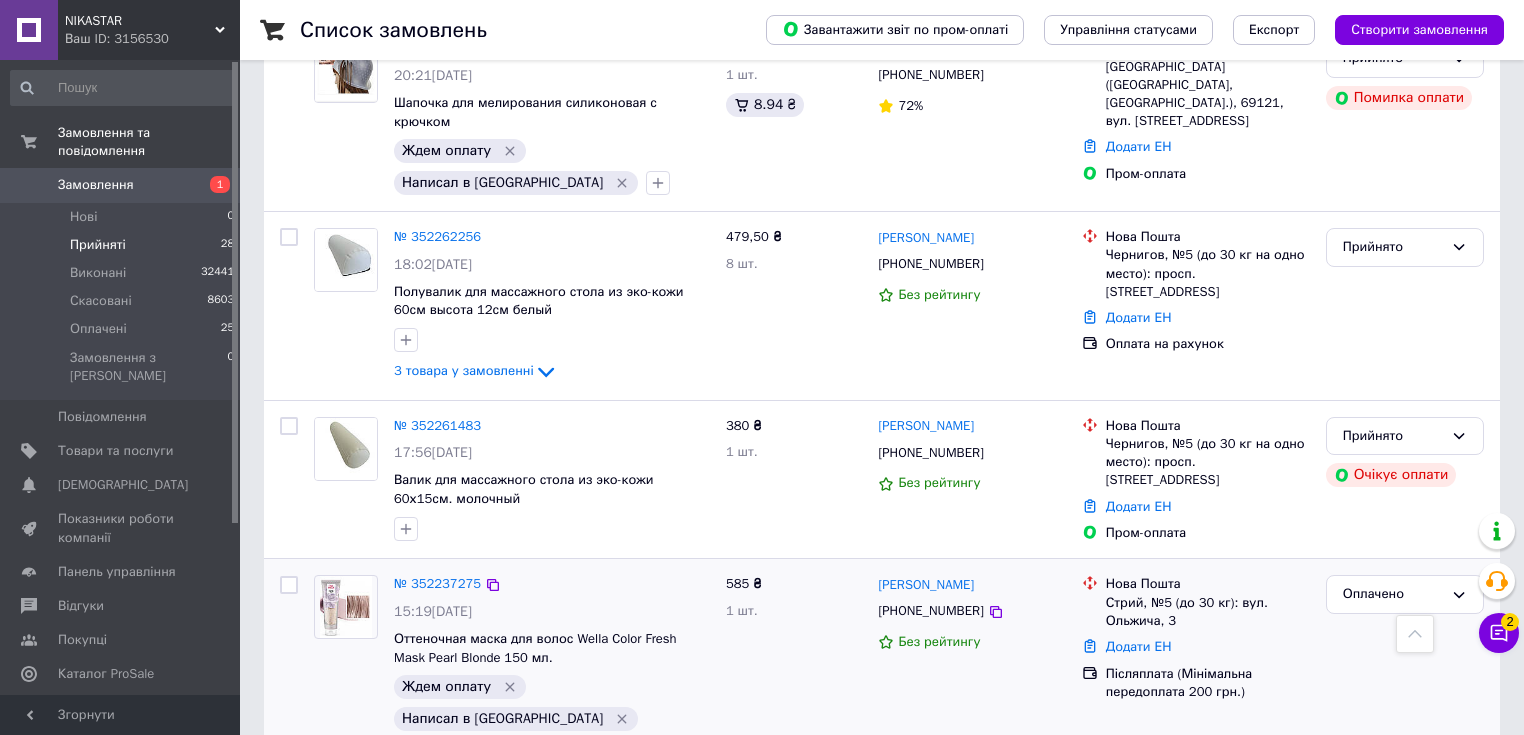 click 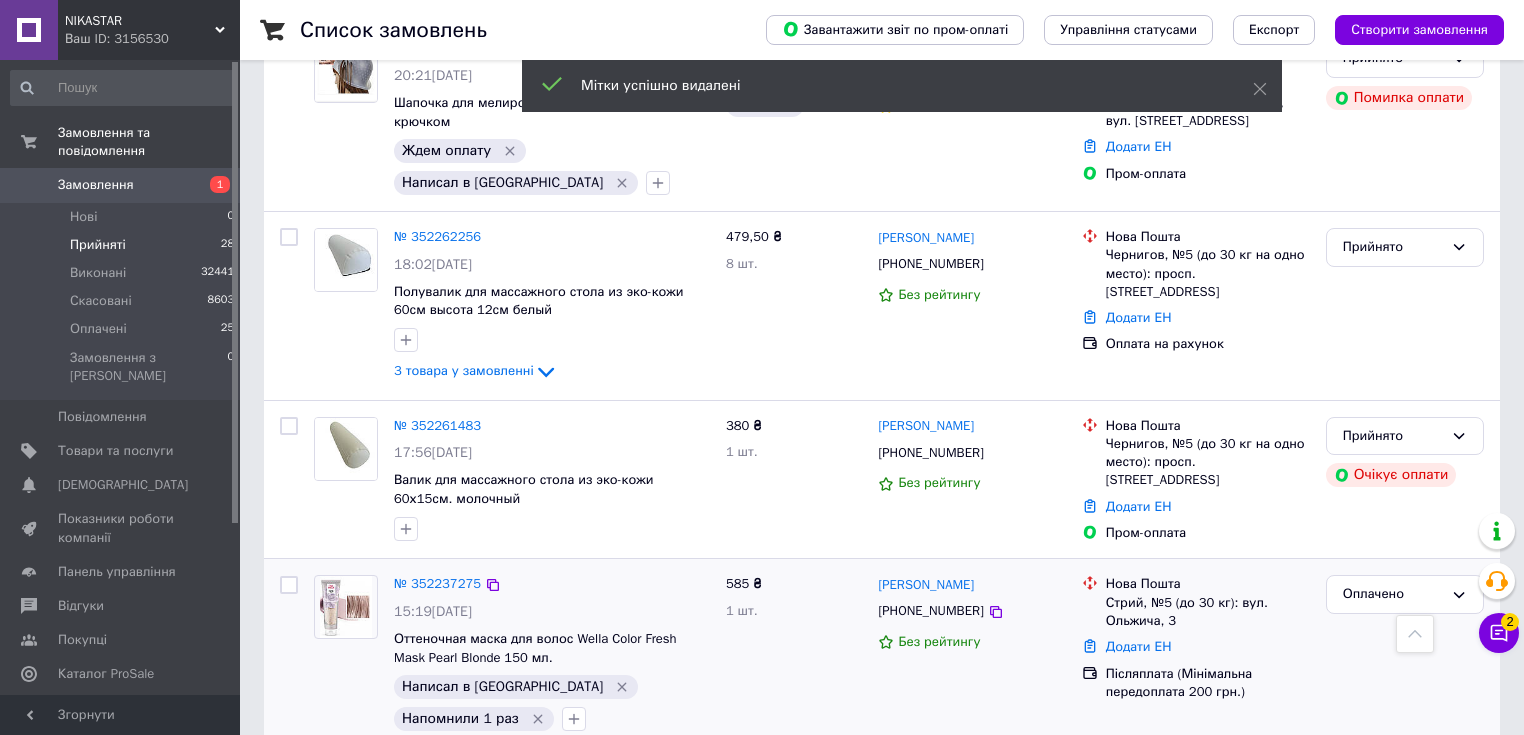 click 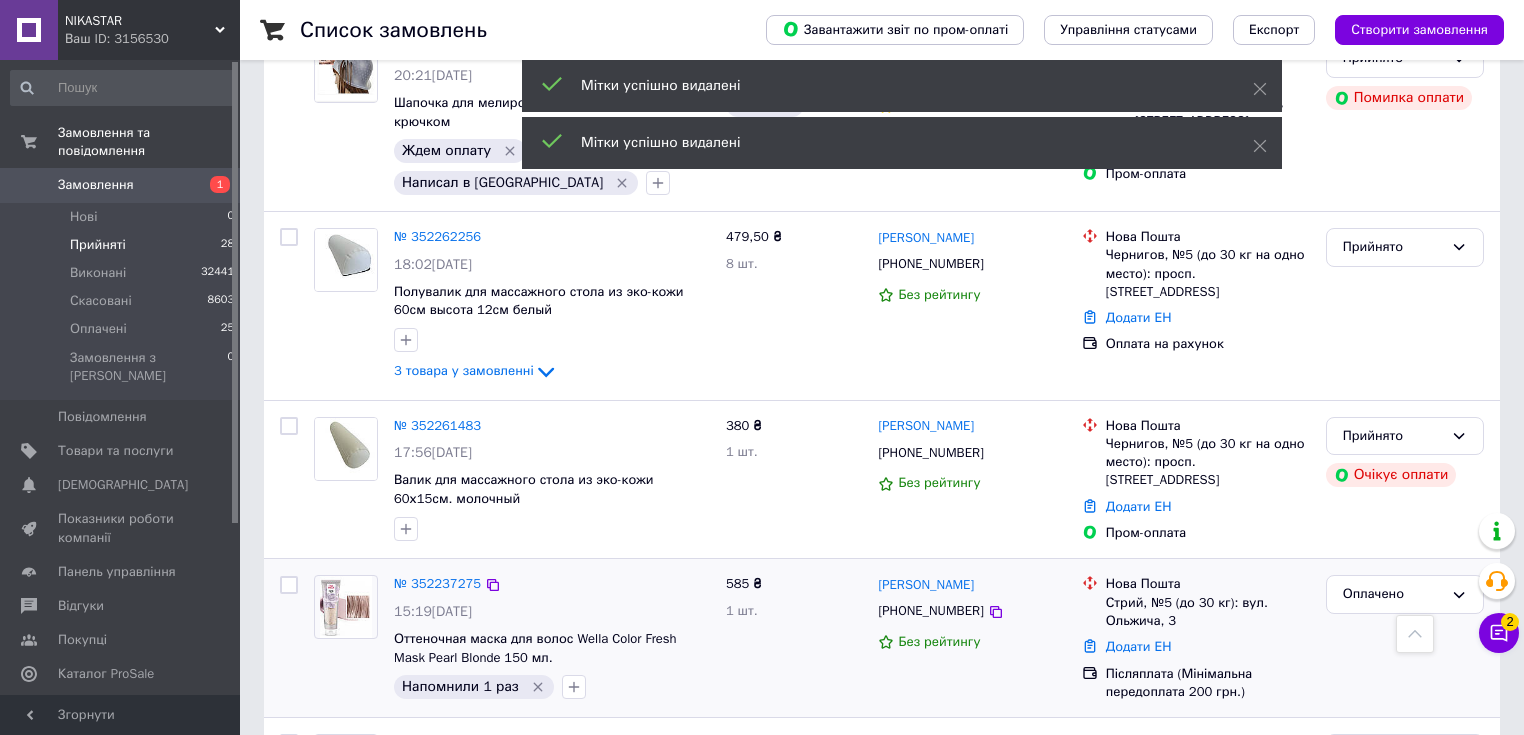 click 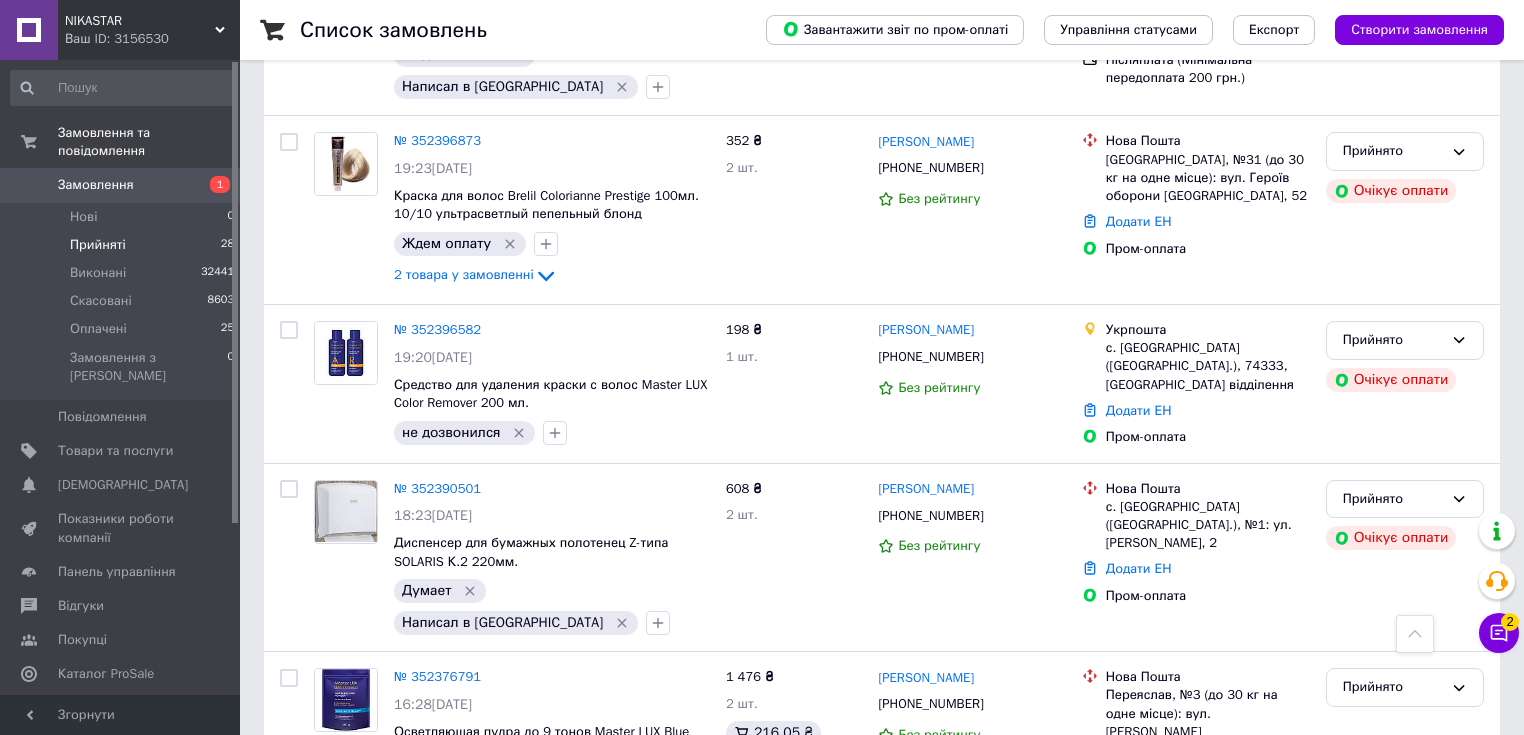 scroll, scrollTop: 1478, scrollLeft: 0, axis: vertical 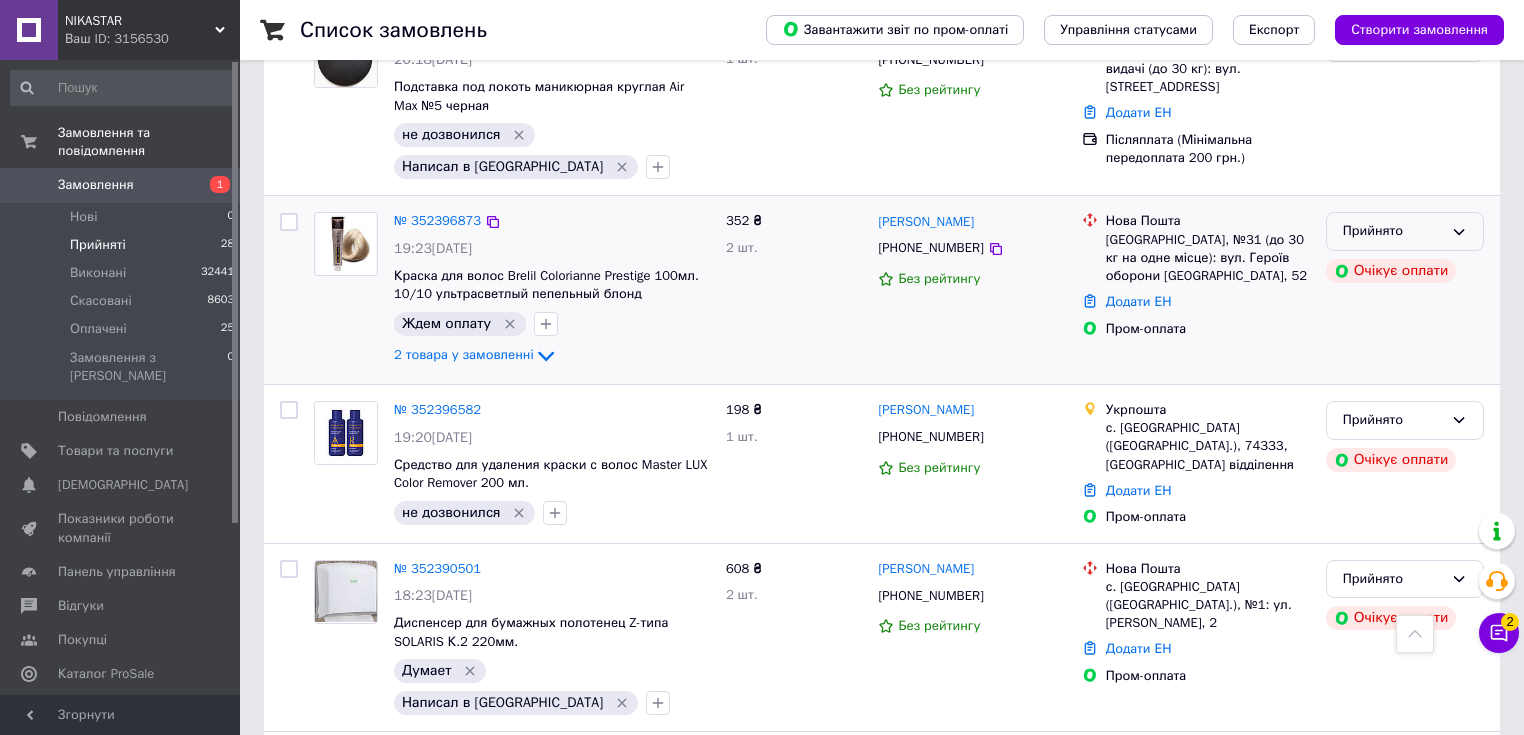 click 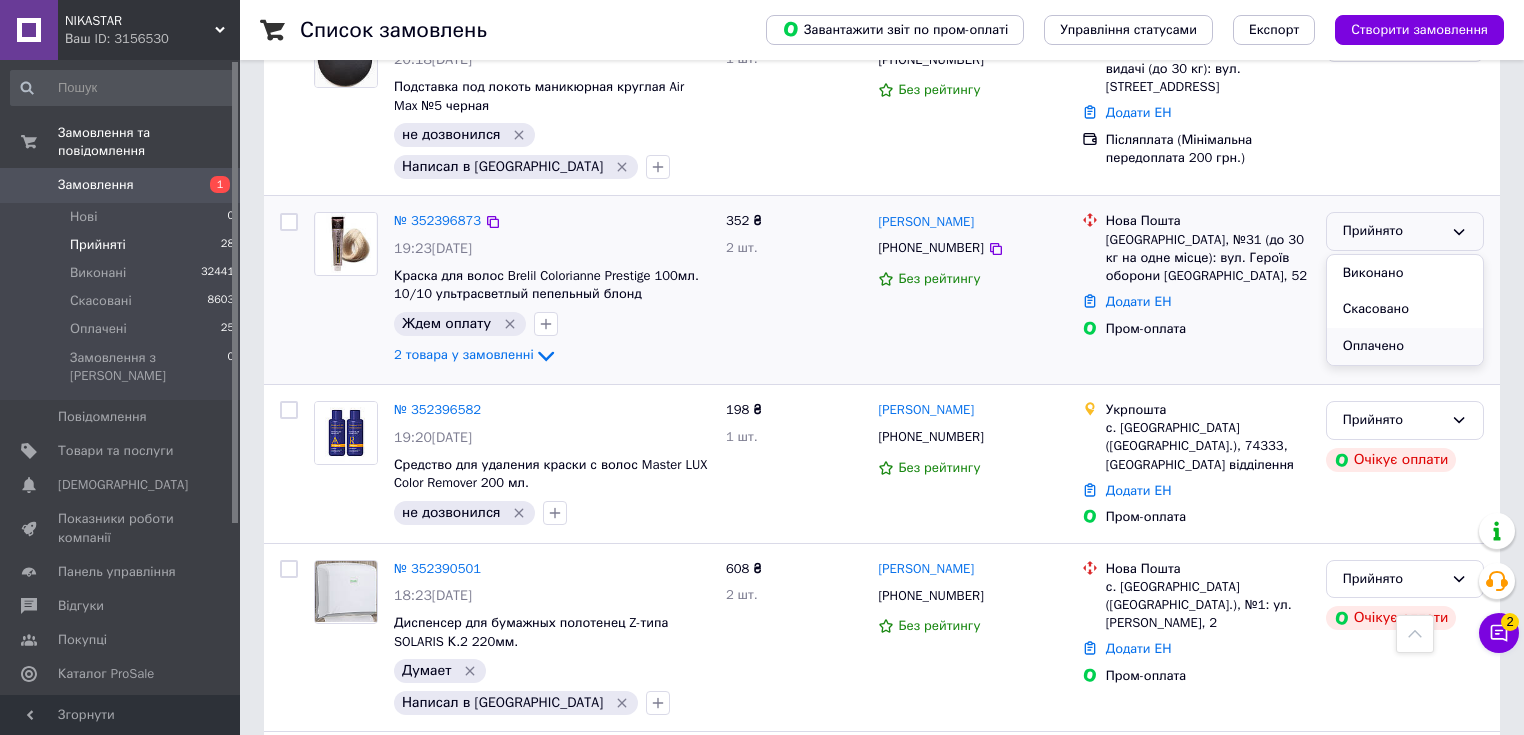click on "Оплачено" at bounding box center [1405, 346] 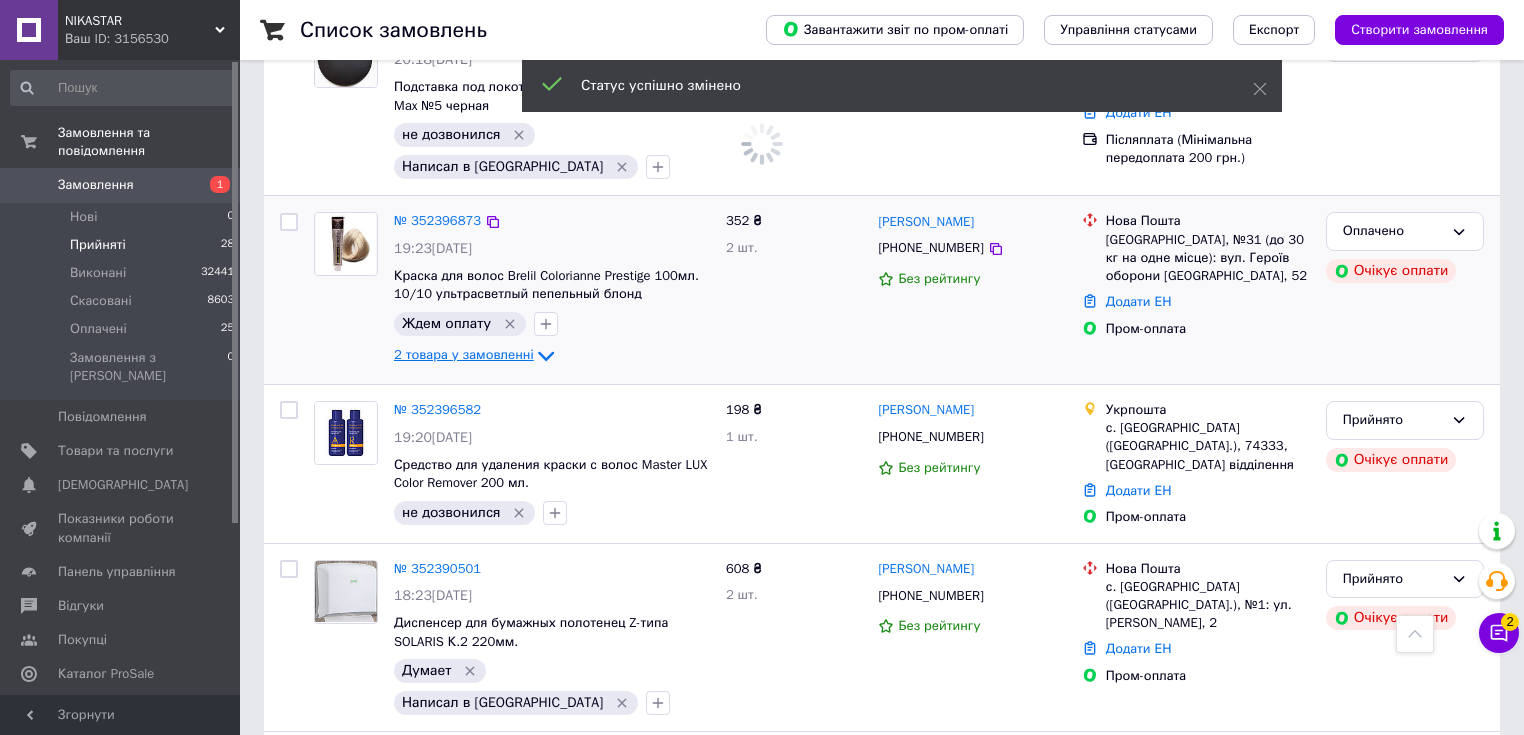 click 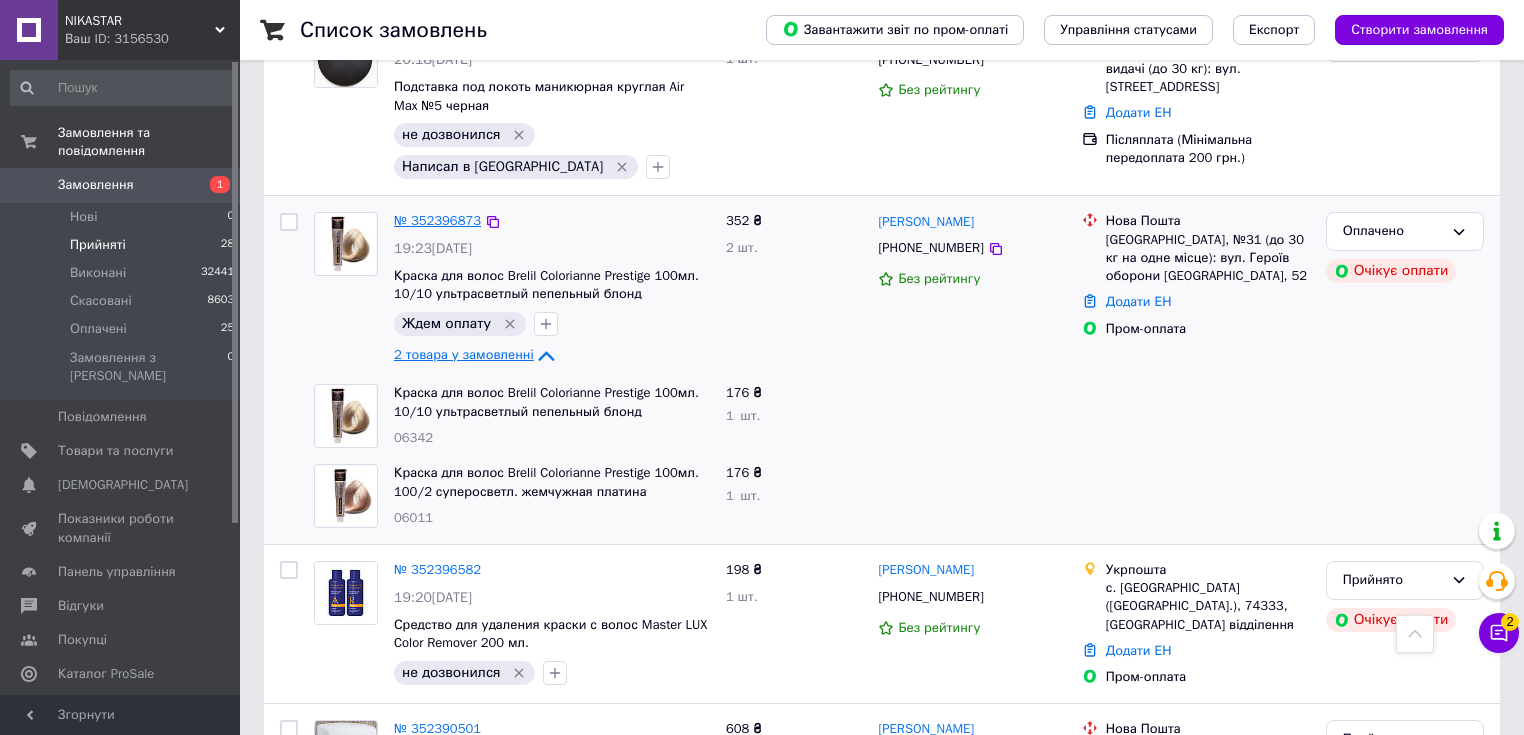 click on "№ 352396873" at bounding box center [437, 220] 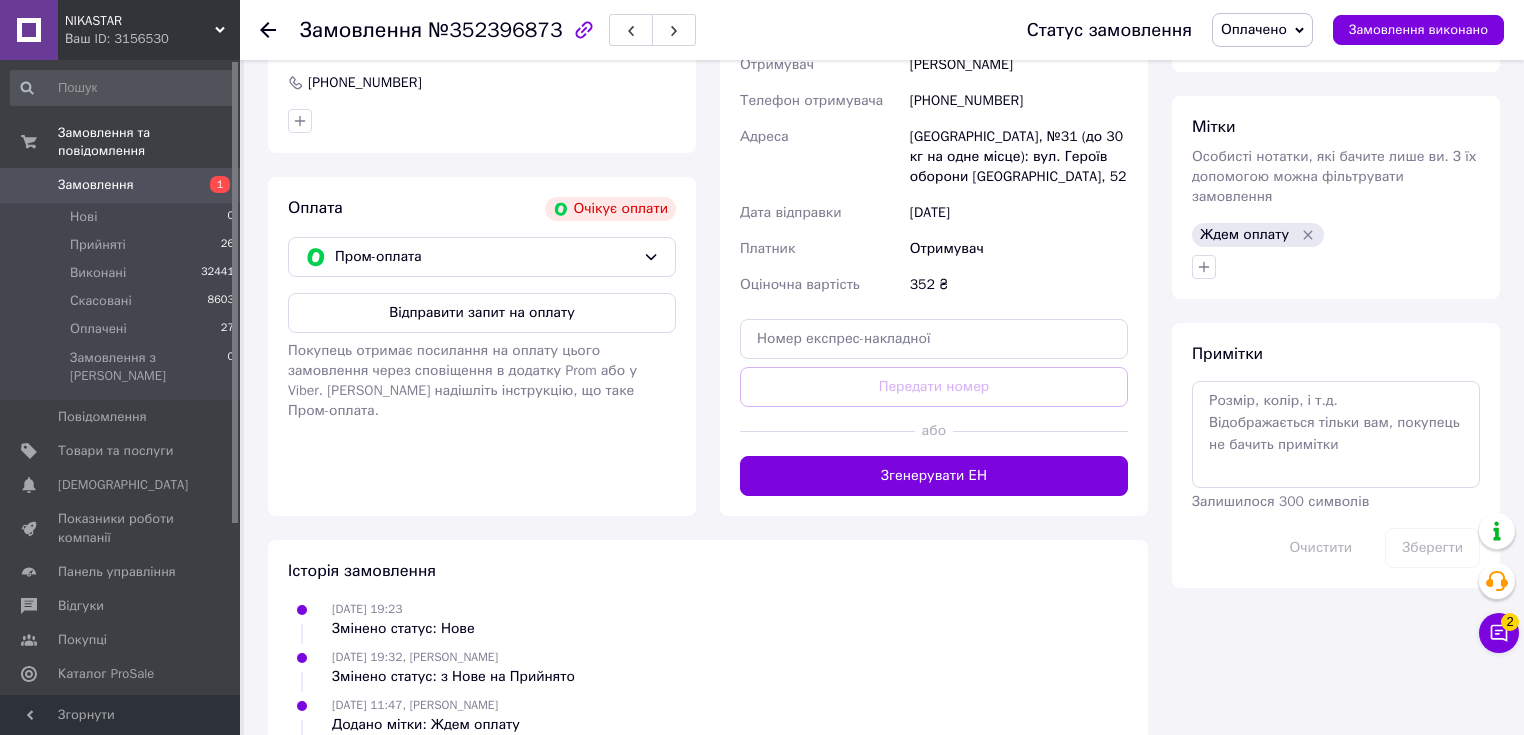 scroll, scrollTop: 850, scrollLeft: 0, axis: vertical 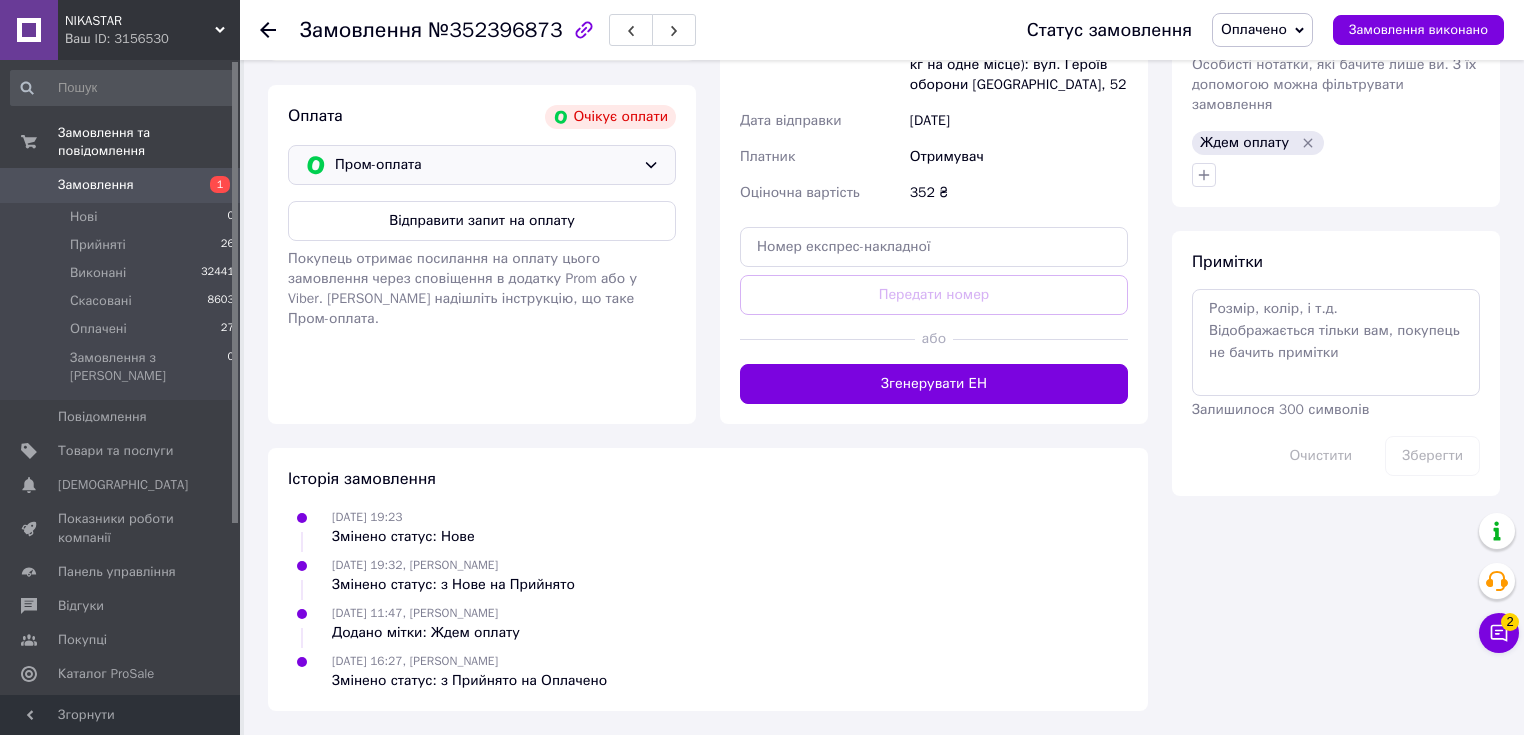 click on "Пром-оплата" at bounding box center (485, 165) 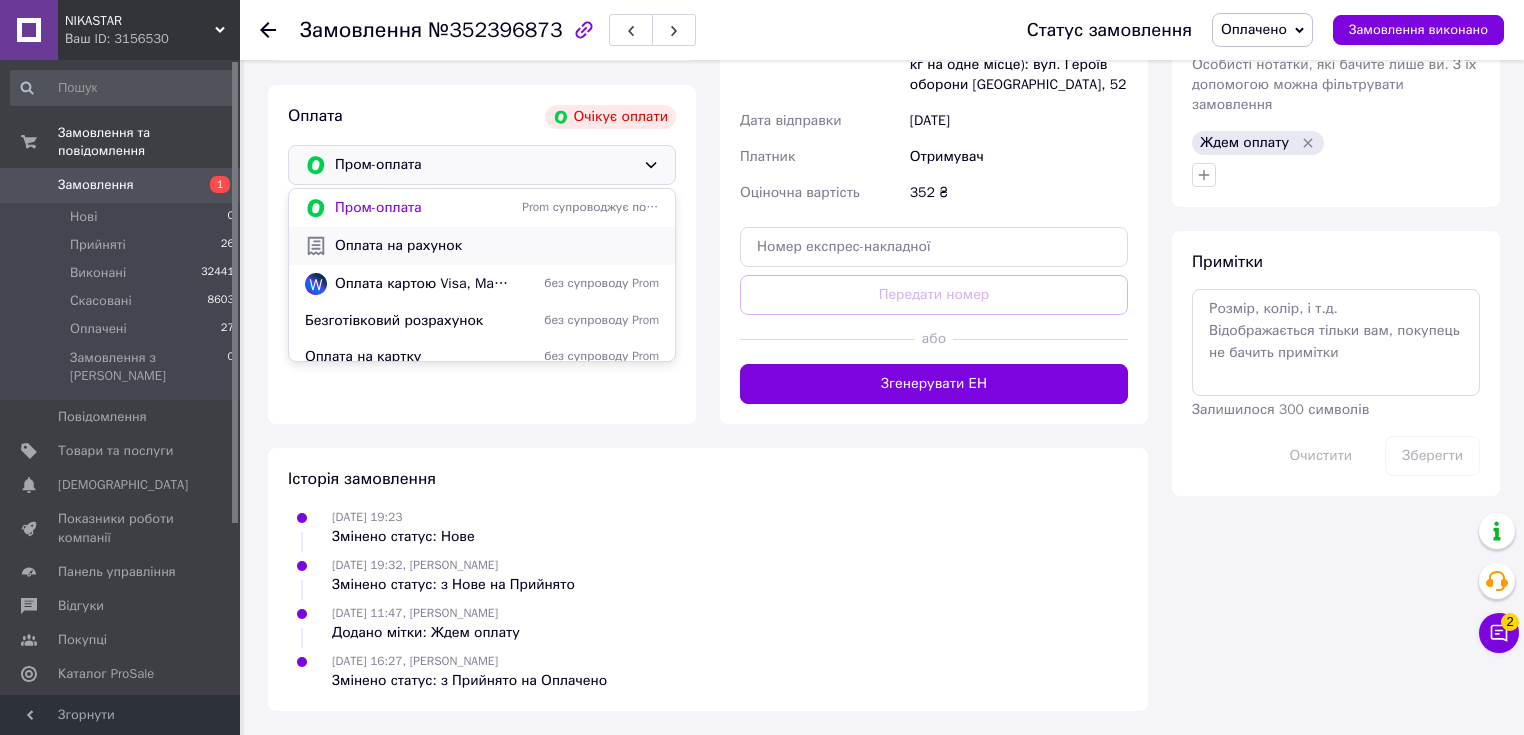 click on "Оплата на рахунок" at bounding box center [497, 246] 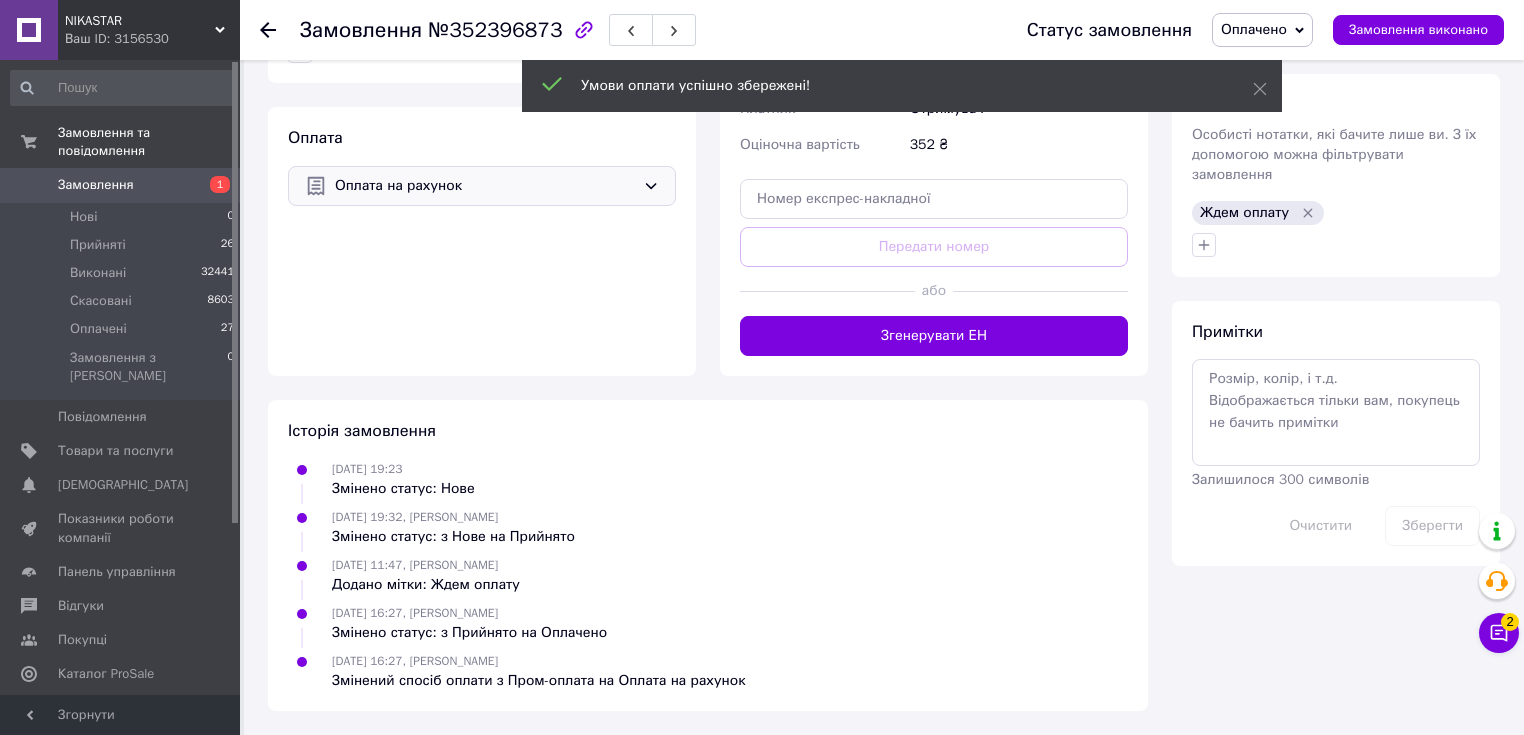 scroll, scrollTop: 748, scrollLeft: 0, axis: vertical 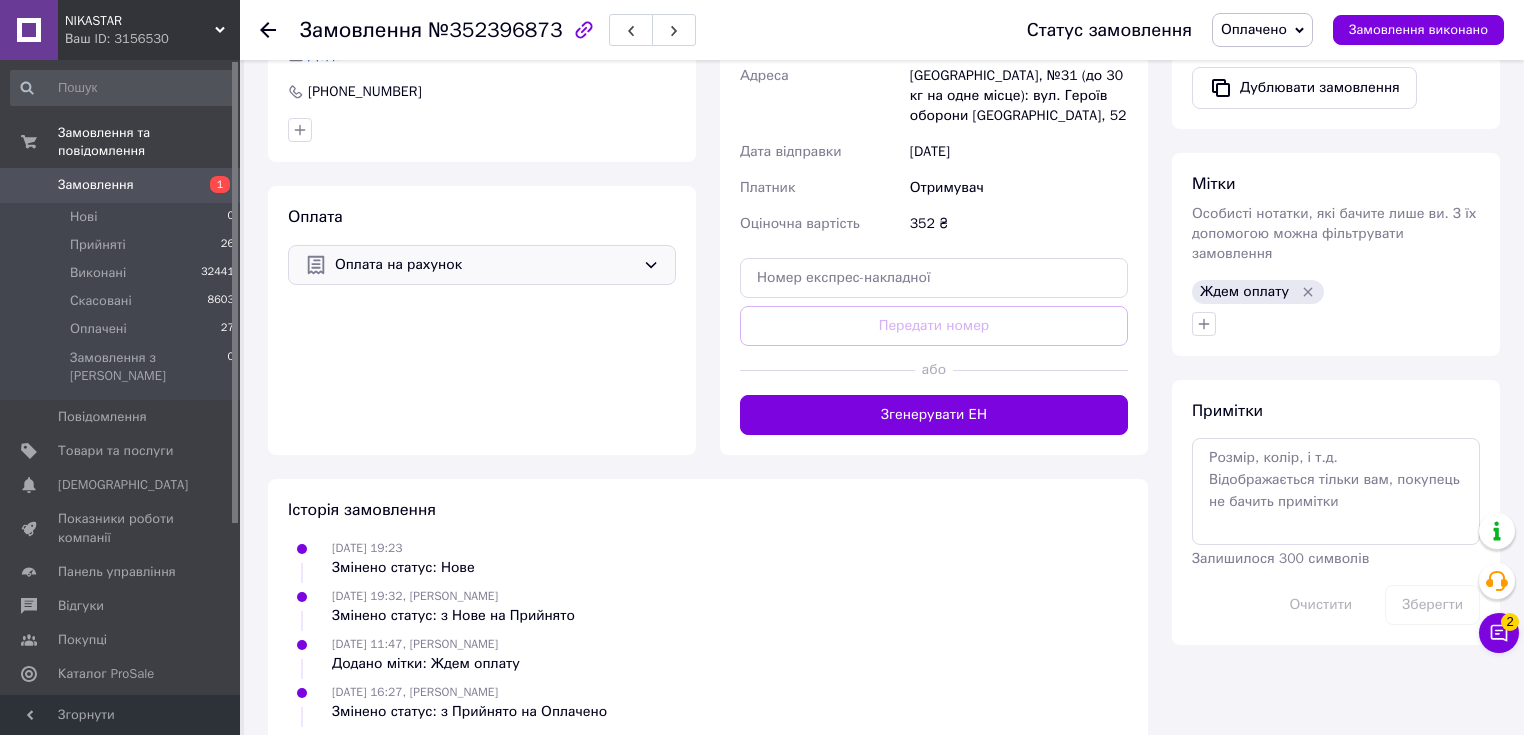click 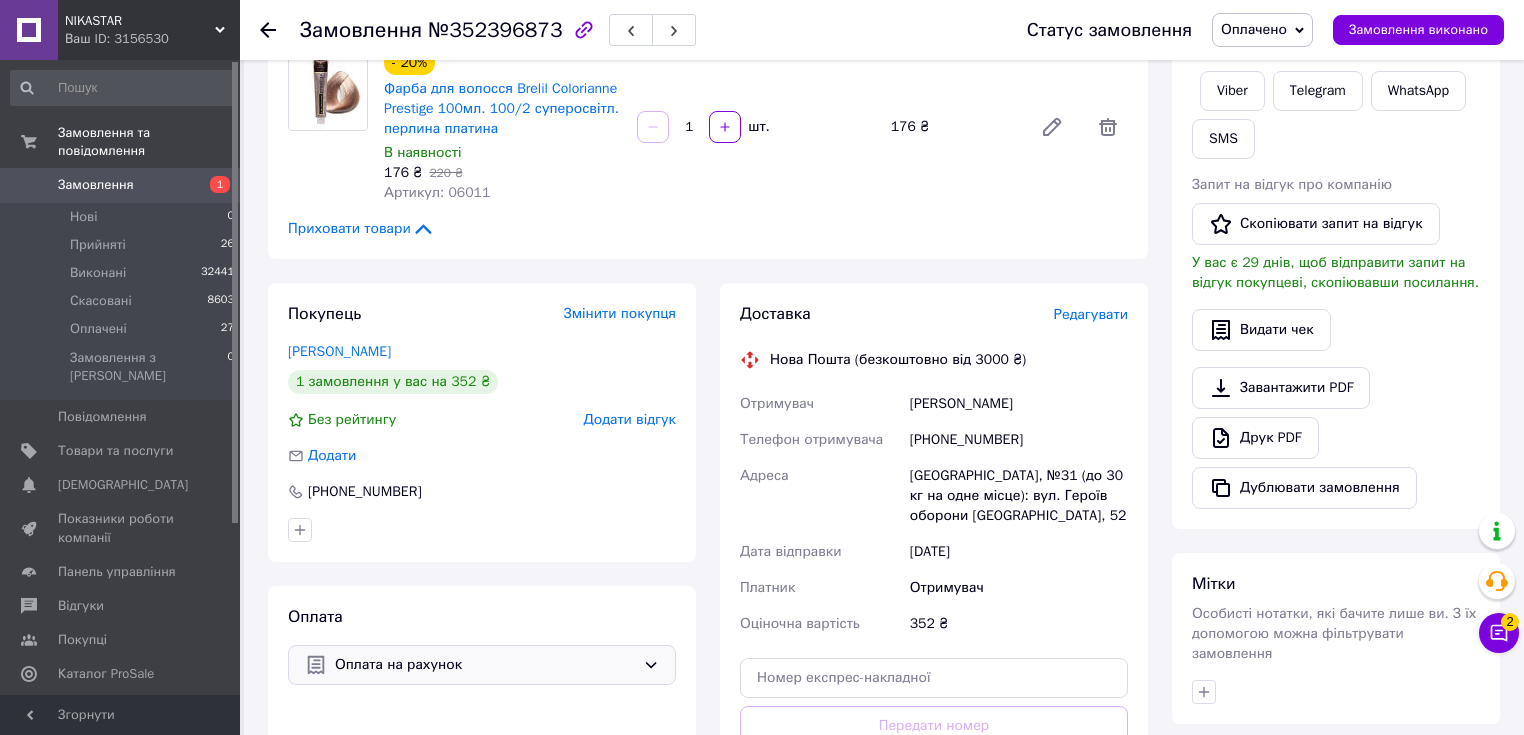 scroll, scrollTop: 28, scrollLeft: 0, axis: vertical 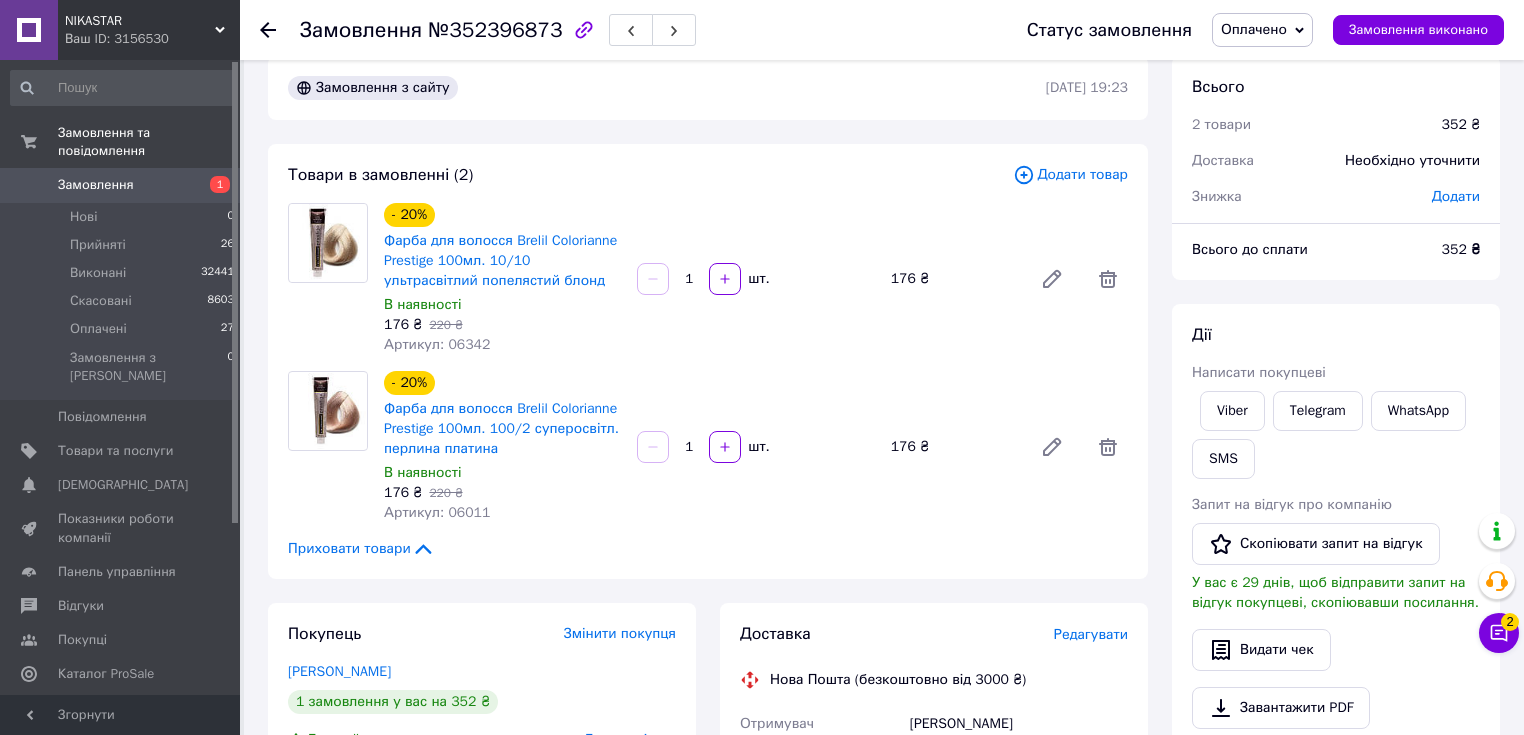 click on "Артикул: 06342" at bounding box center (437, 344) 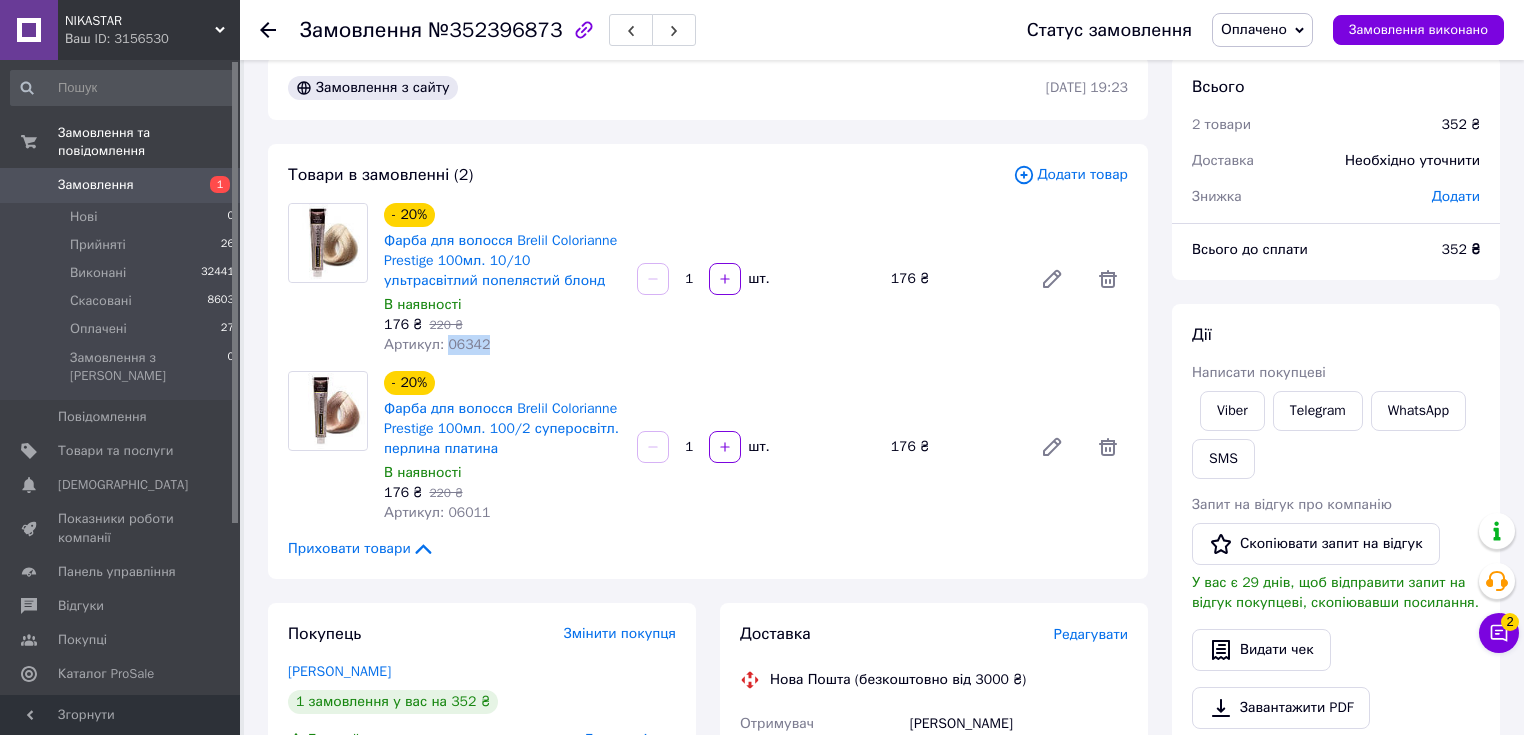 click on "Артикул: 06342" at bounding box center [437, 344] 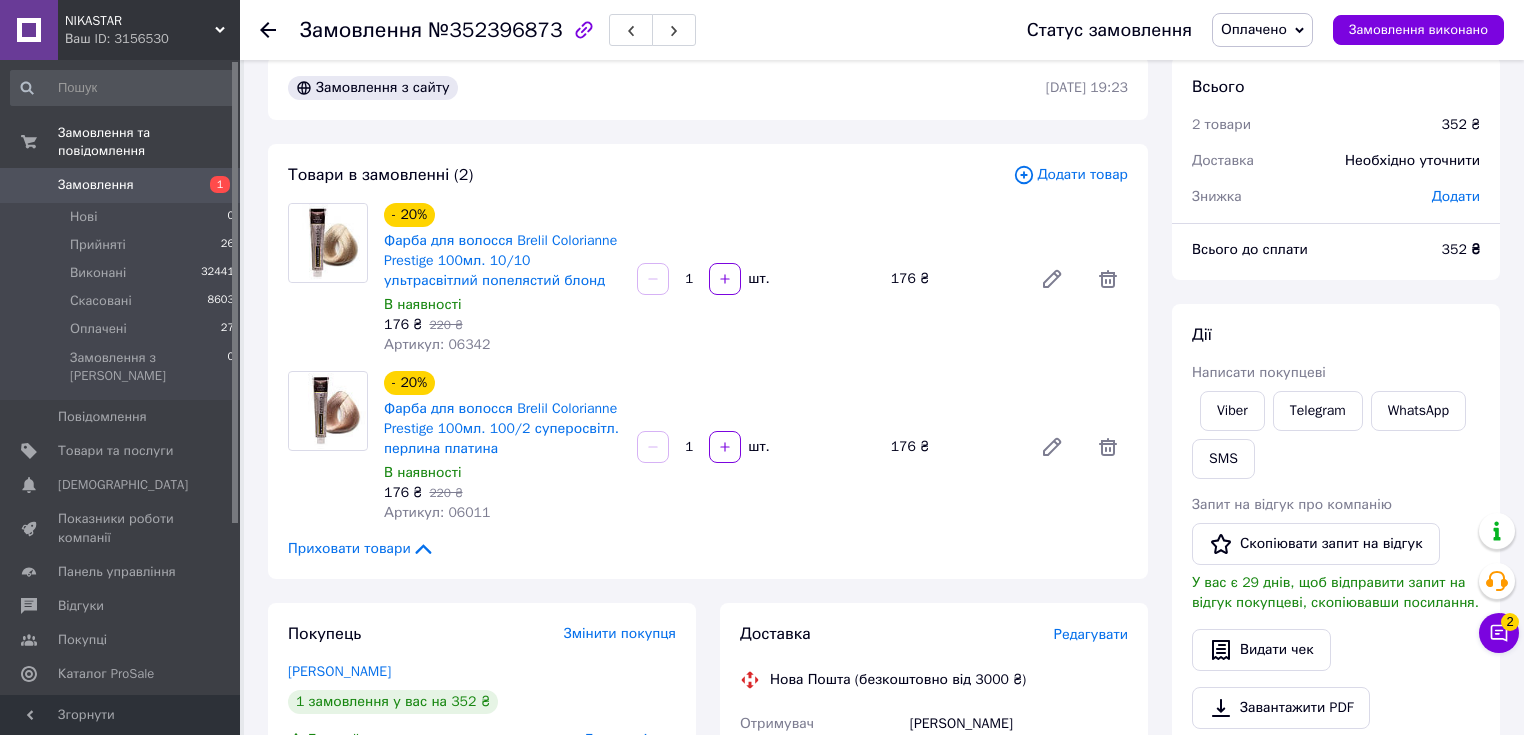 click on "Артикул: 06011" at bounding box center [437, 512] 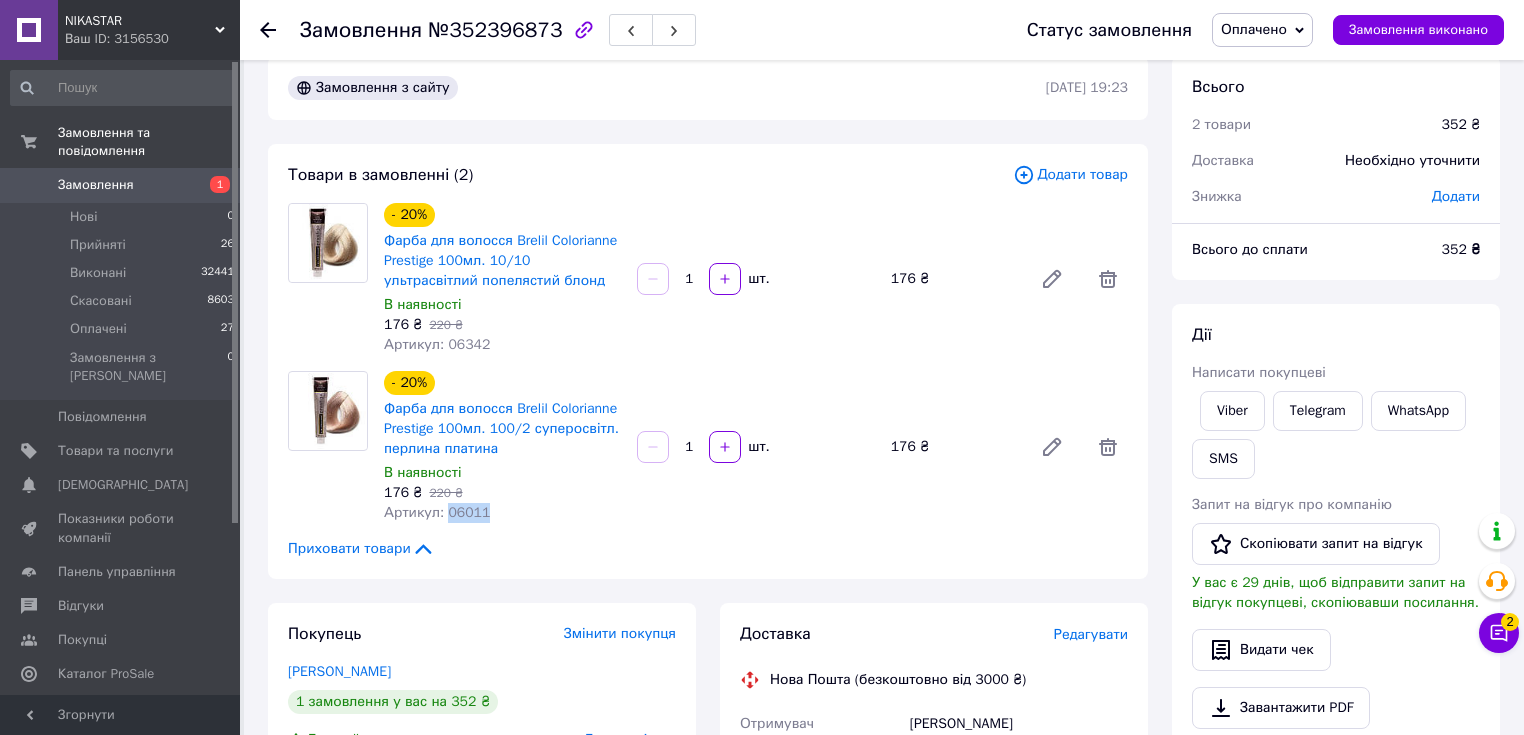 click on "Артикул: 06011" at bounding box center (437, 512) 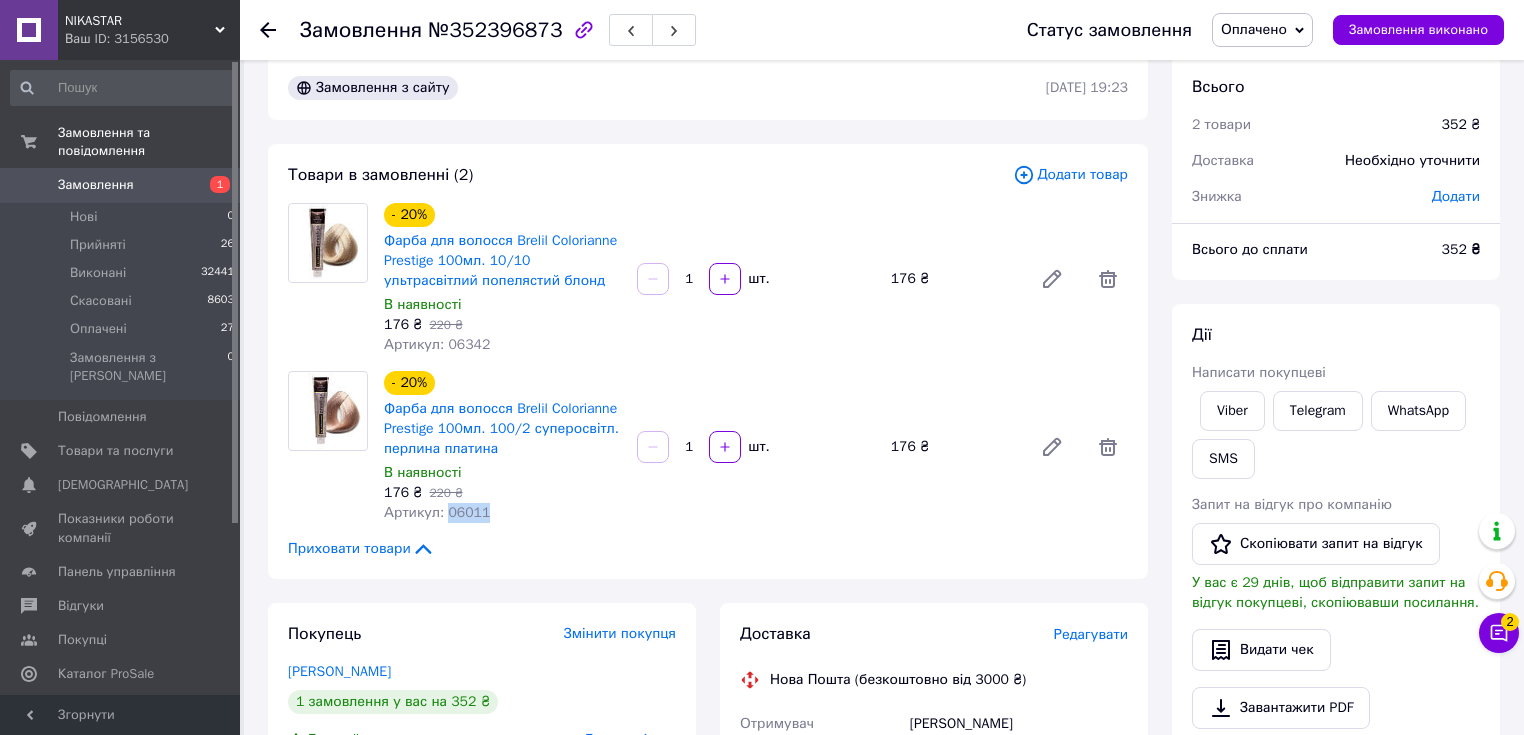 copy on "06011" 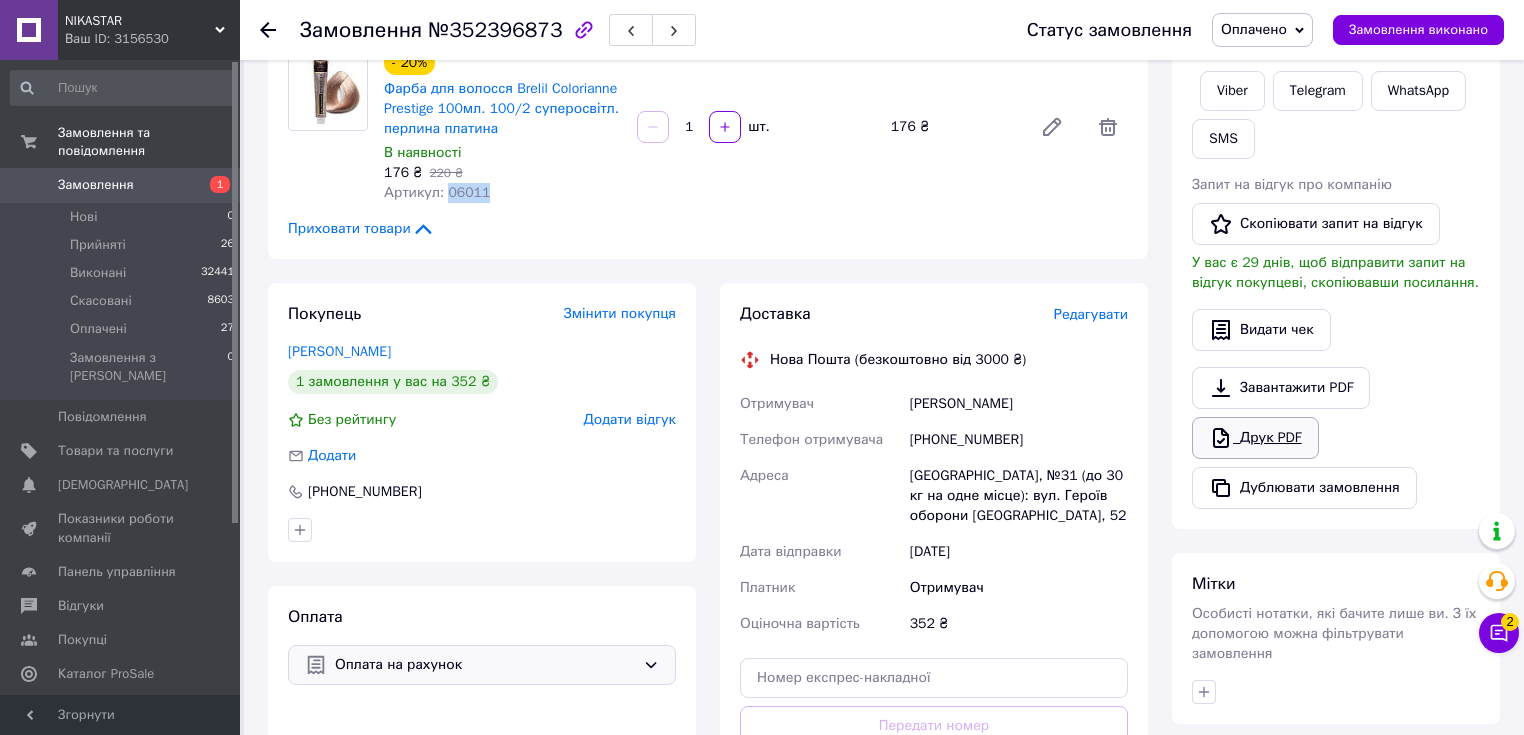 scroll, scrollTop: 428, scrollLeft: 0, axis: vertical 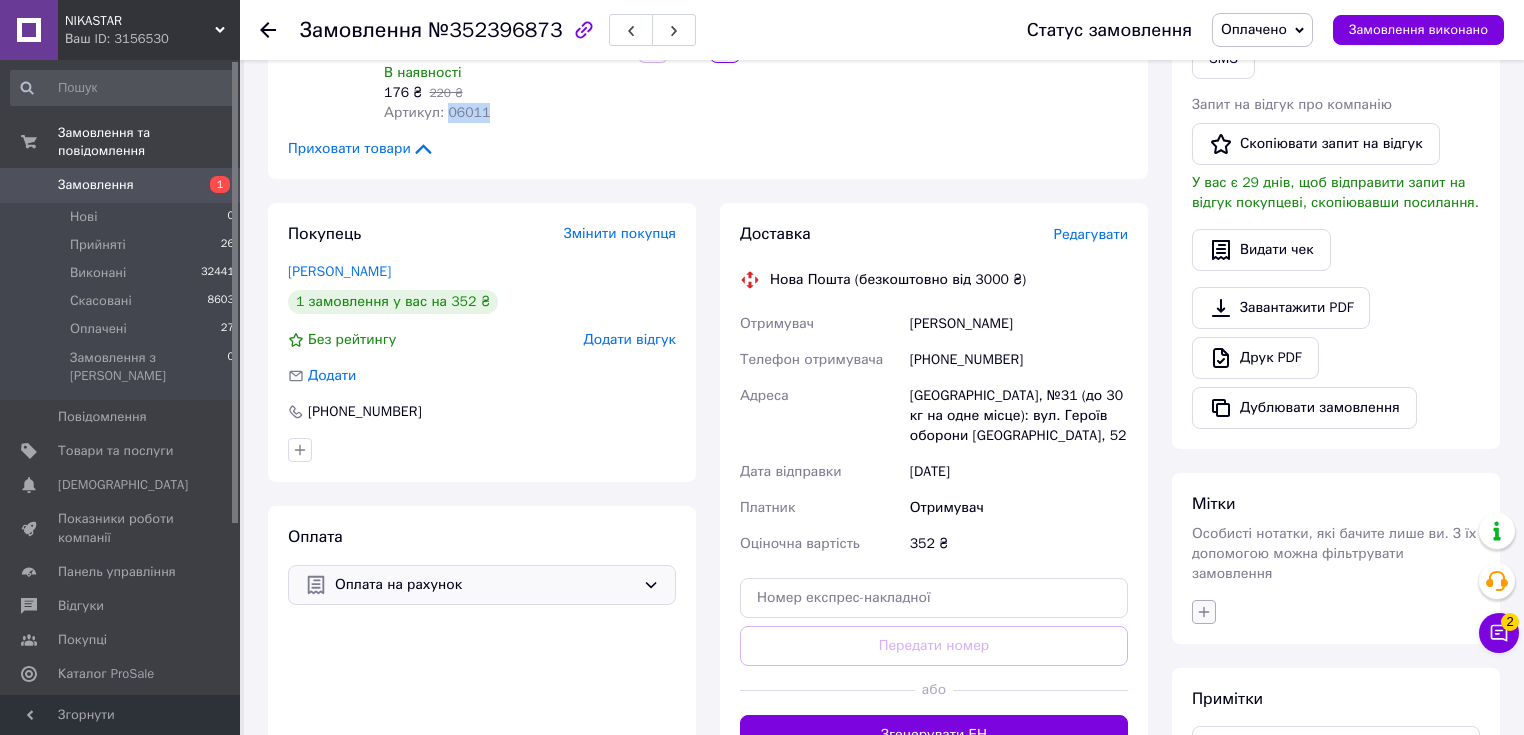 click 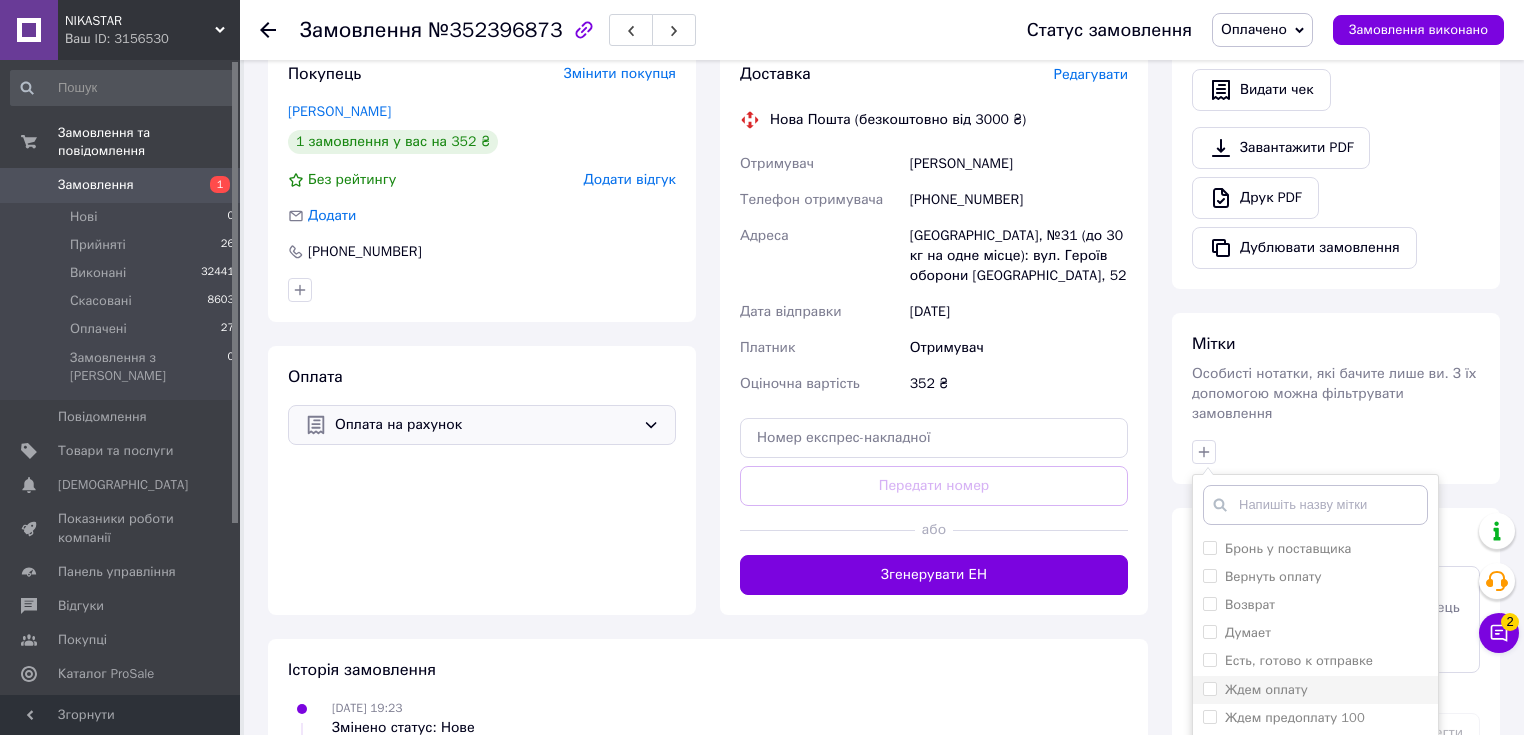 scroll, scrollTop: 668, scrollLeft: 0, axis: vertical 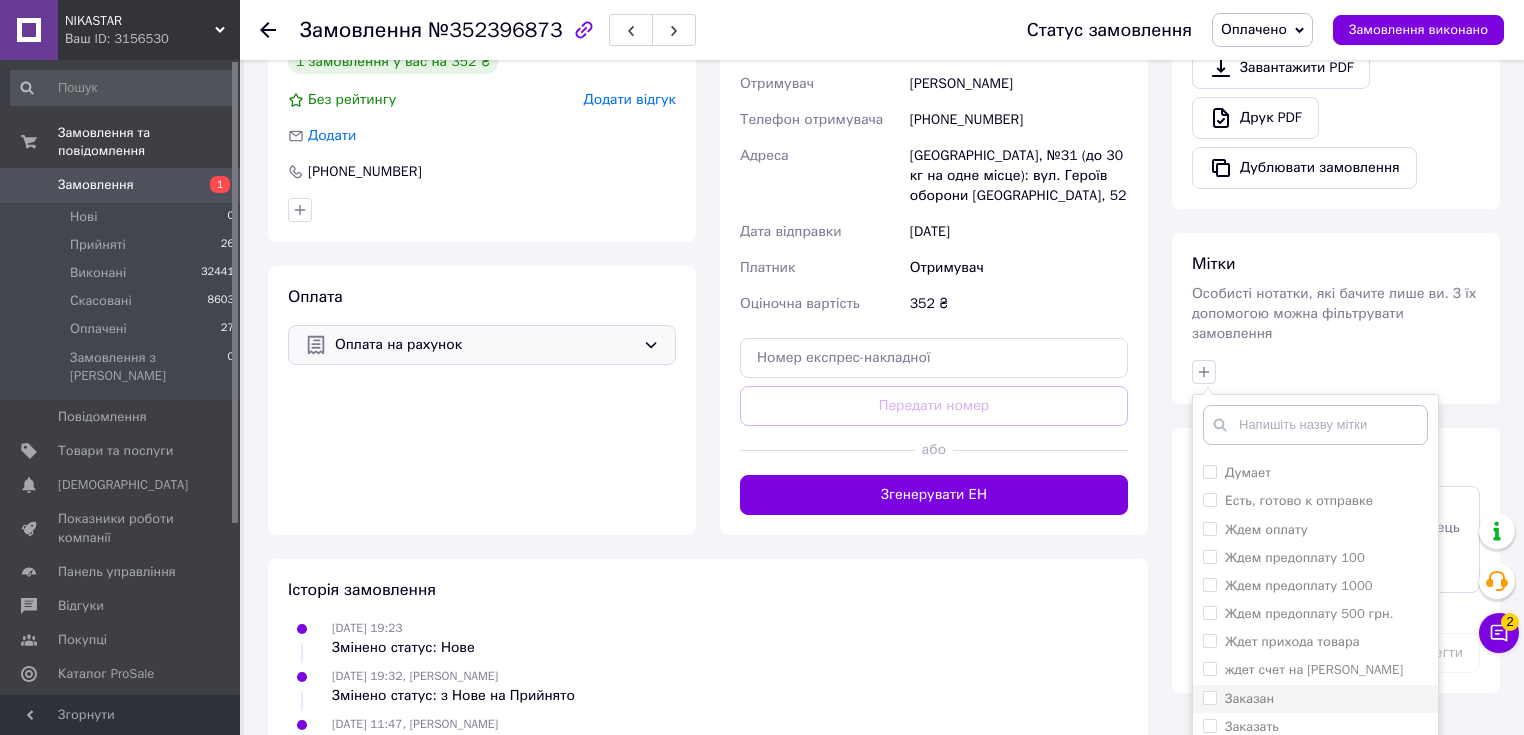click on "Заказан" at bounding box center (1249, 698) 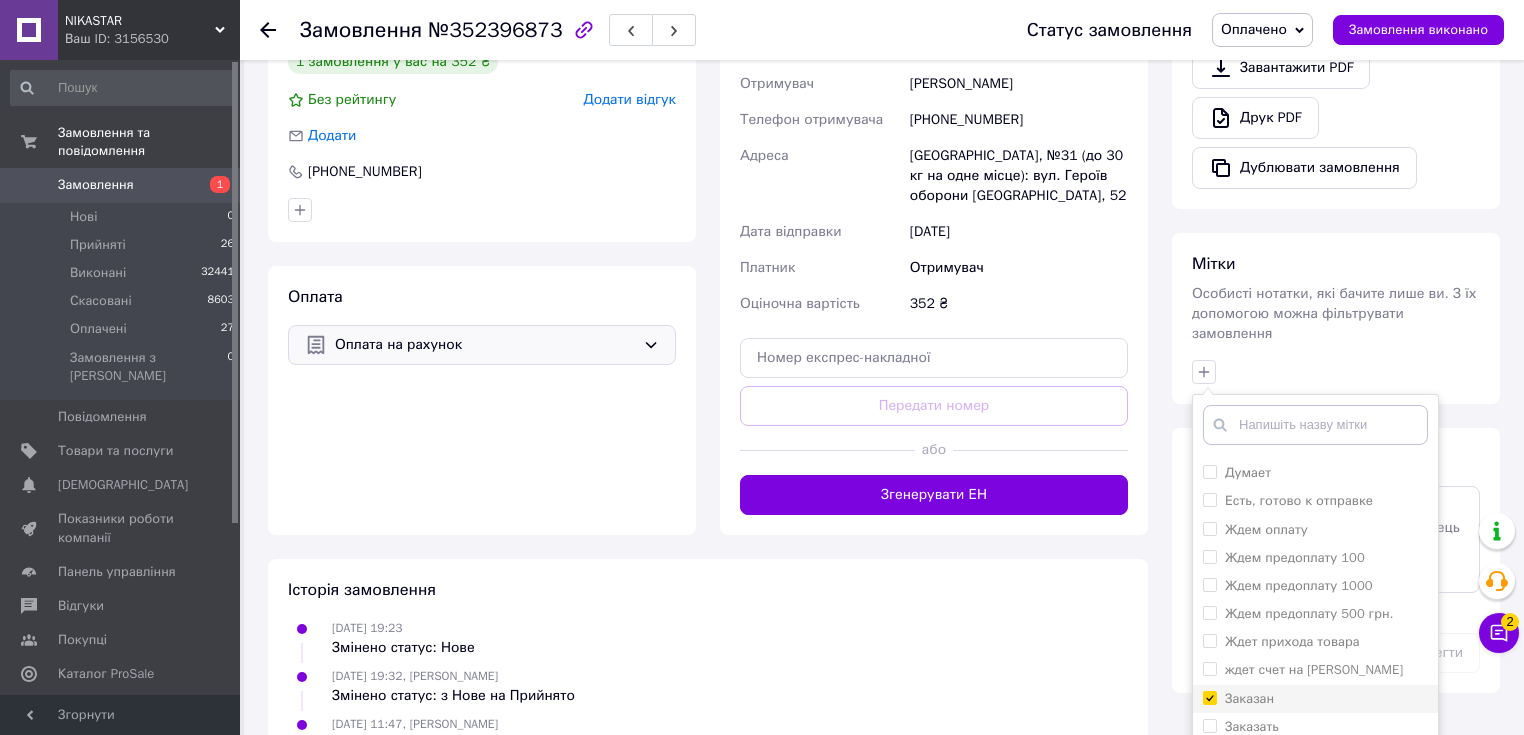 checkbox on "true" 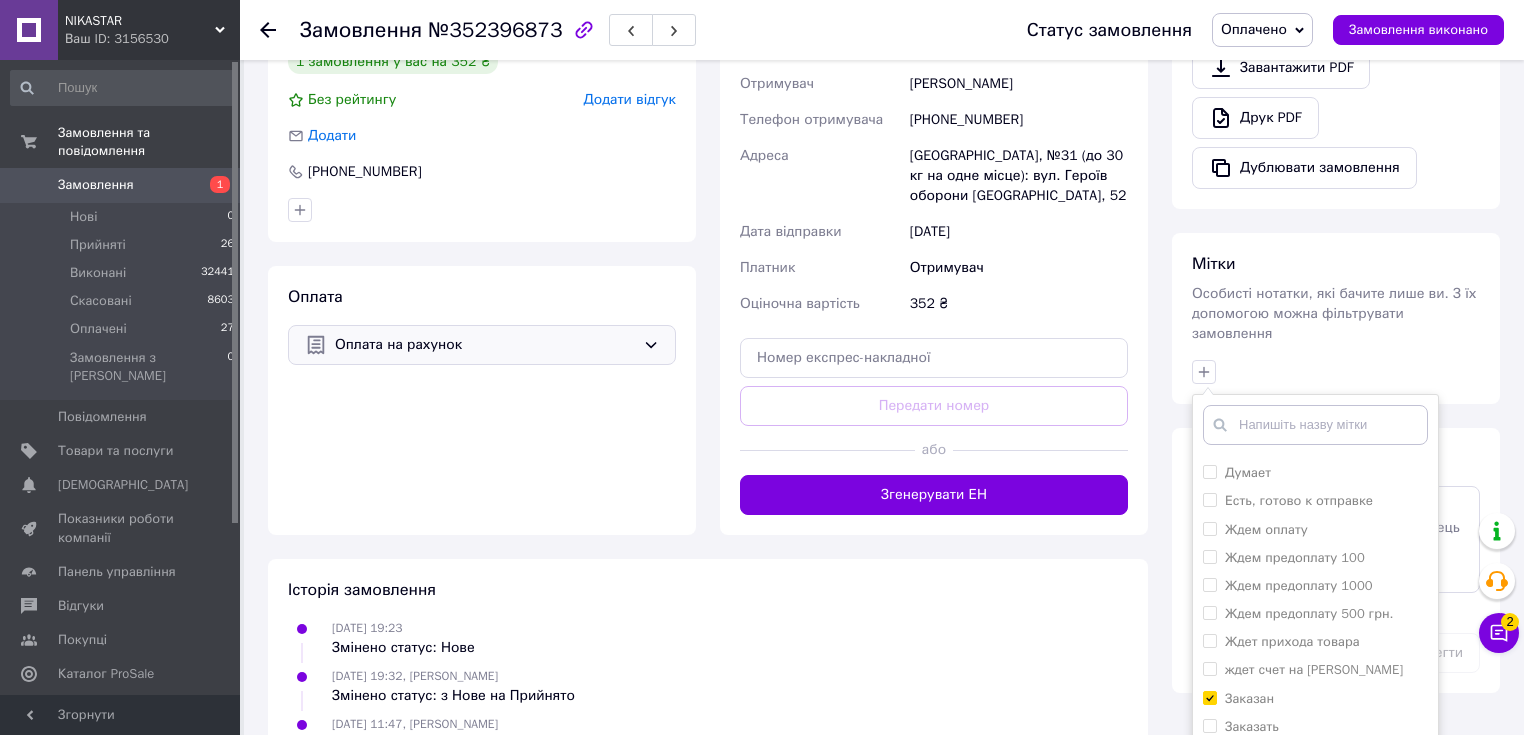 scroll, scrollTop: 828, scrollLeft: 0, axis: vertical 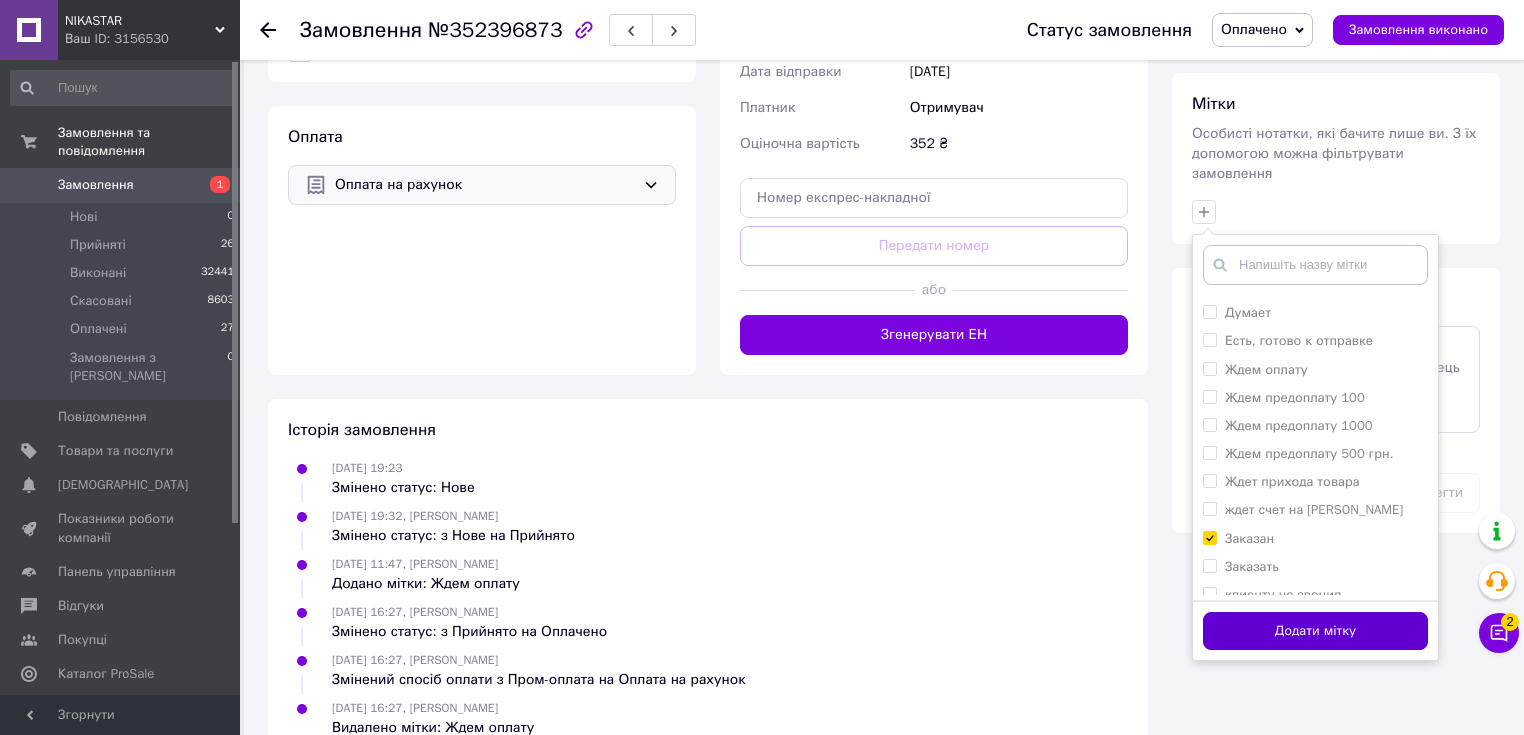 click on "Додати мітку" at bounding box center (1315, 631) 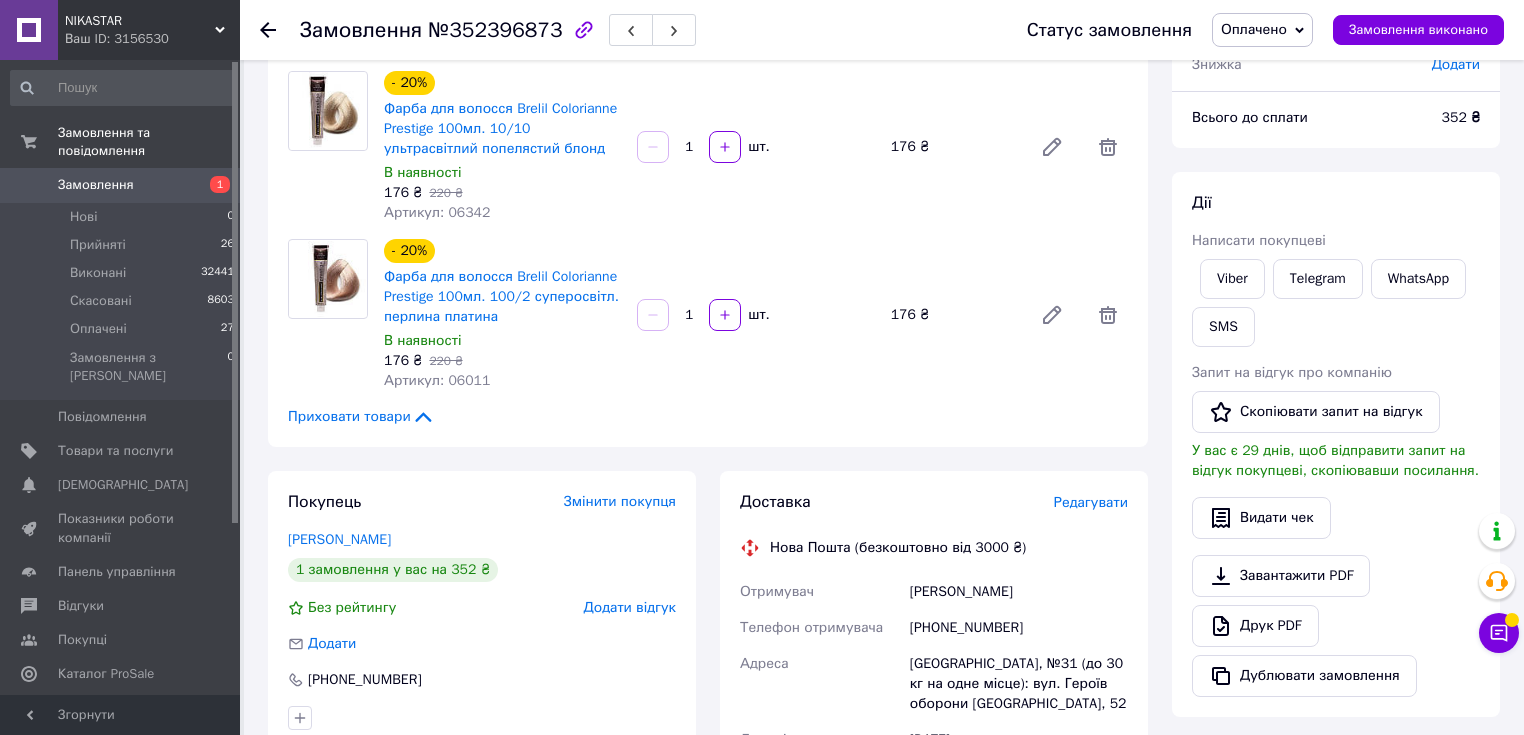 scroll, scrollTop: 240, scrollLeft: 0, axis: vertical 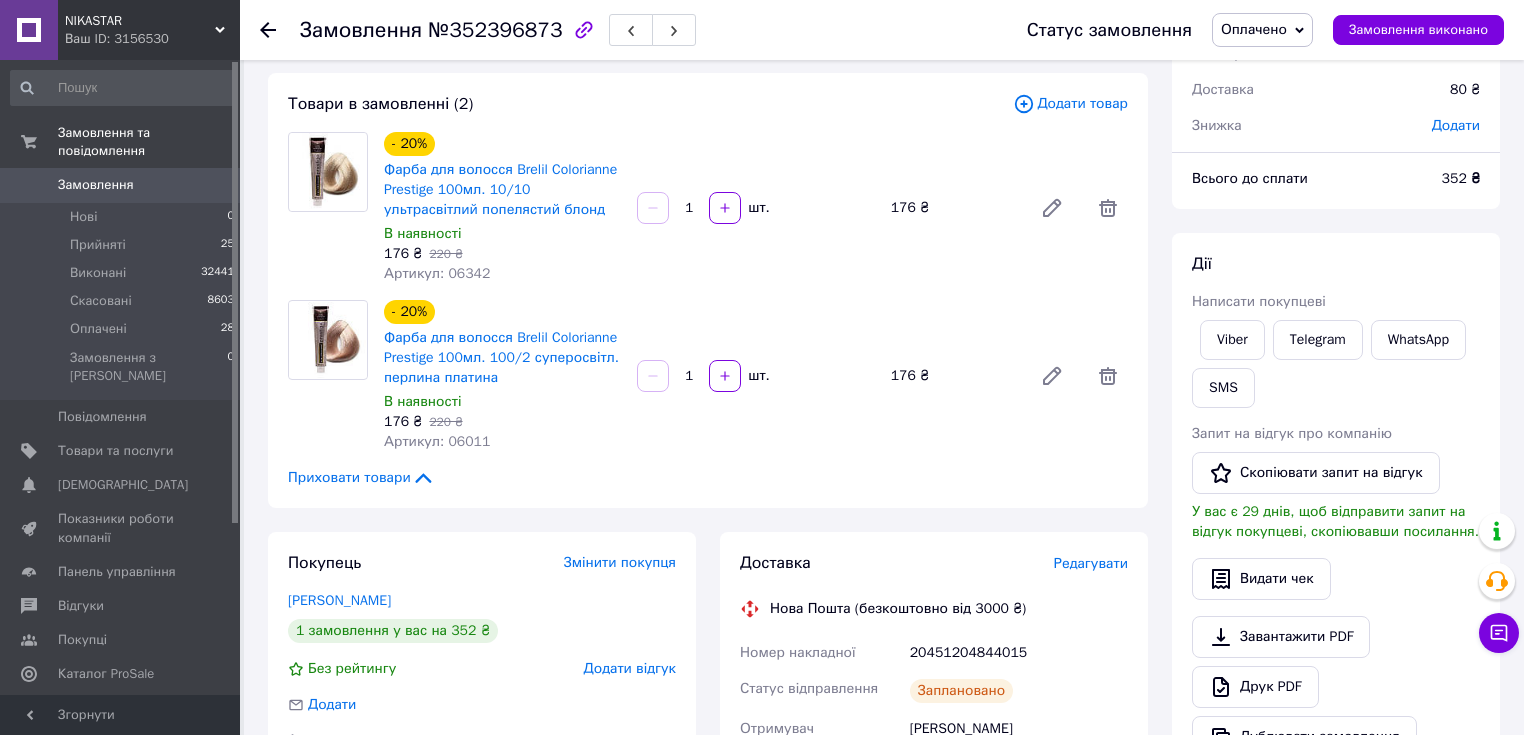 click on "20451204844015" at bounding box center (1019, 653) 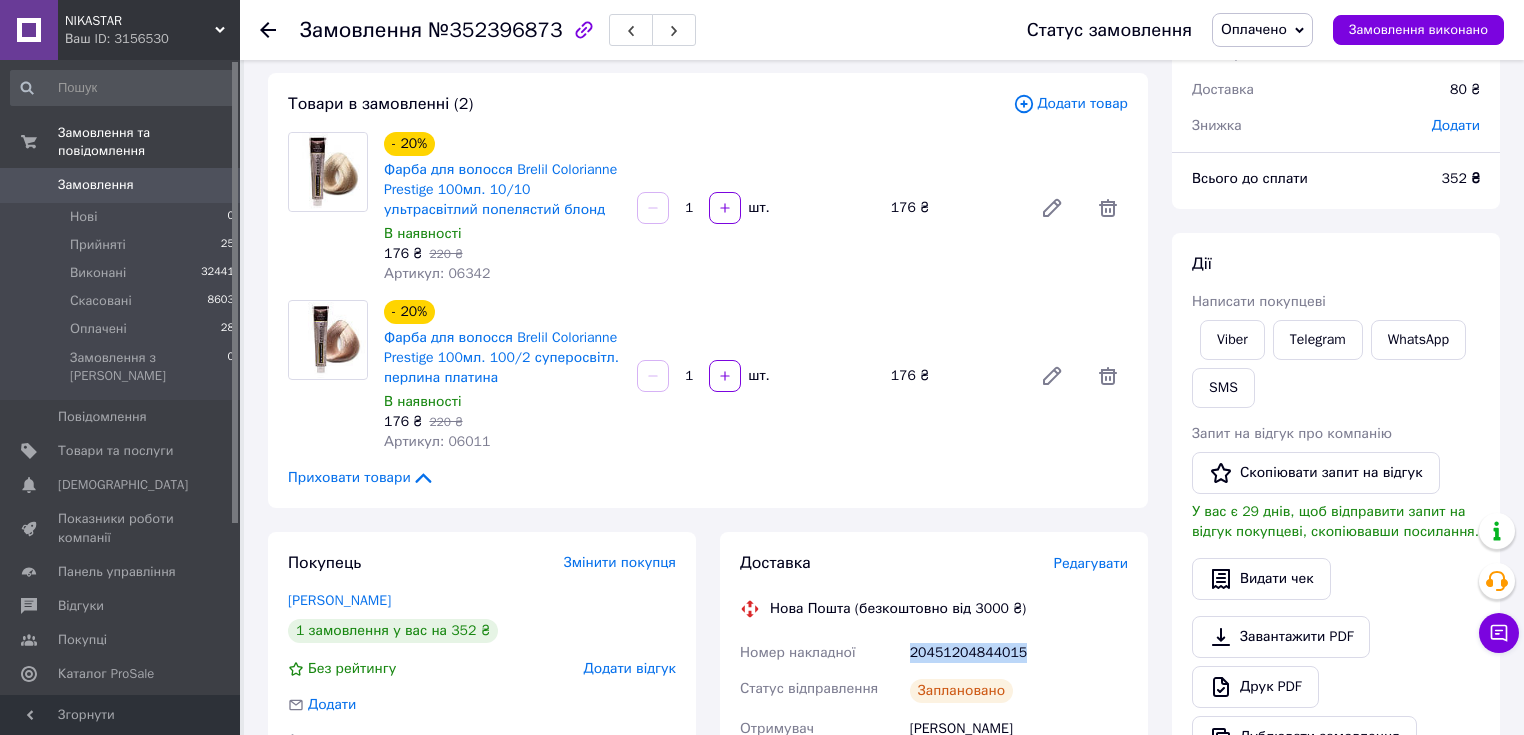 click on "20451204844015" at bounding box center [1019, 653] 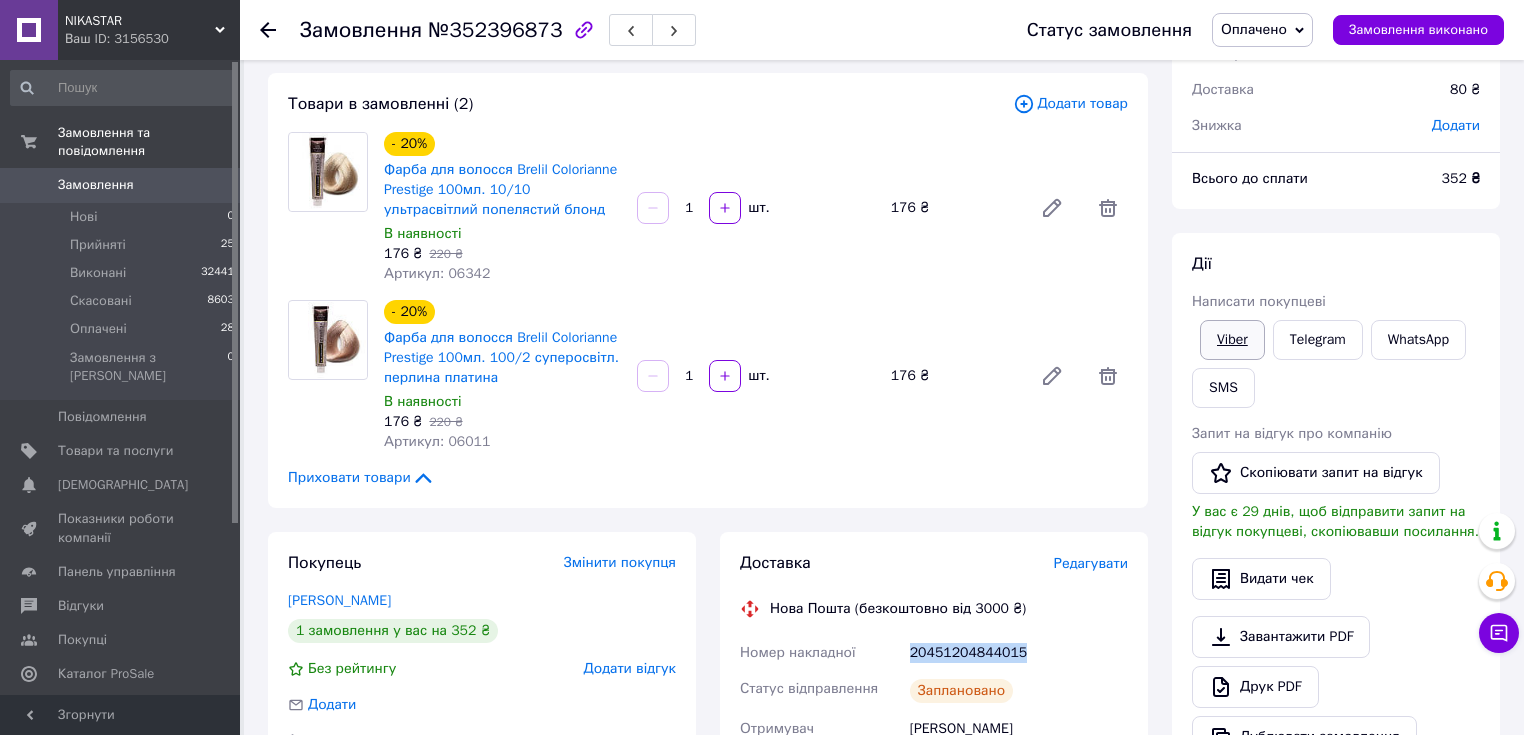 click on "Viber" at bounding box center (1232, 340) 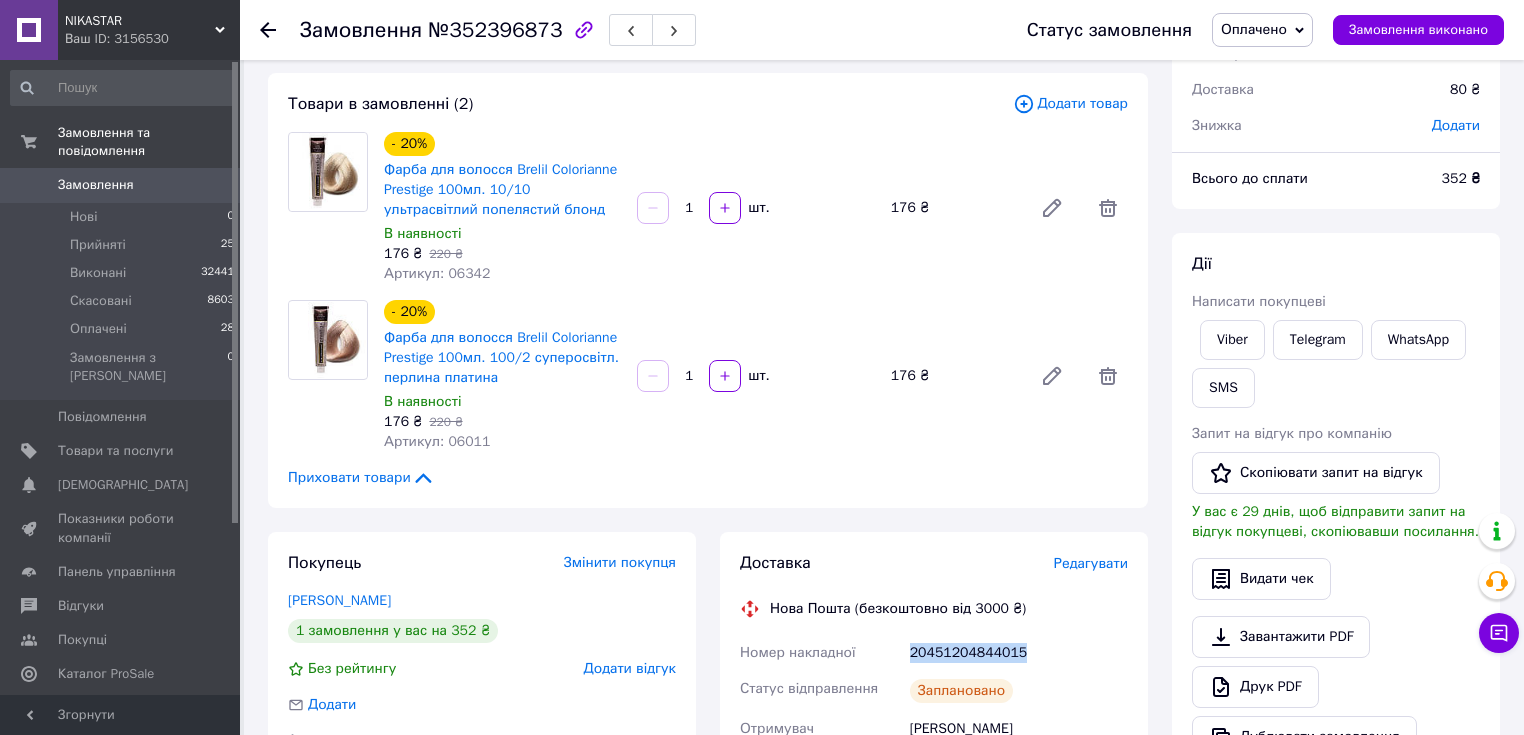 scroll, scrollTop: 19, scrollLeft: 0, axis: vertical 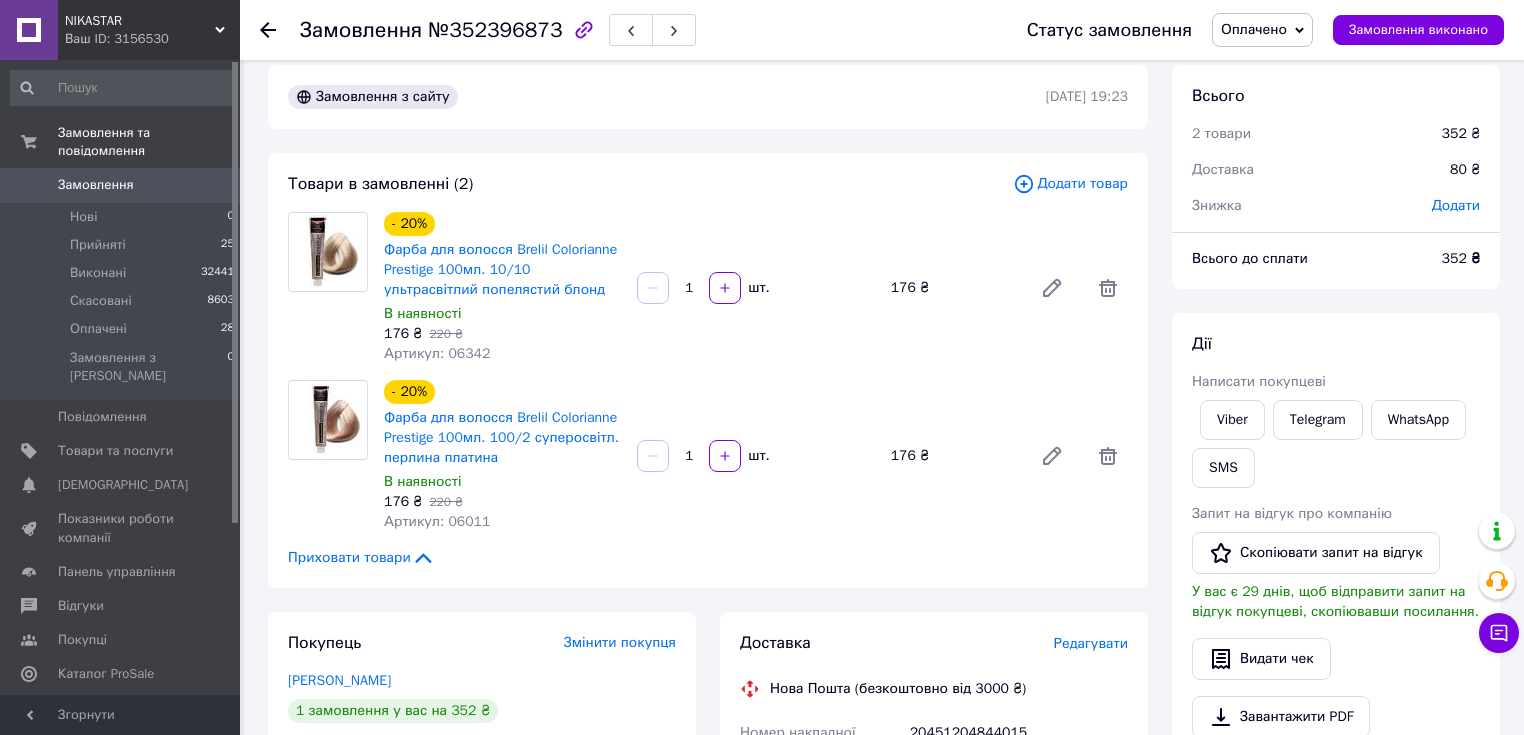 click 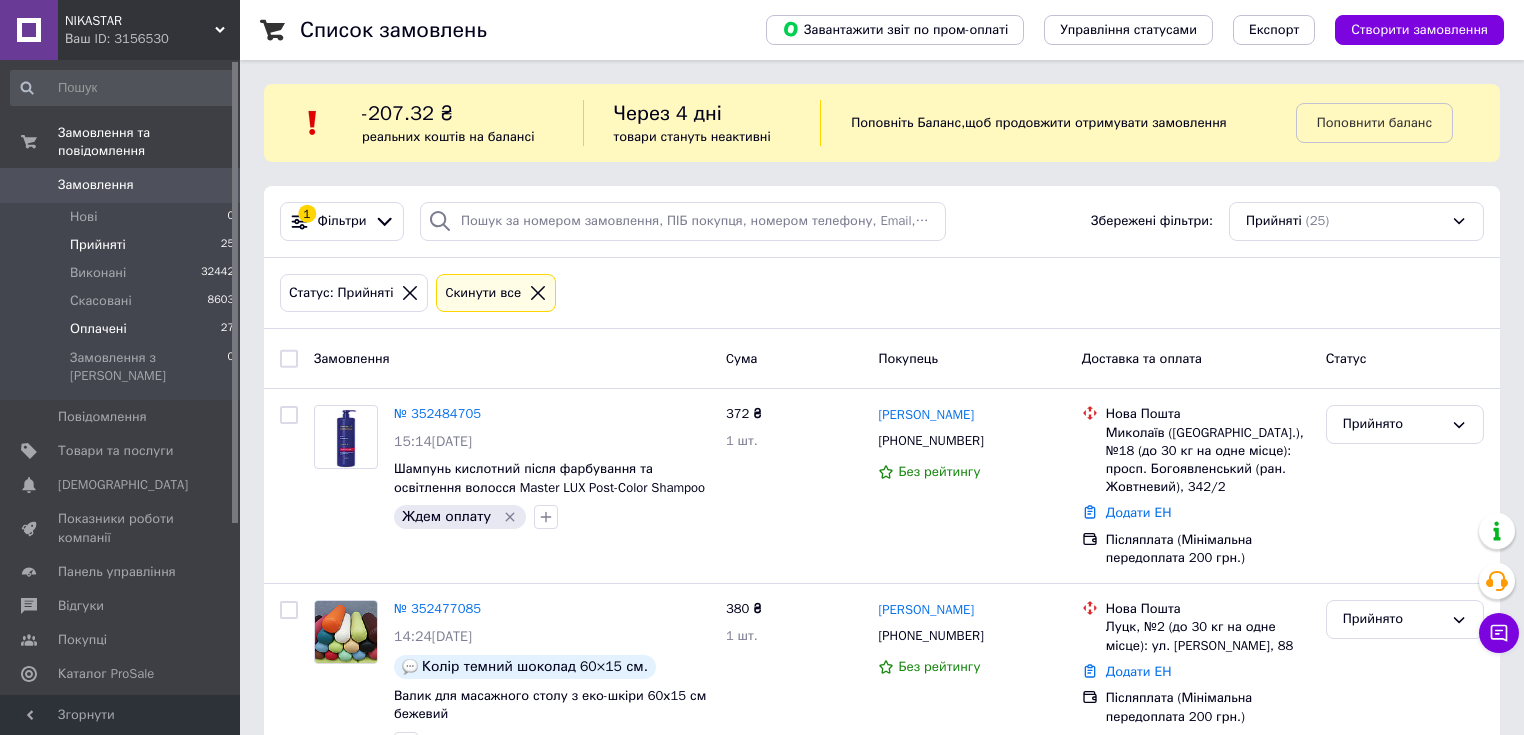 click on "Оплачені" at bounding box center [98, 329] 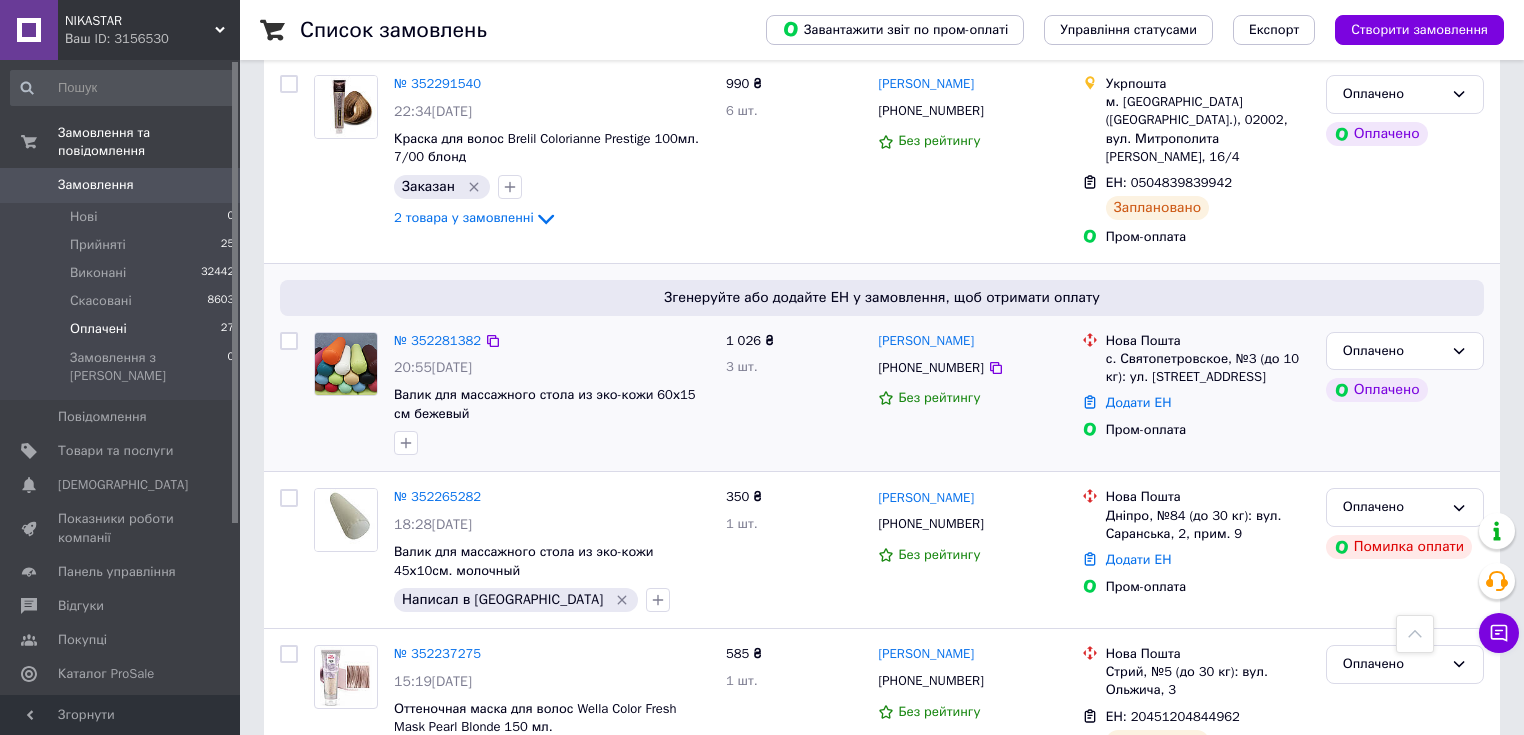 scroll, scrollTop: 3040, scrollLeft: 0, axis: vertical 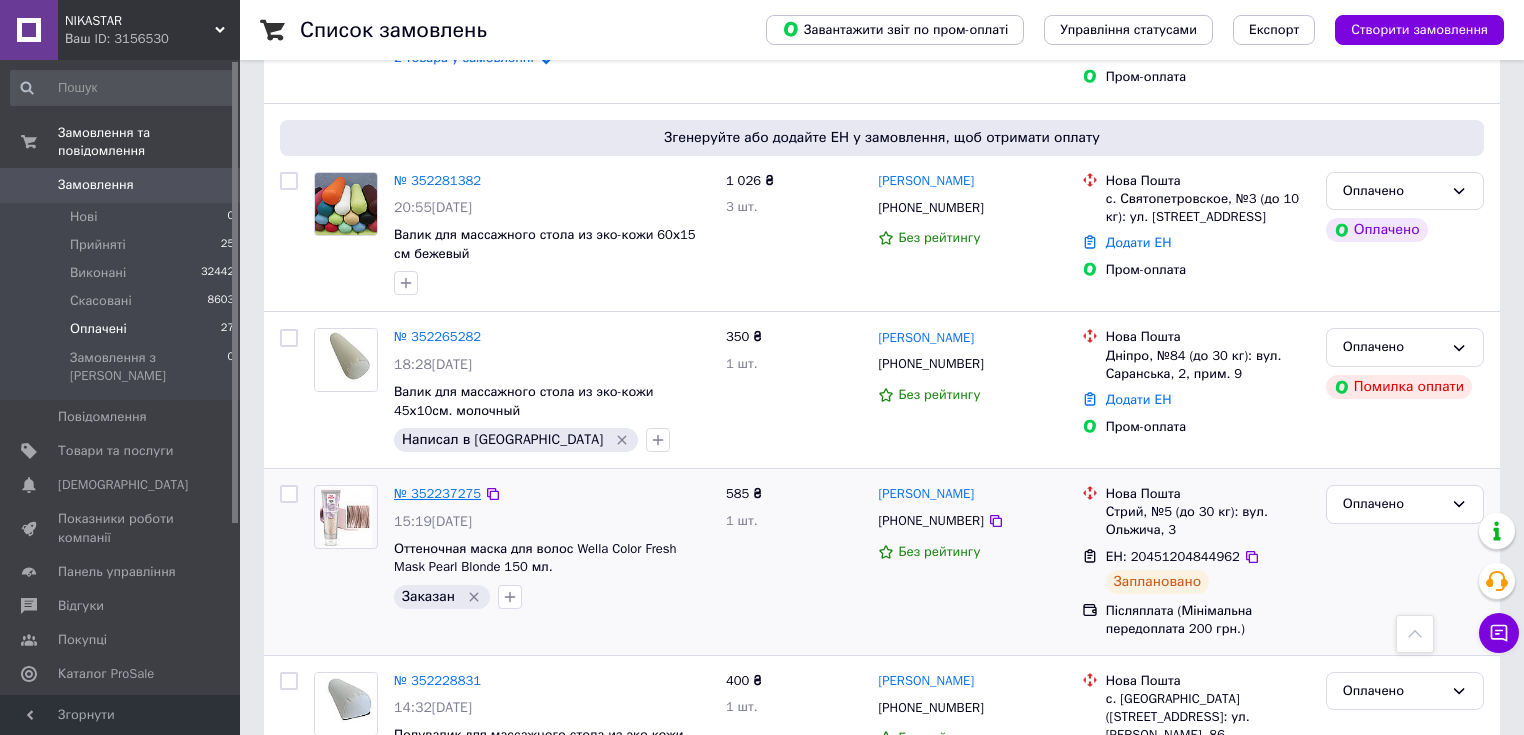 click on "№ 352237275" at bounding box center [437, 493] 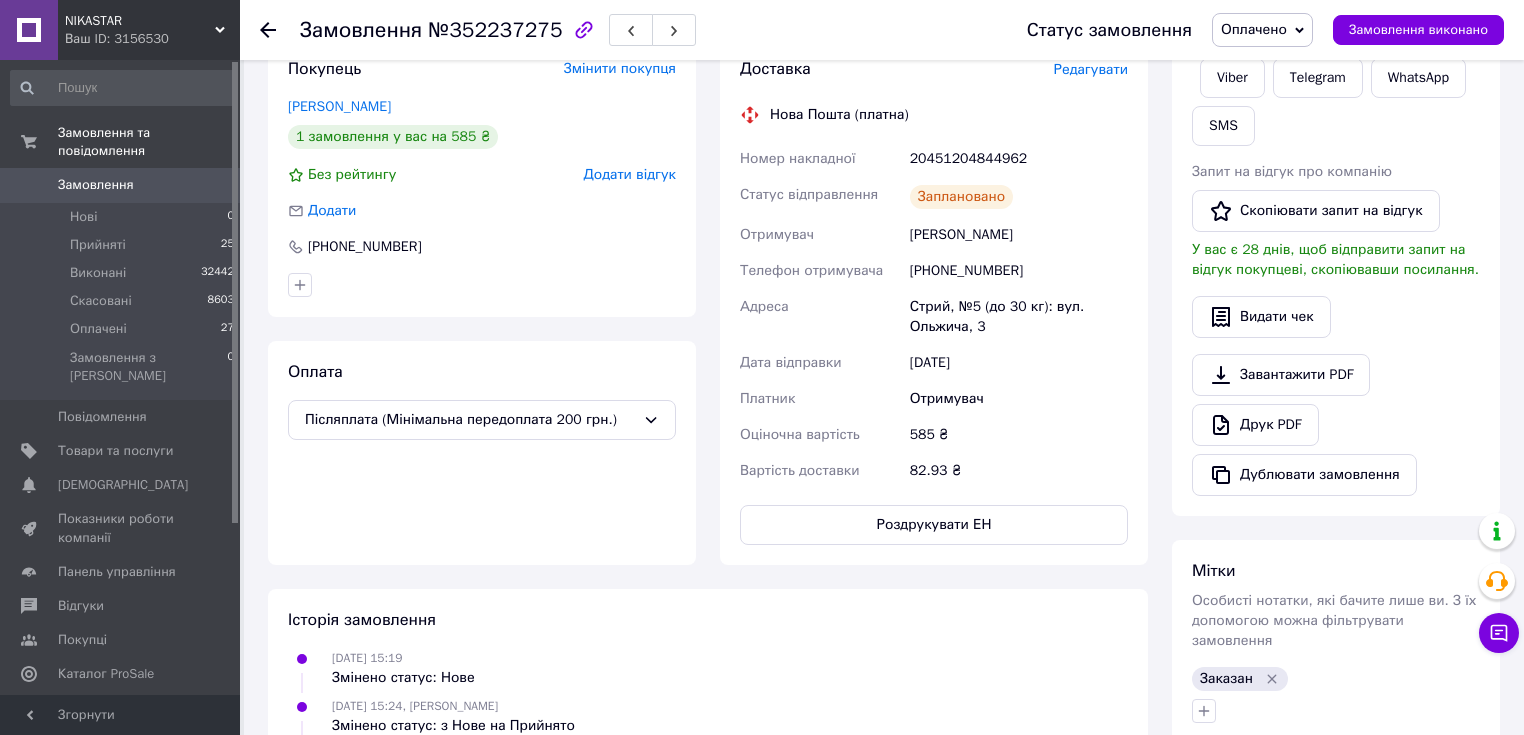 scroll, scrollTop: 281, scrollLeft: 0, axis: vertical 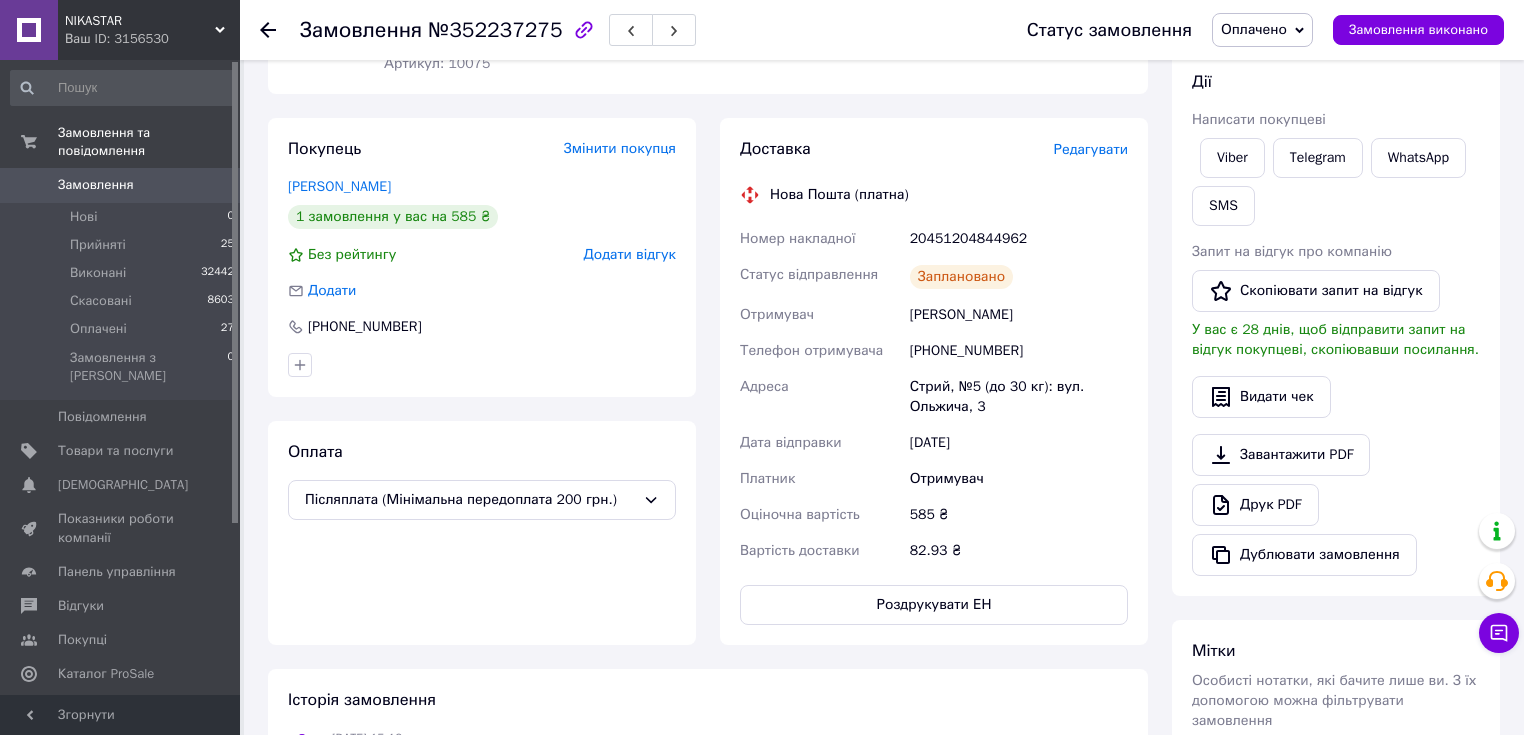 click on "20451204844962" at bounding box center [1019, 239] 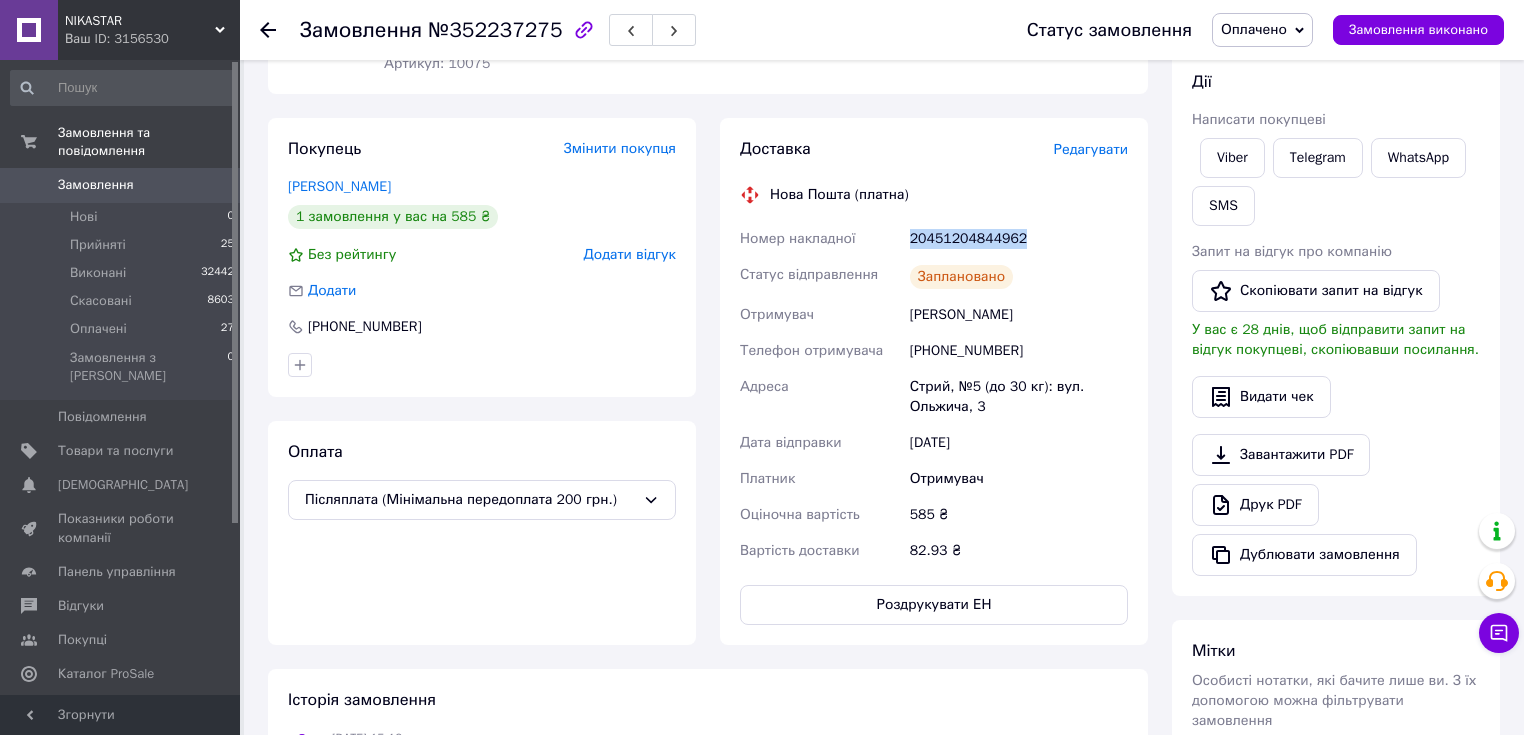 click on "20451204844962" at bounding box center (1019, 239) 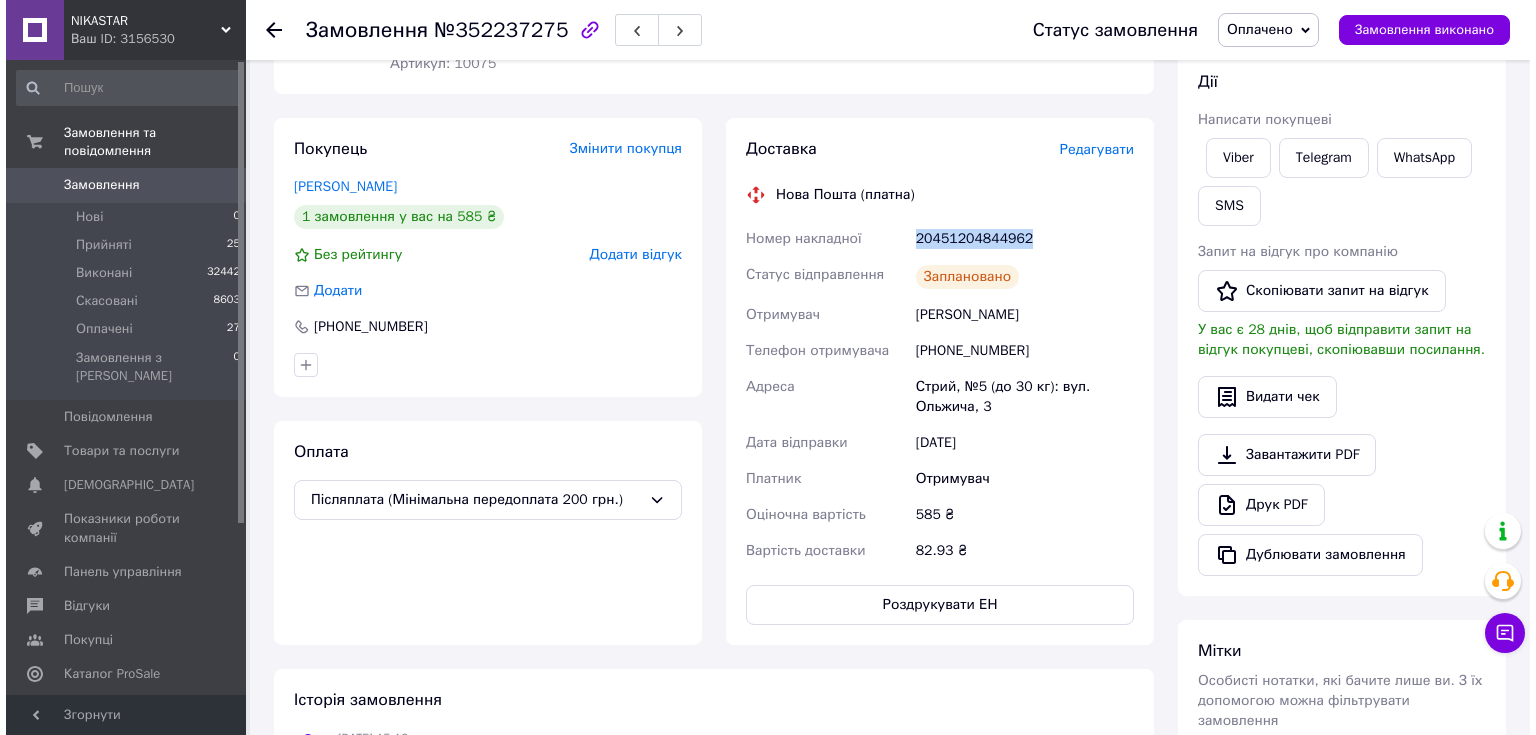scroll, scrollTop: 0, scrollLeft: 0, axis: both 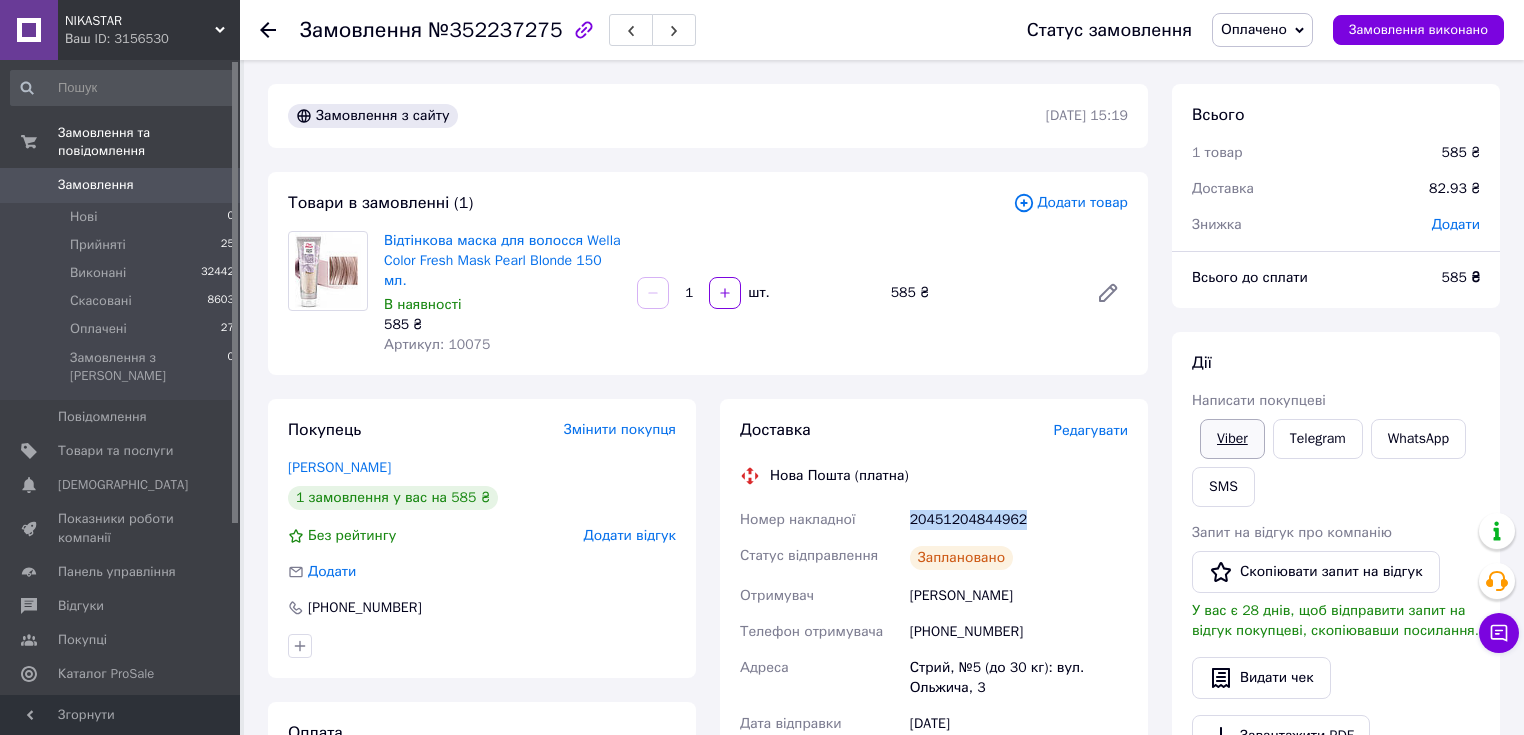 click on "Viber" at bounding box center (1232, 439) 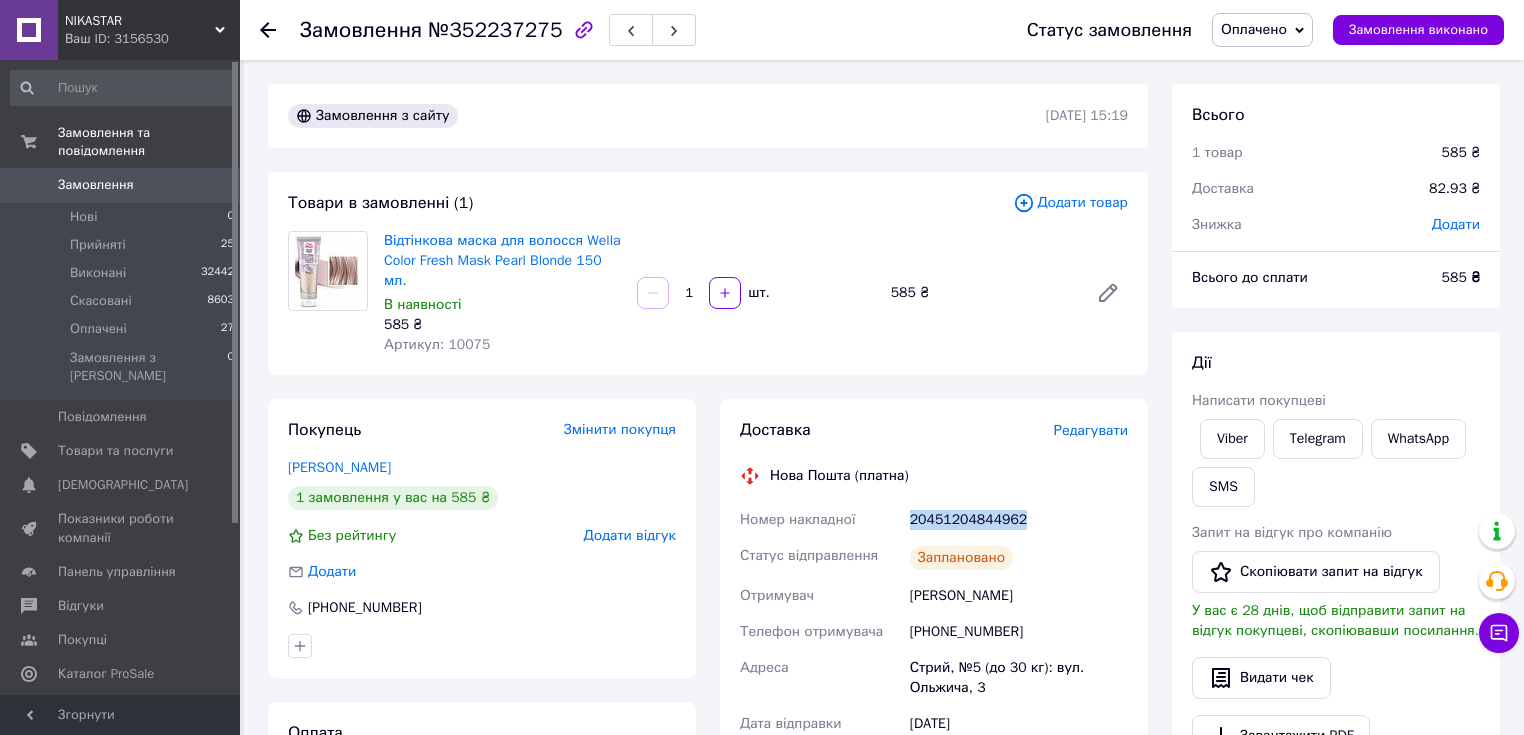 click on "Замовлення" at bounding box center (96, 185) 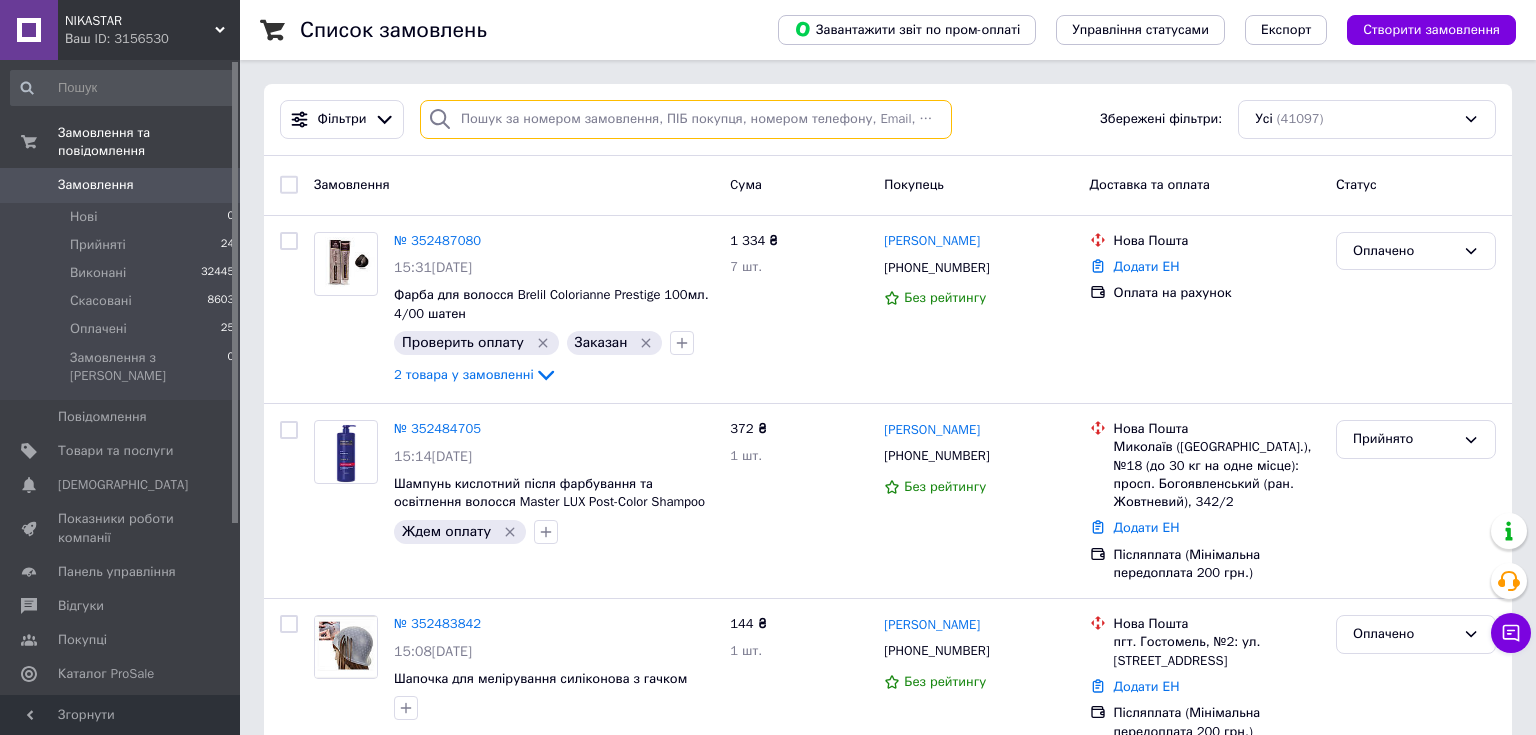 click at bounding box center [686, 119] 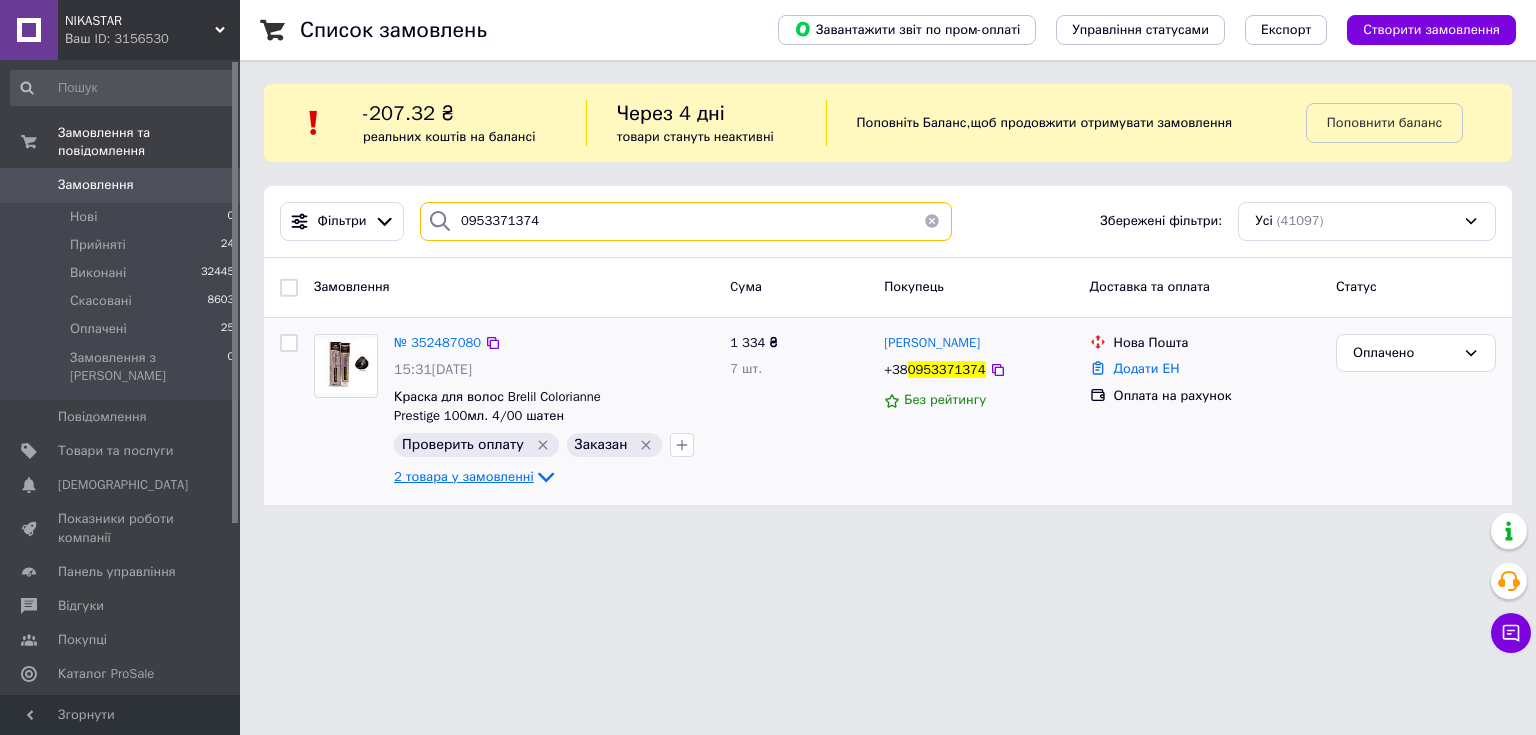 type on "0953371374" 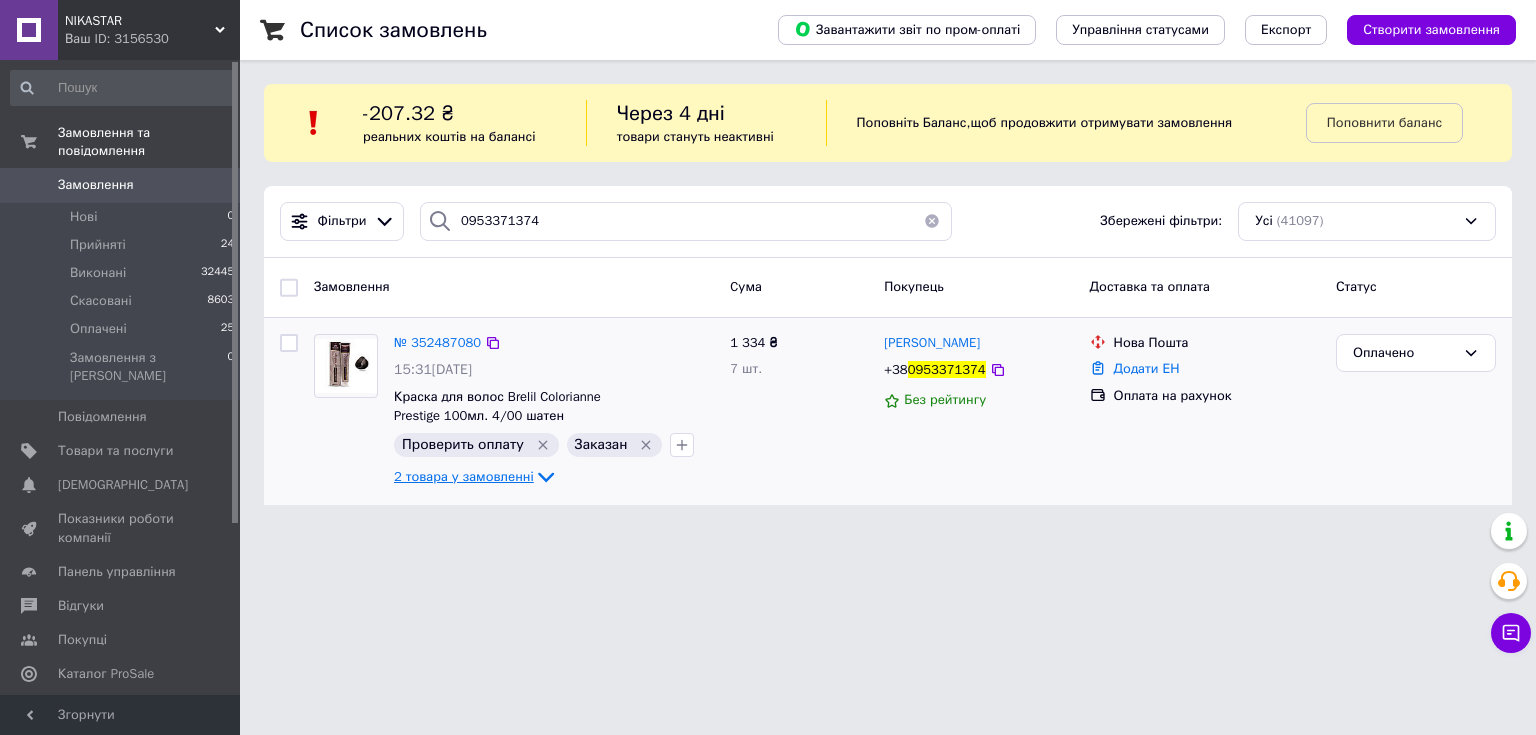 click 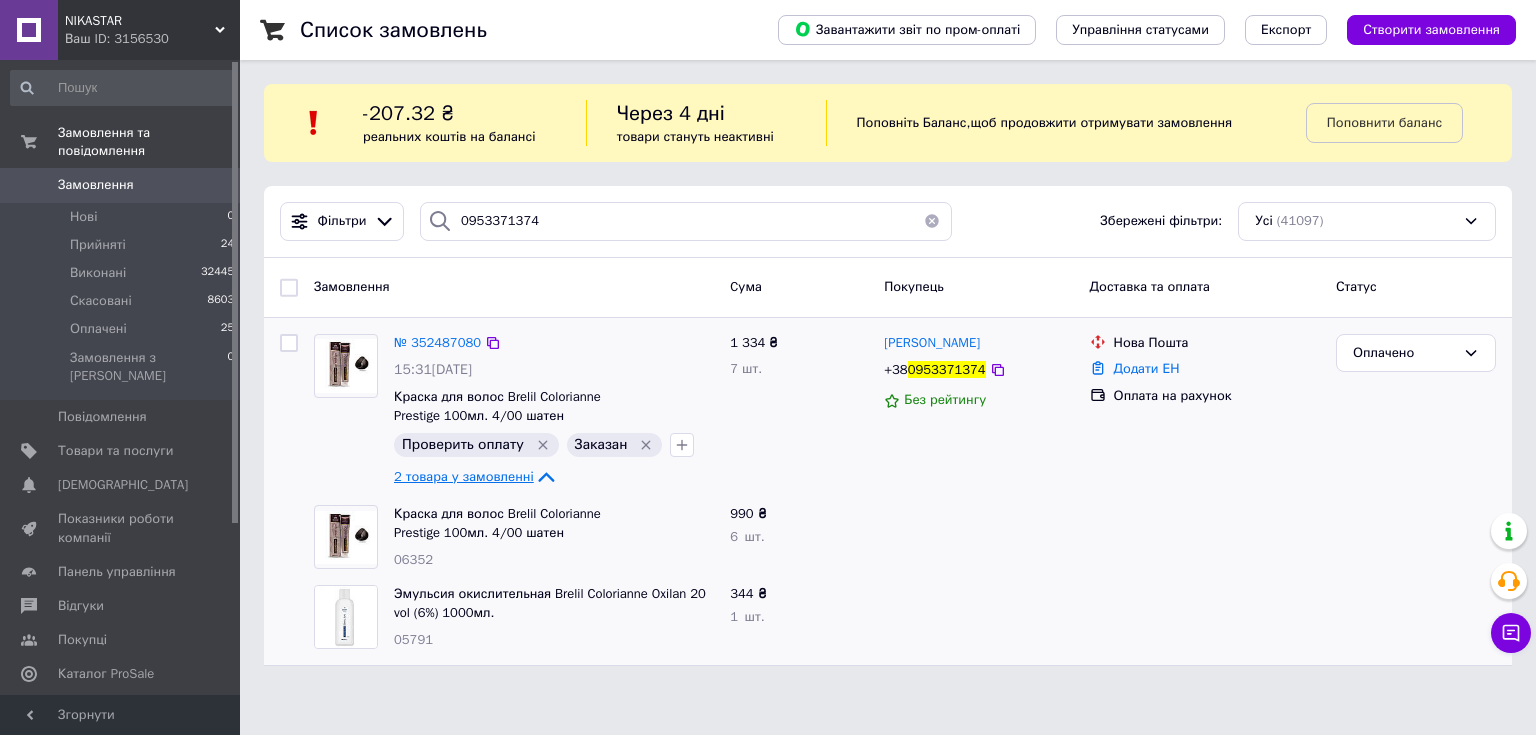 click 